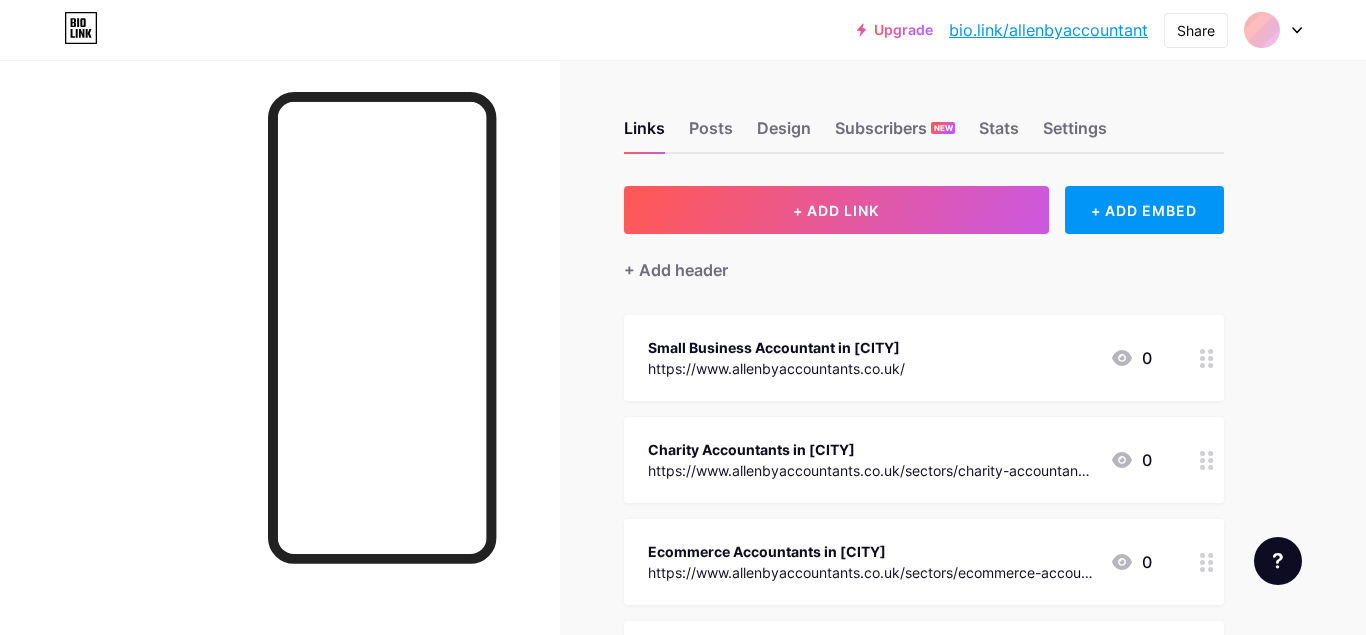 scroll, scrollTop: 0, scrollLeft: 0, axis: both 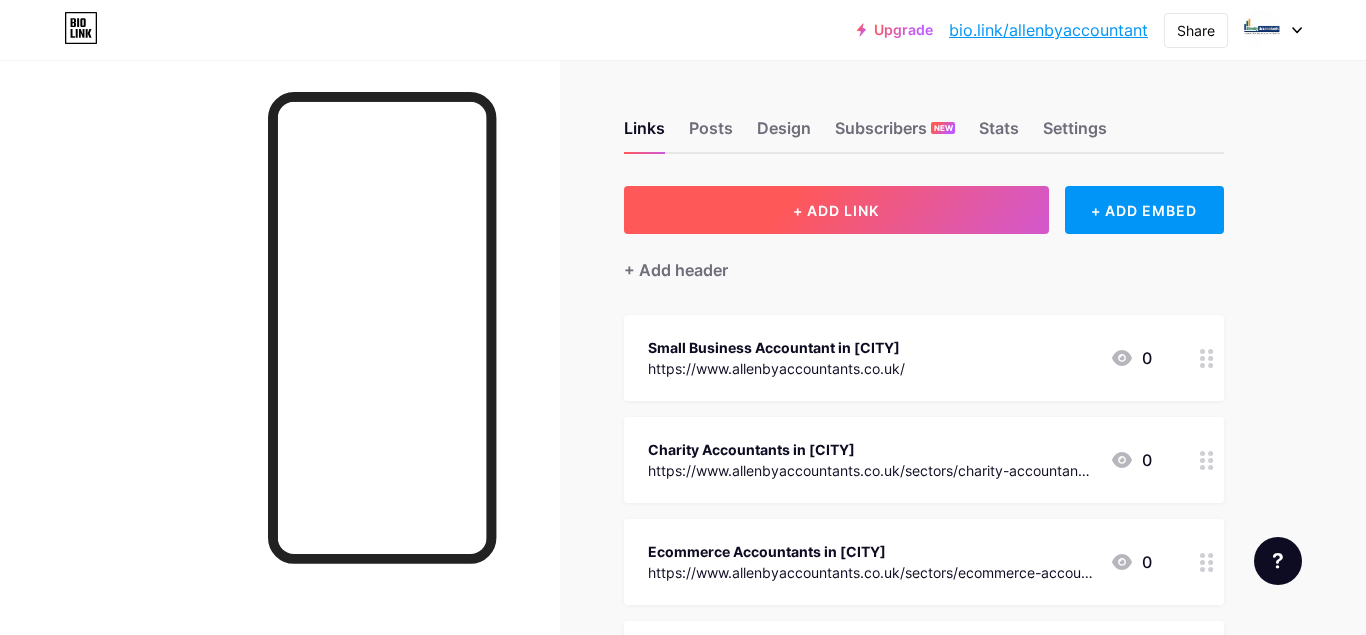 click on "+ ADD LINK" at bounding box center [836, 210] 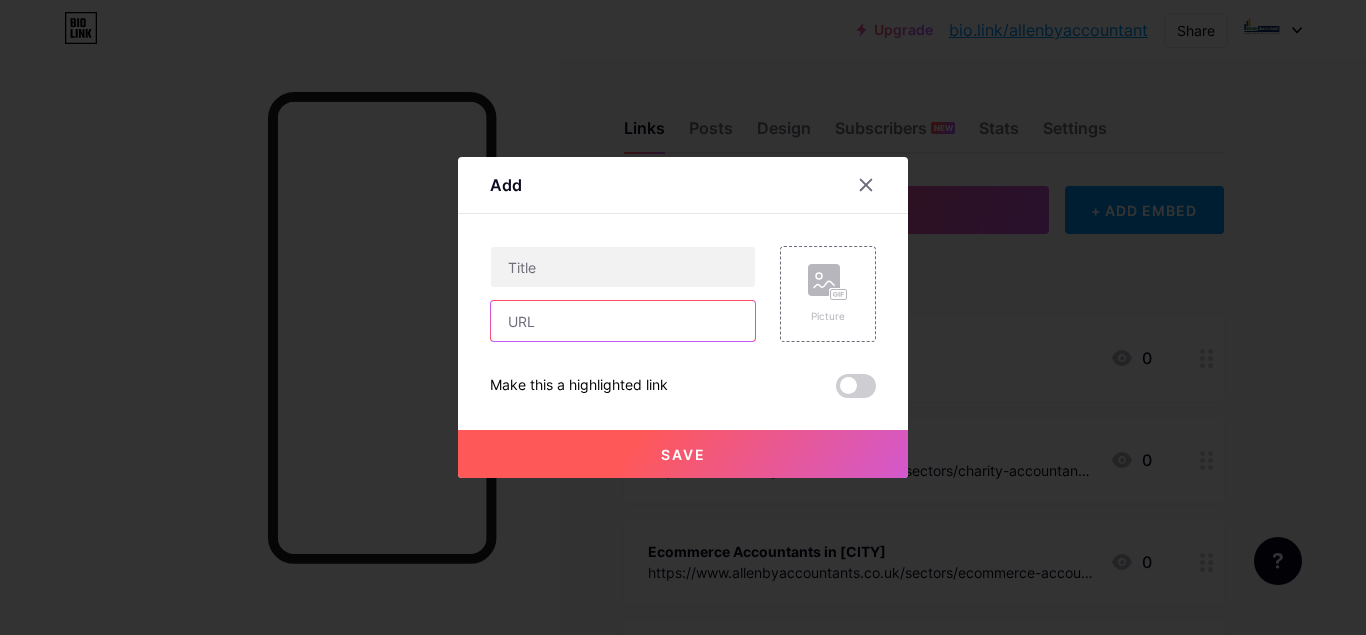 click at bounding box center [623, 321] 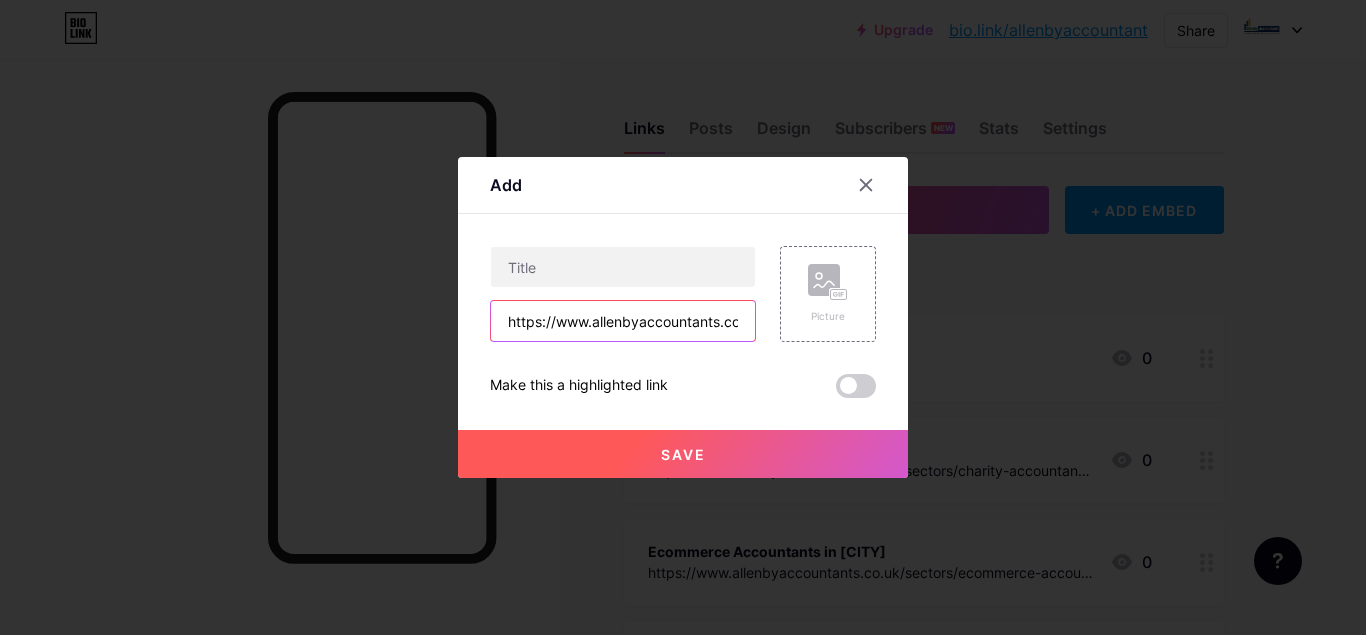 scroll, scrollTop: 0, scrollLeft: 28, axis: horizontal 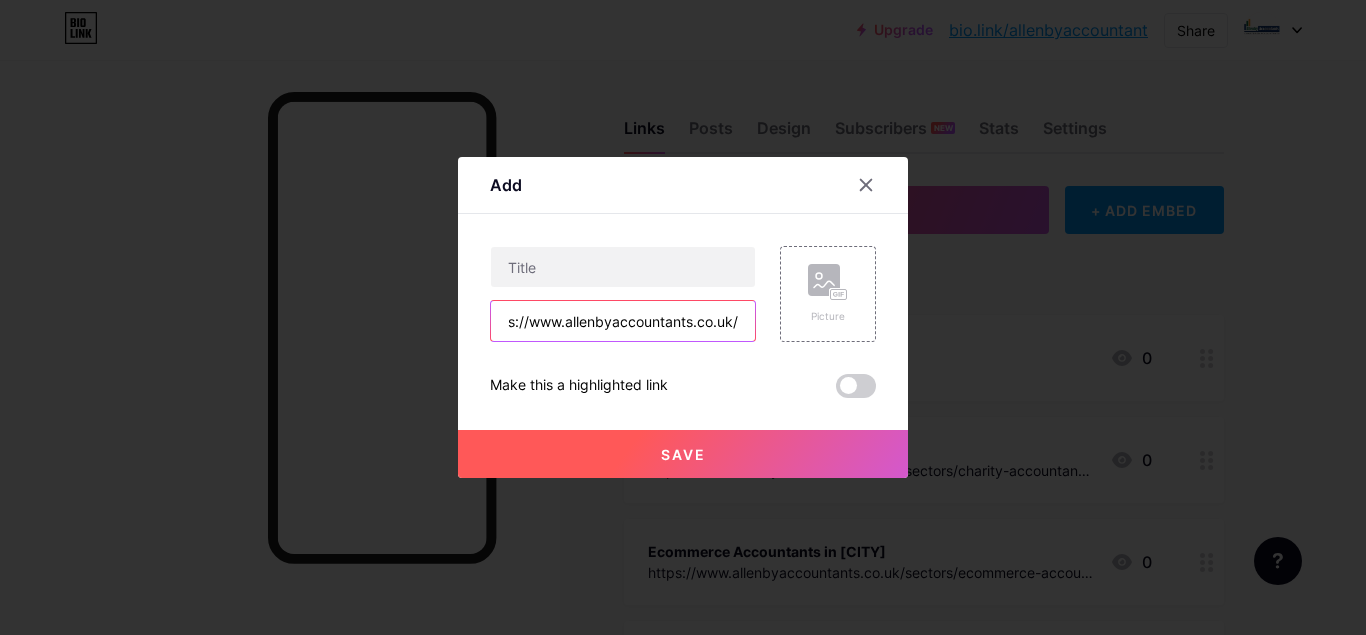 type on "https://www.allenbyaccountants.co.uk/" 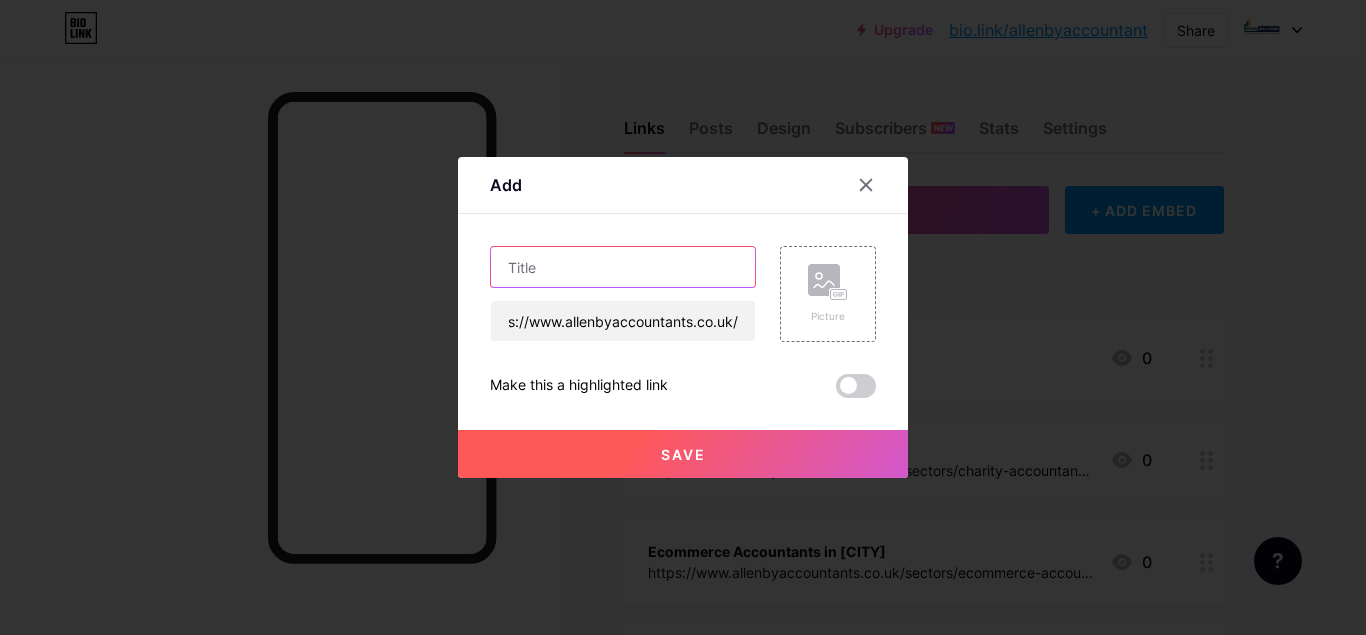 click at bounding box center [623, 267] 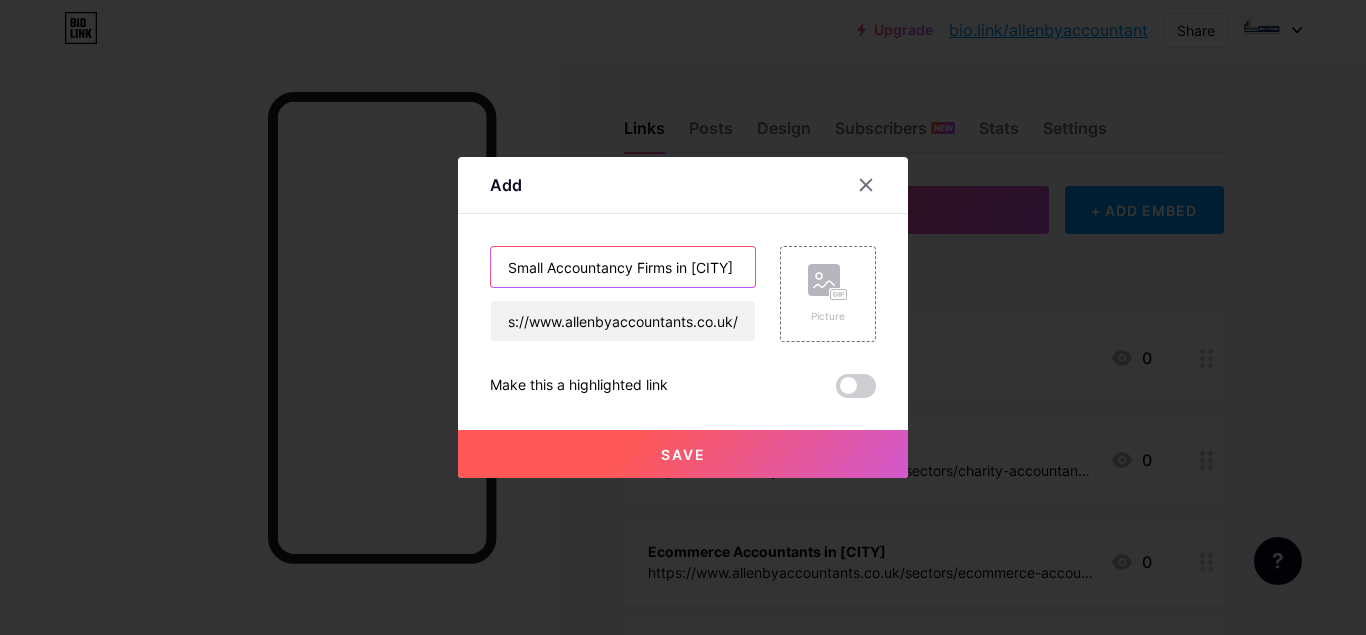 scroll, scrollTop: 0, scrollLeft: 5, axis: horizontal 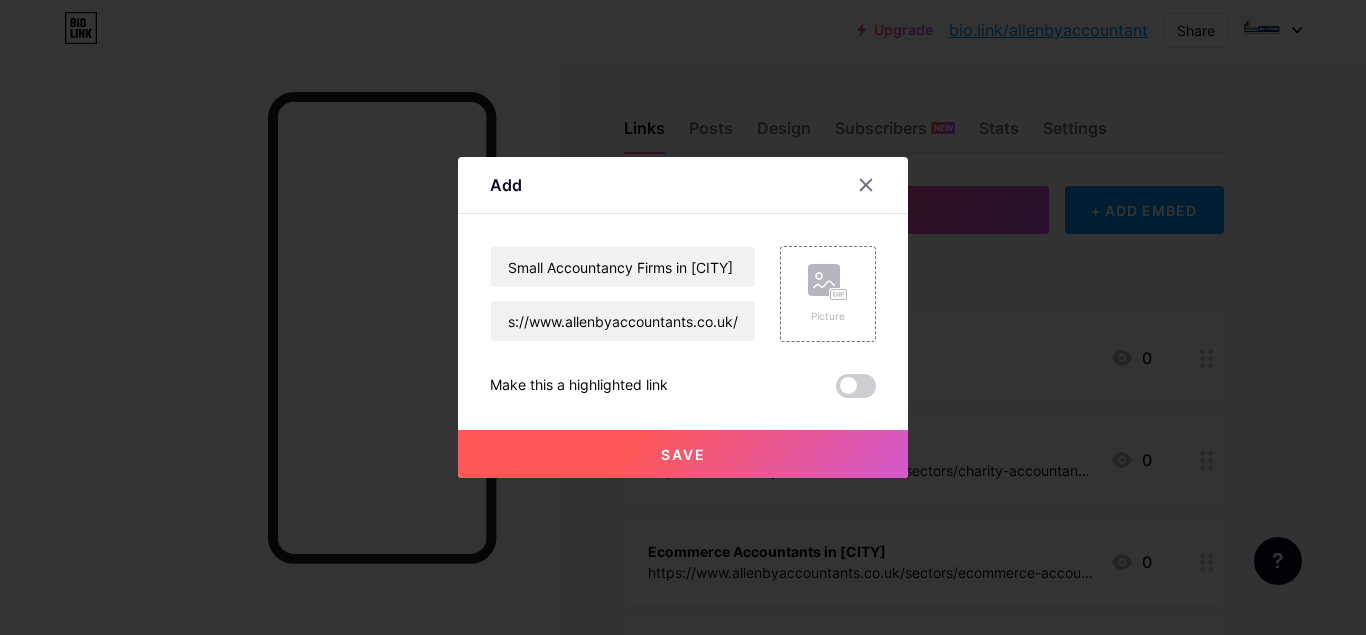 click on "Save" at bounding box center (683, 454) 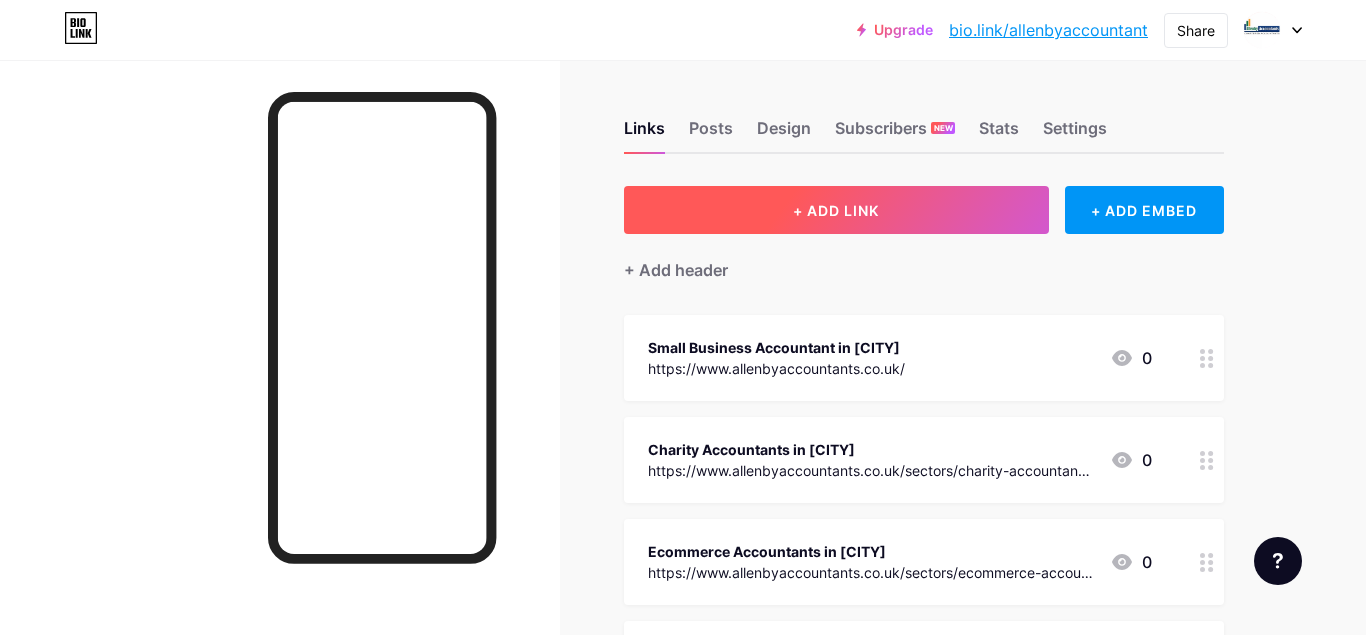 click on "+ ADD LINK" at bounding box center (836, 210) 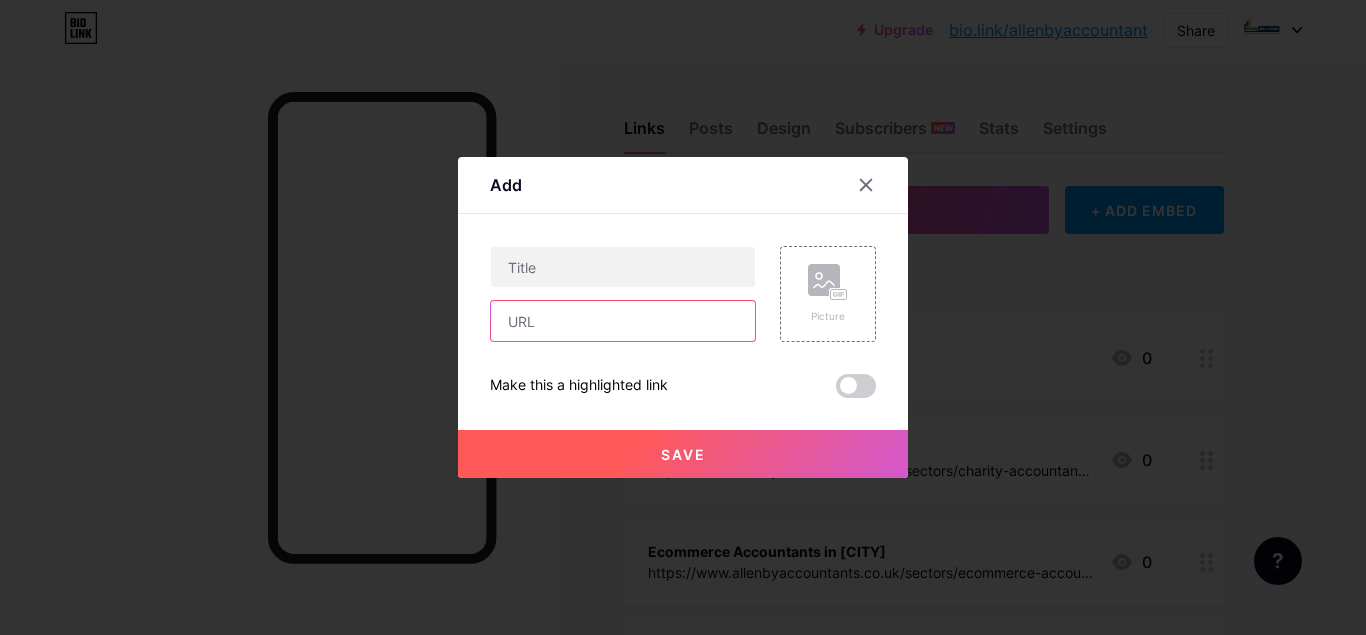 click at bounding box center (623, 321) 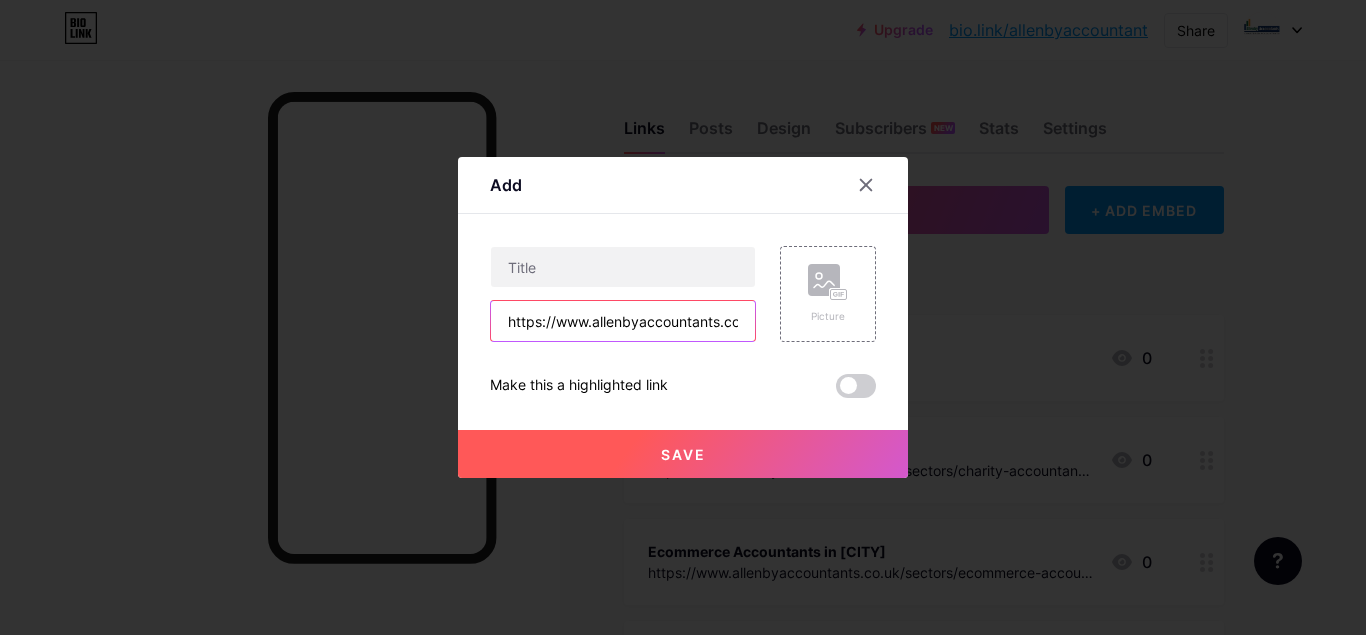 scroll, scrollTop: 0, scrollLeft: 295, axis: horizontal 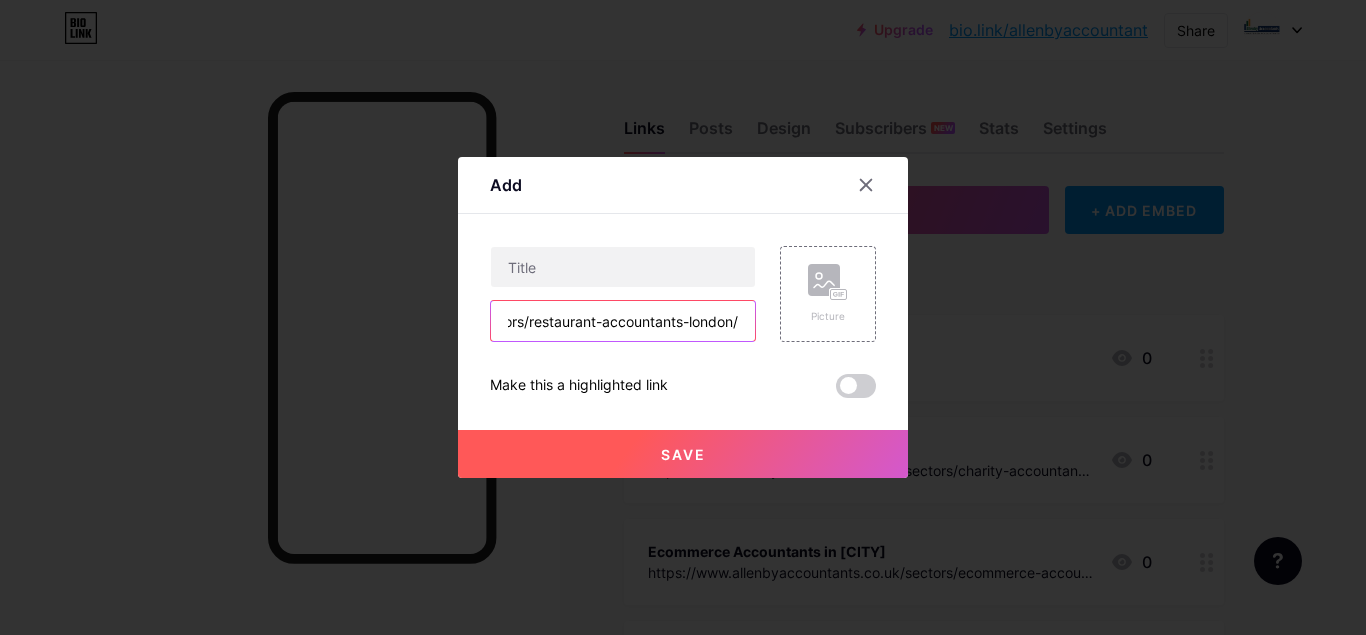type on "https://www.allenbyaccountants.co.uk/sectors/restaurant-accountants-london/" 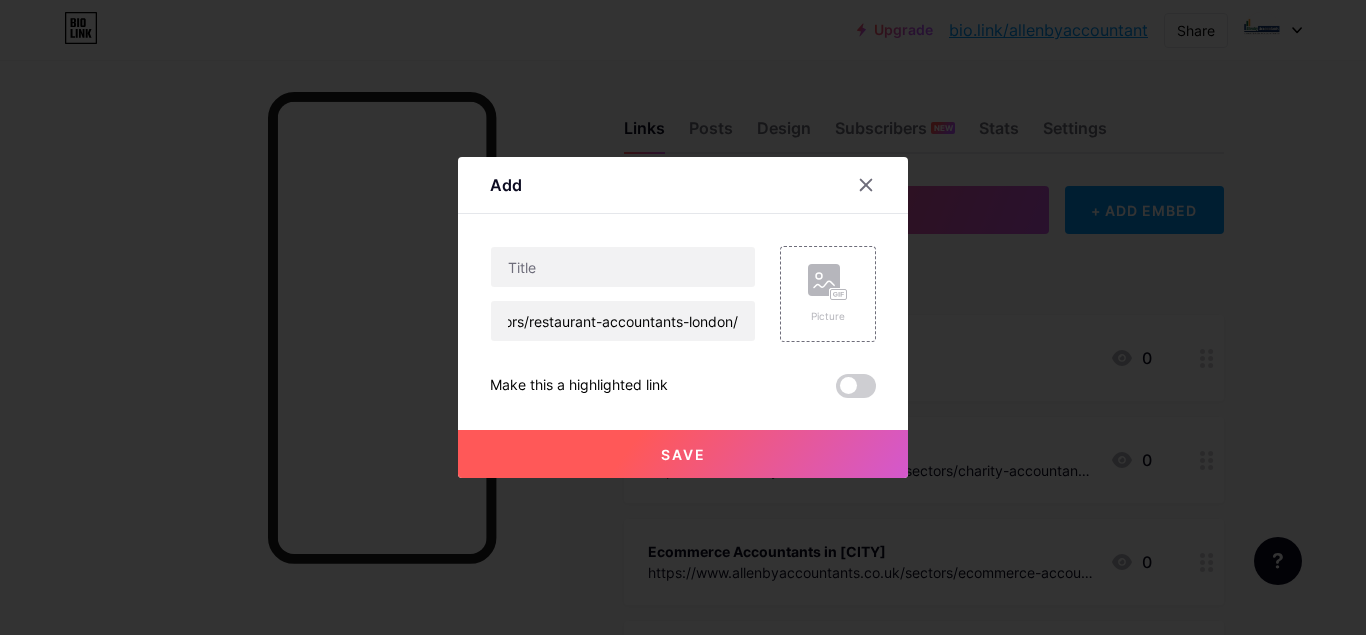 click at bounding box center (623, 267) 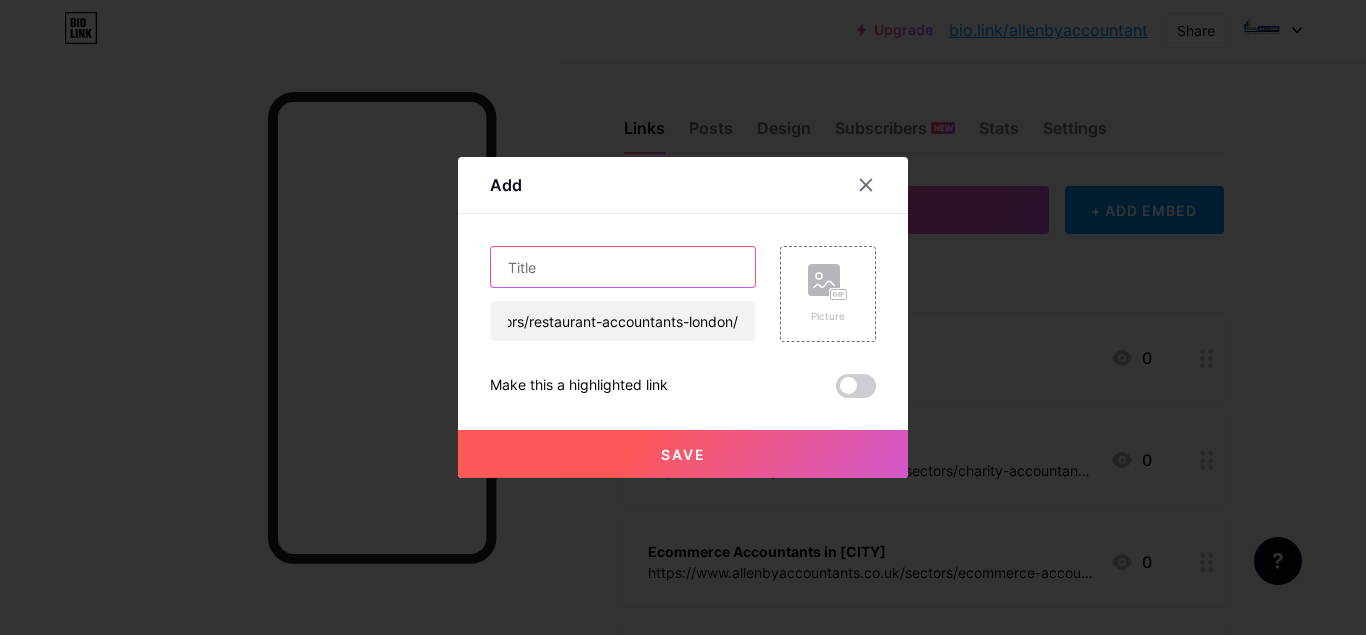 click at bounding box center [623, 267] 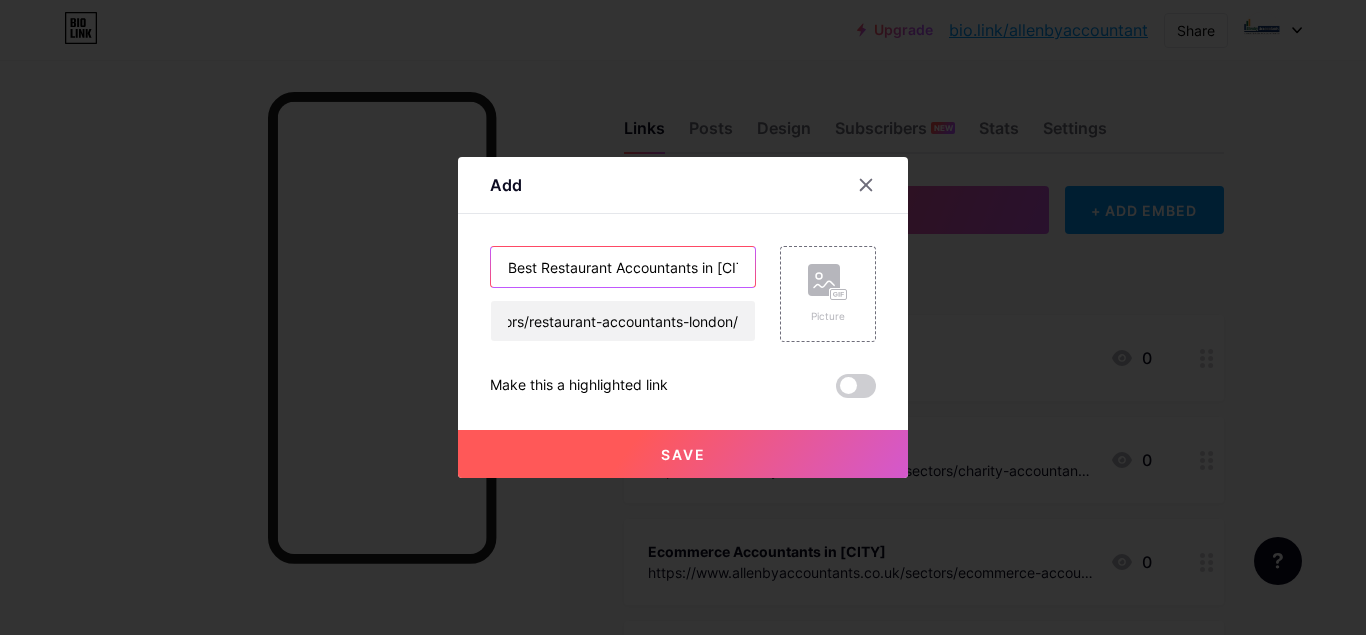 scroll, scrollTop: 0, scrollLeft: 36, axis: horizontal 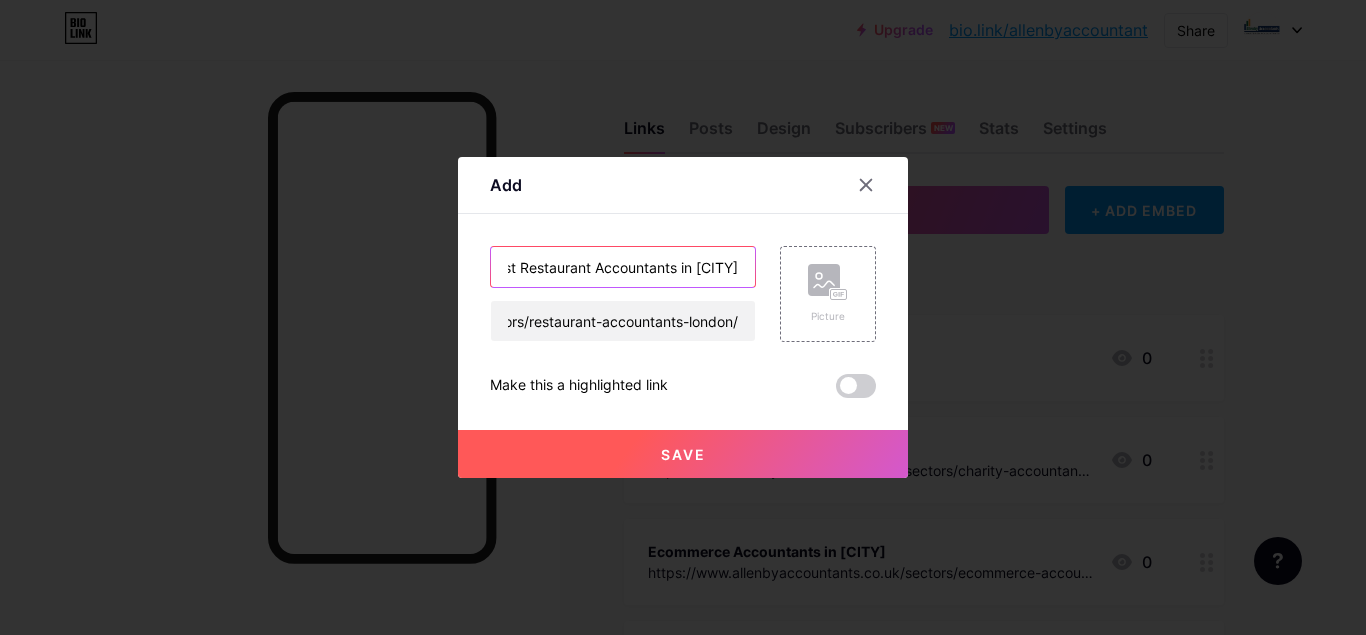 type on "Best Restaurant Accountants in [CITY]" 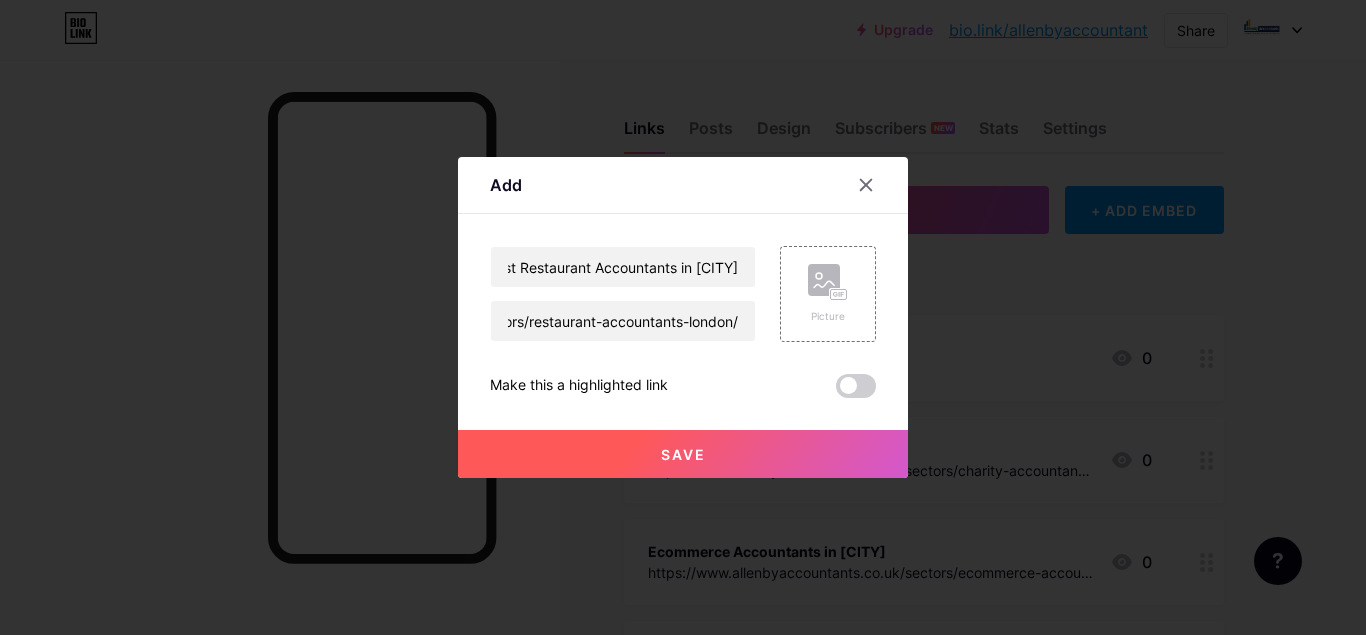 click on "Save" at bounding box center [683, 454] 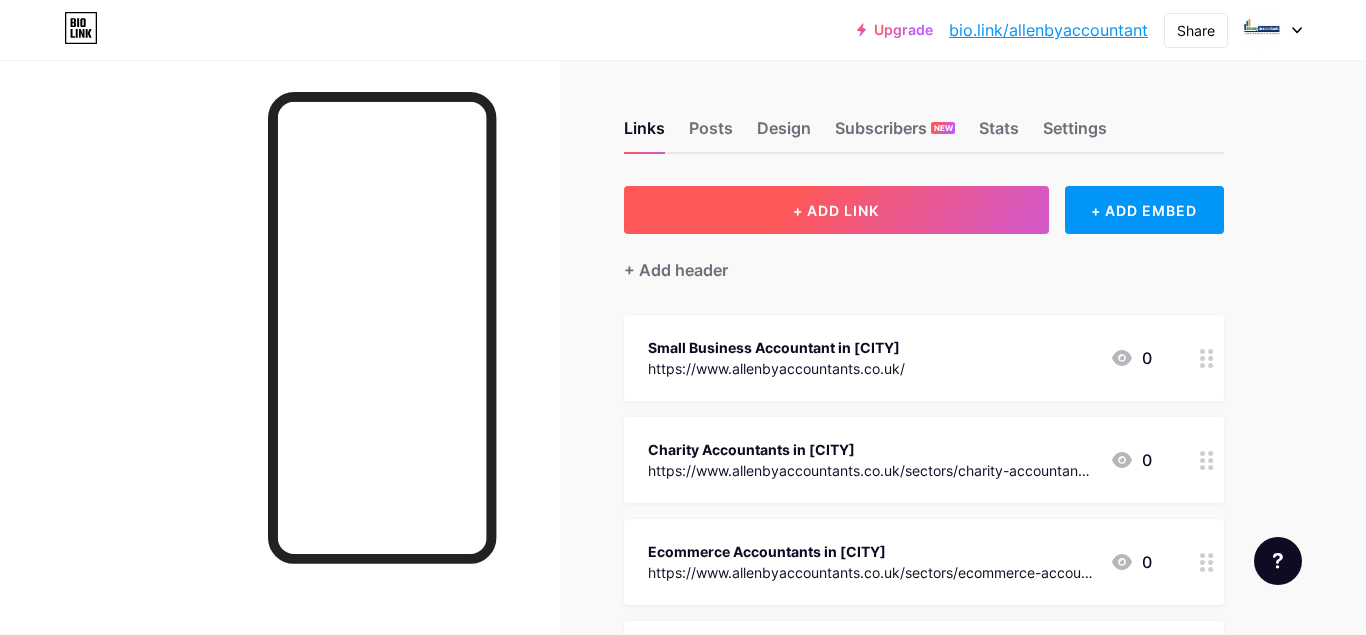 click on "+ ADD LINK" at bounding box center (836, 210) 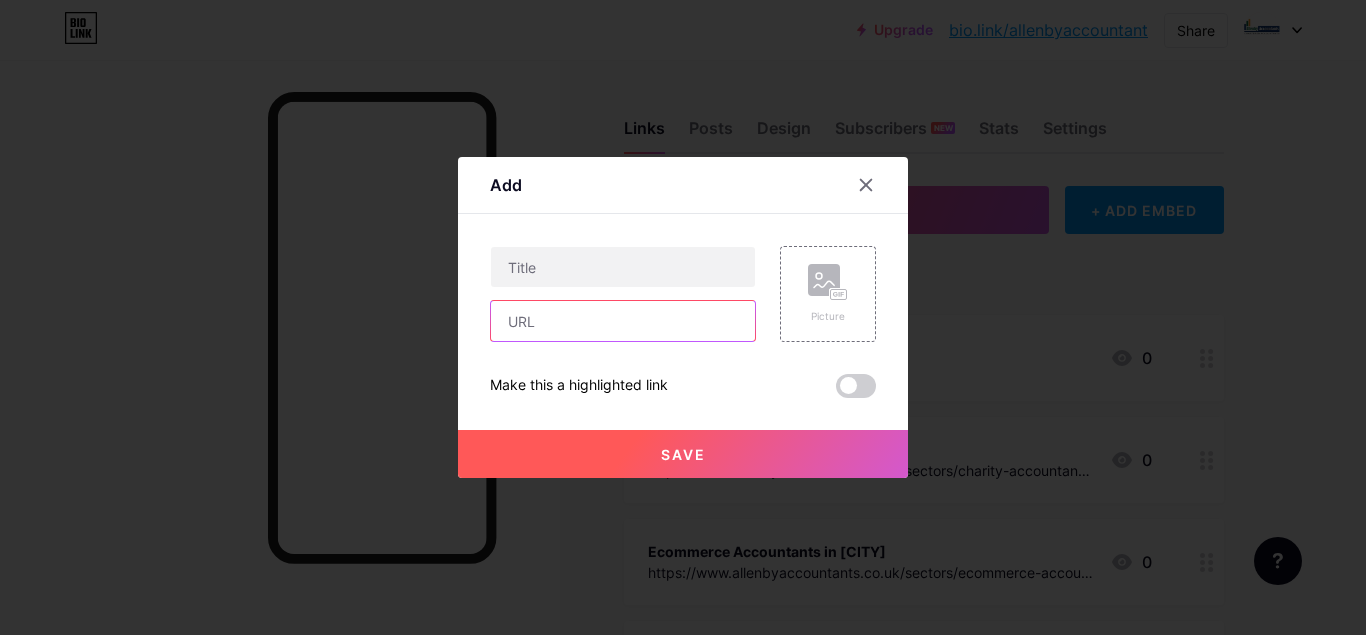 click at bounding box center [623, 321] 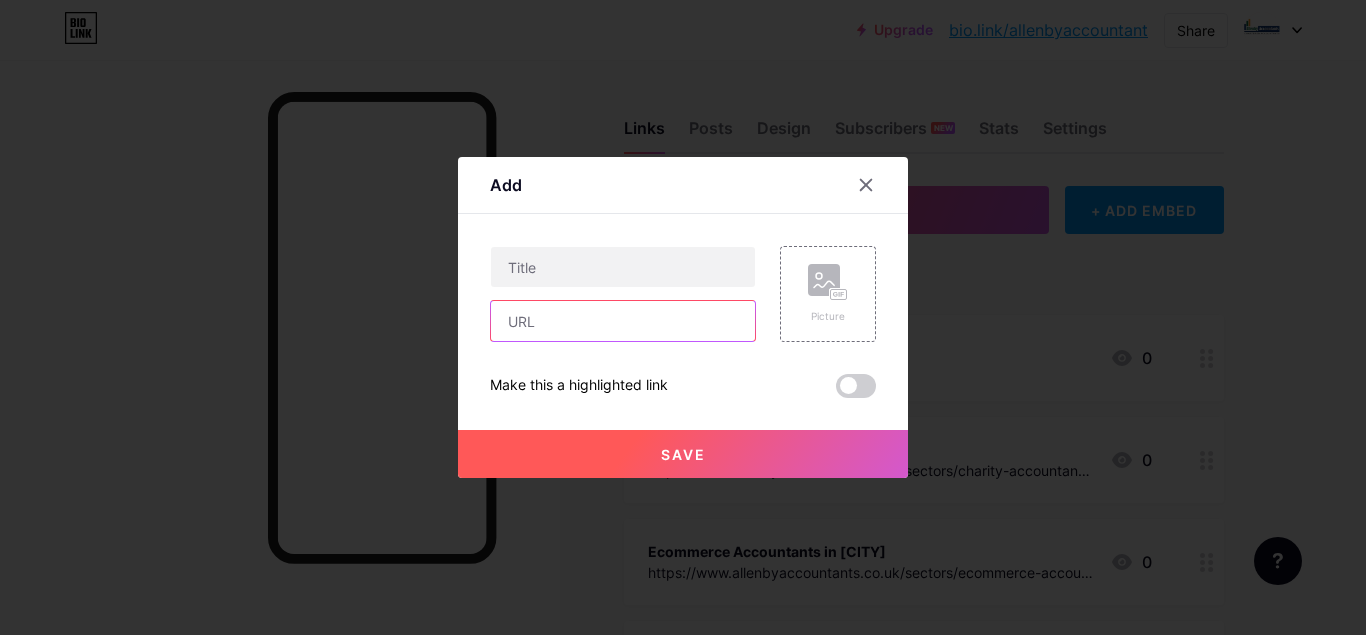 paste on "https://www.allenbyaccountants.co.uk/accountants-in-uxbridge/" 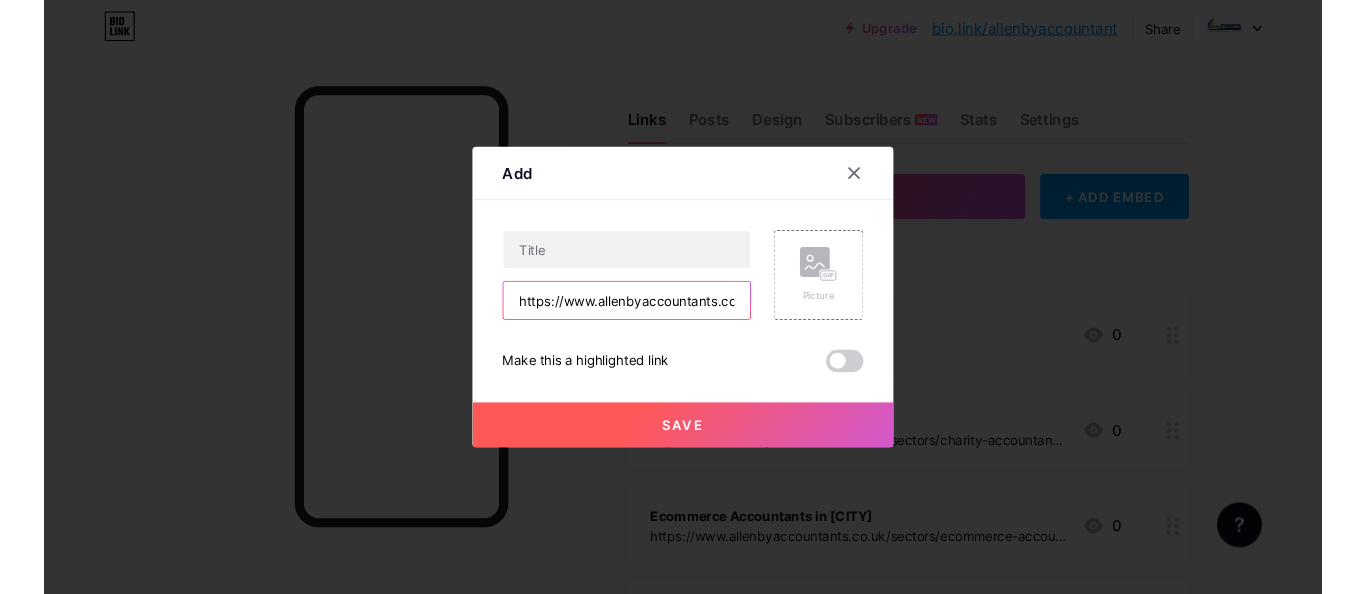 scroll, scrollTop: 0, scrollLeft: 198, axis: horizontal 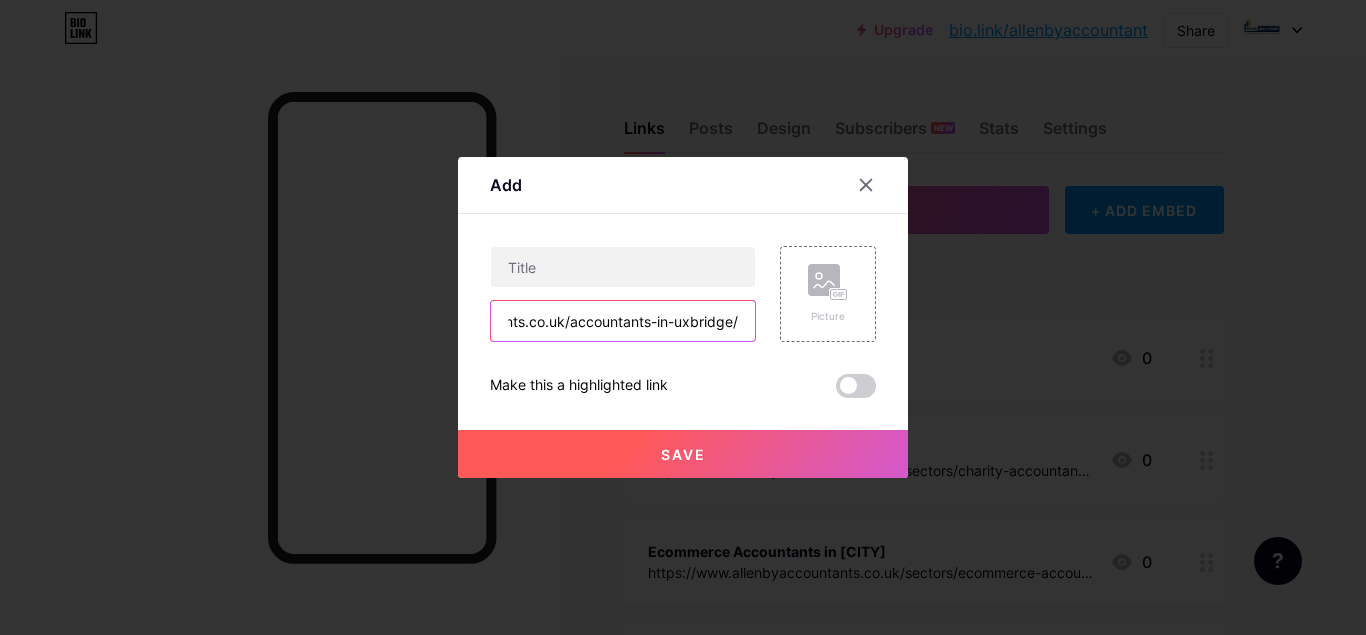 type on "https://www.allenbyaccountants.co.uk/accountants-in-uxbridge/" 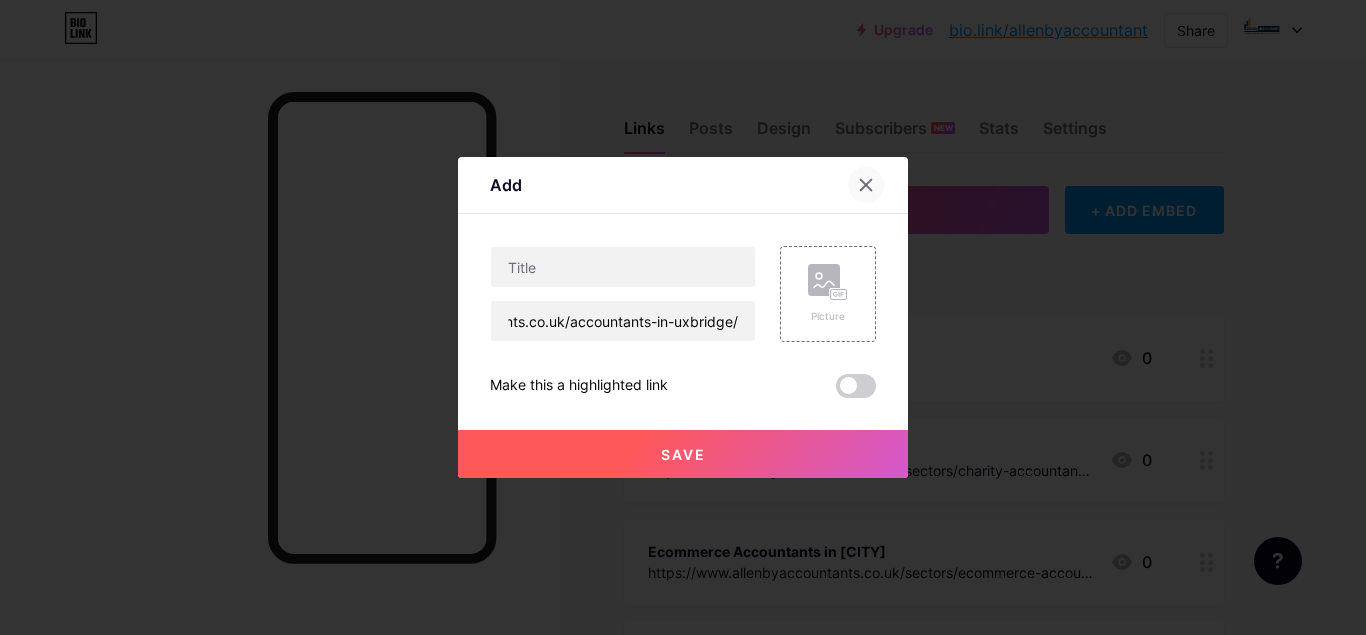 click 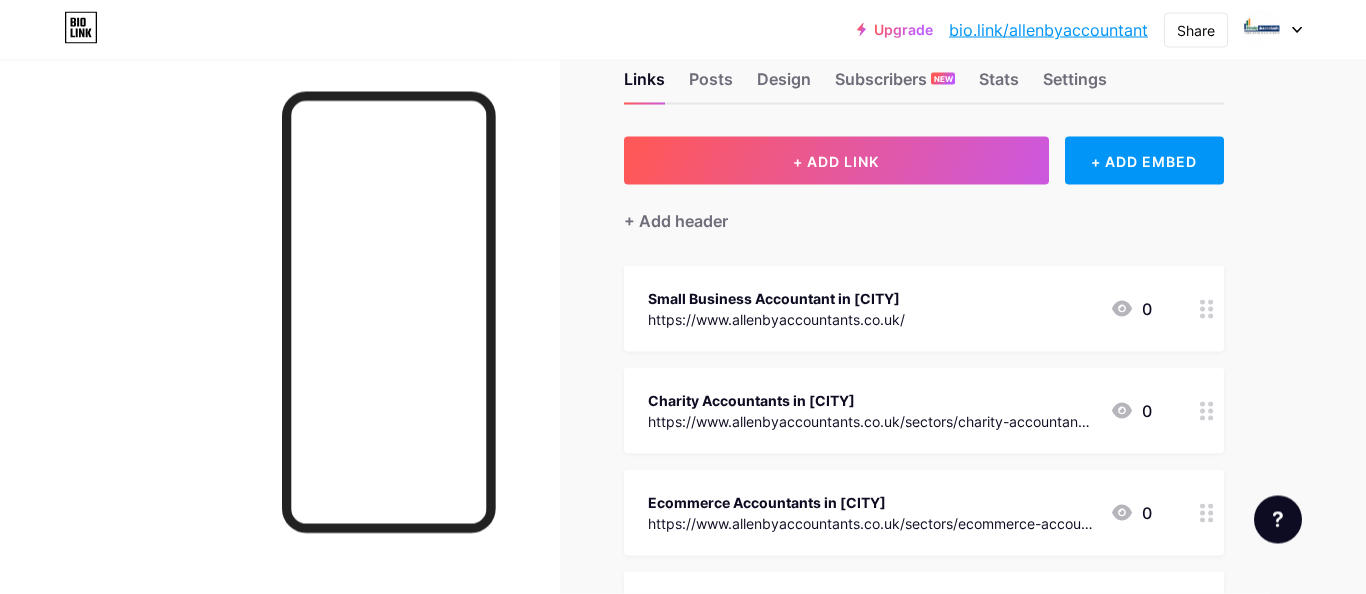 scroll, scrollTop: 0, scrollLeft: 0, axis: both 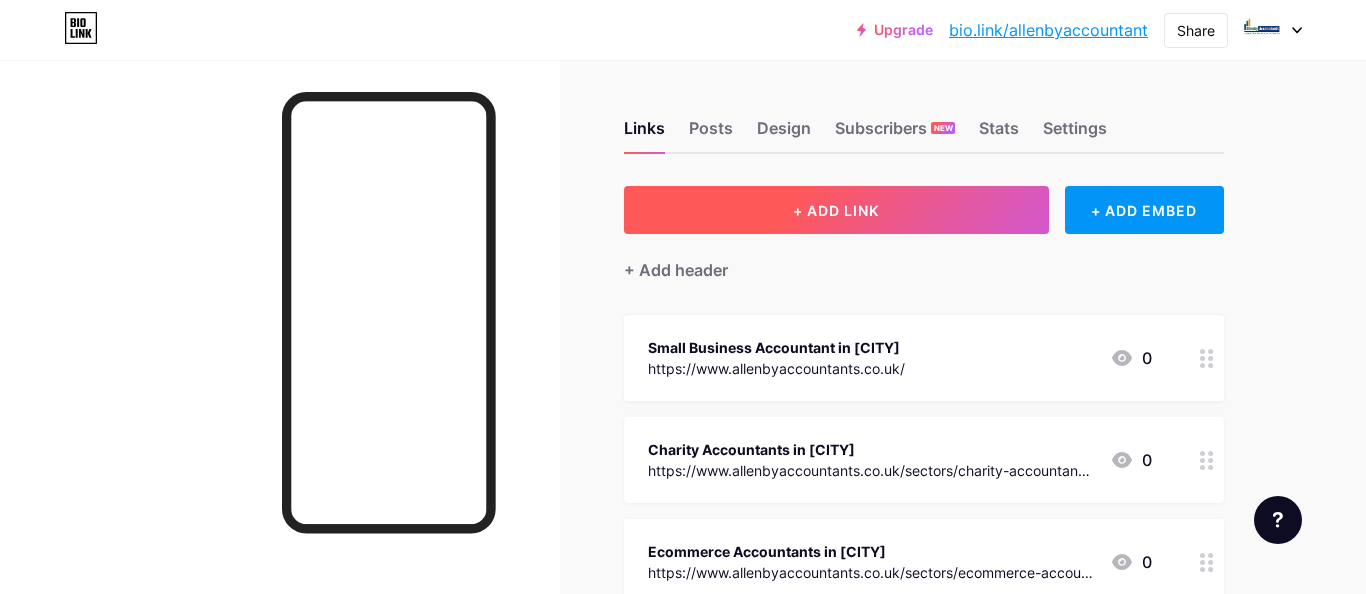 click on "+ ADD LINK" at bounding box center [836, 210] 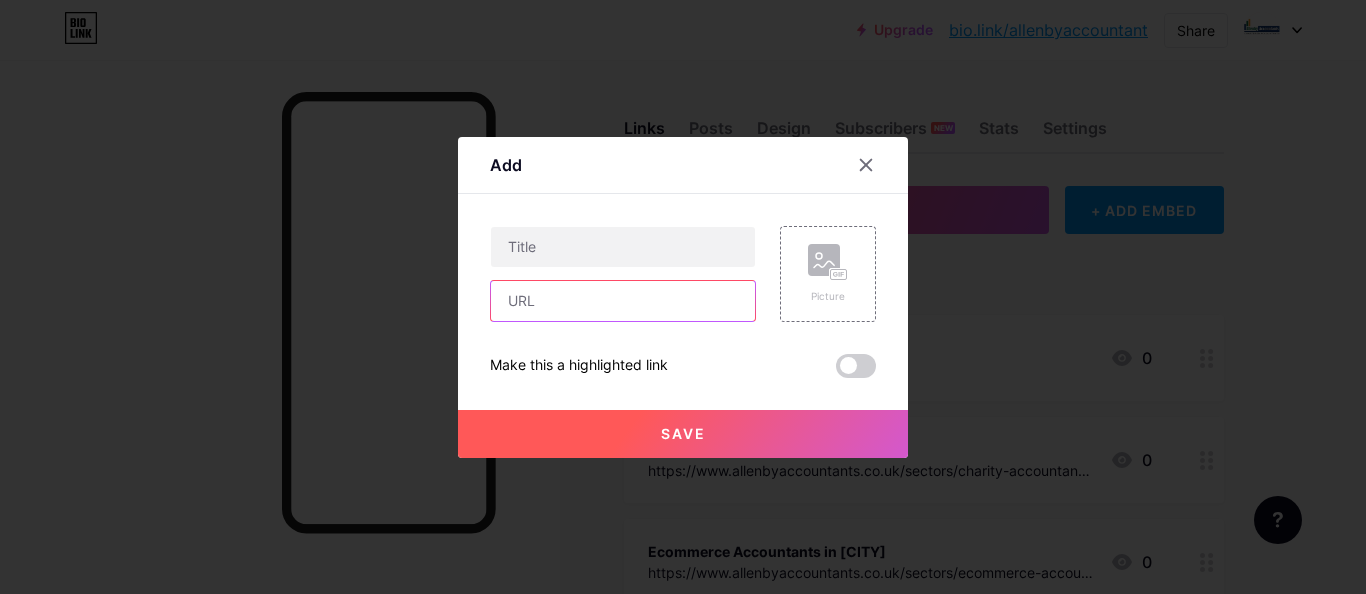click at bounding box center (623, 301) 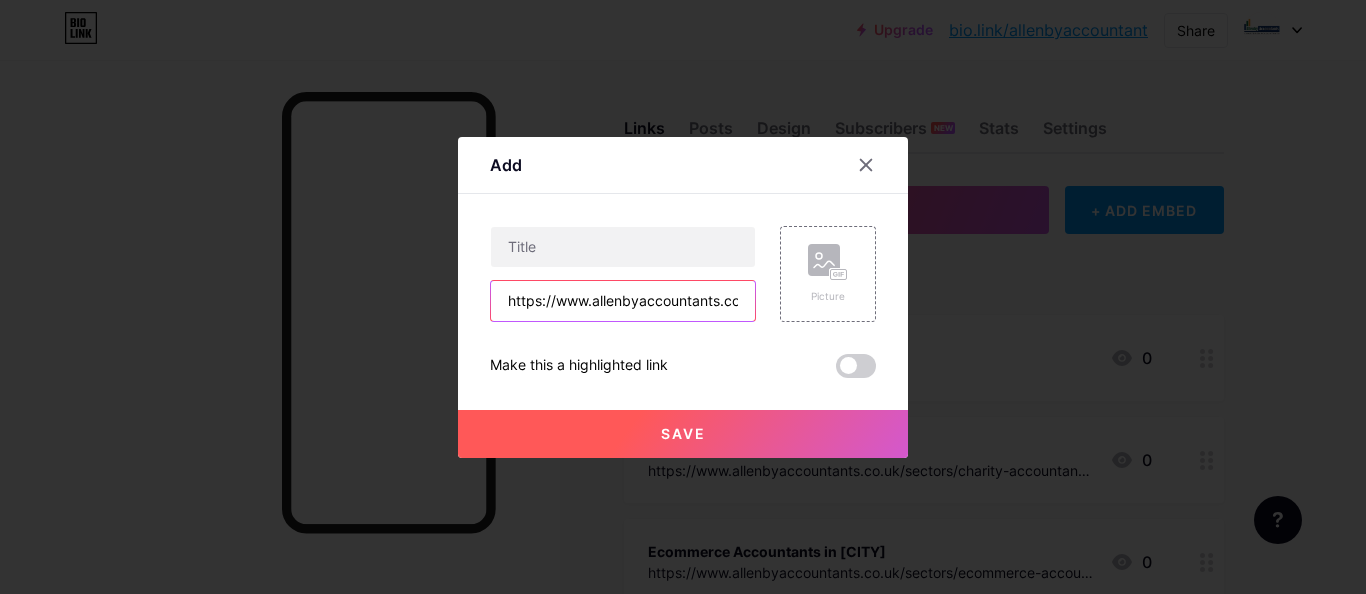 scroll, scrollTop: 0, scrollLeft: 198, axis: horizontal 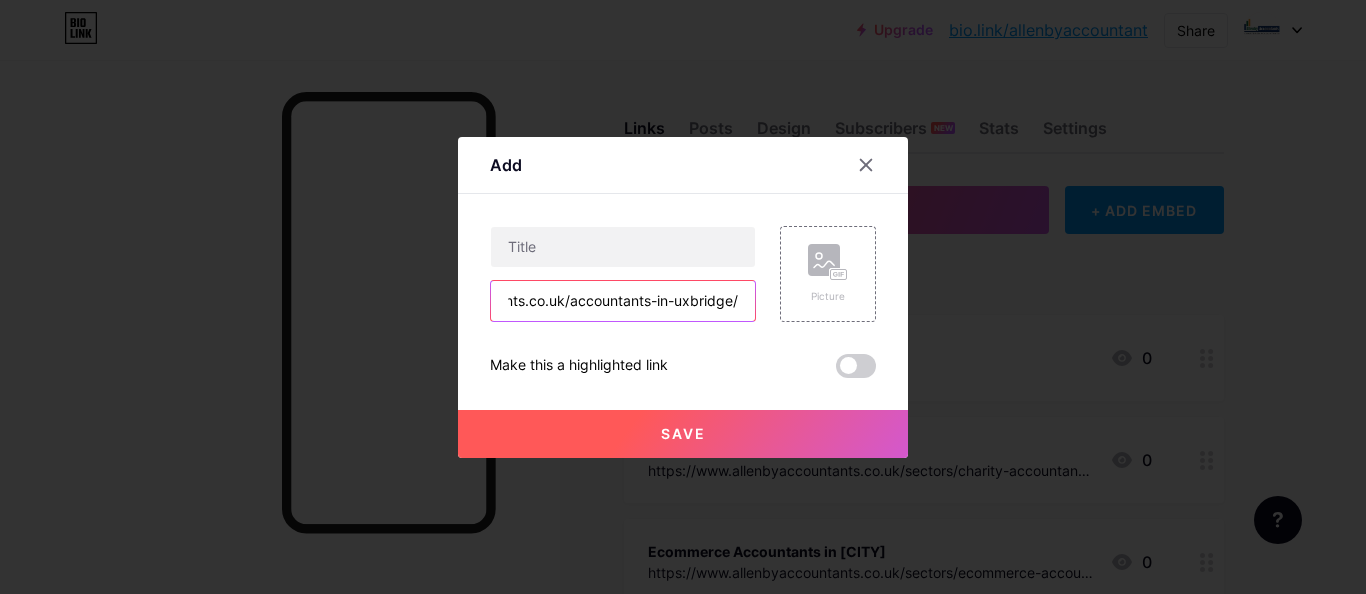 type on "https://www.allenbyaccountants.co.uk/accountants-in-uxbridge/" 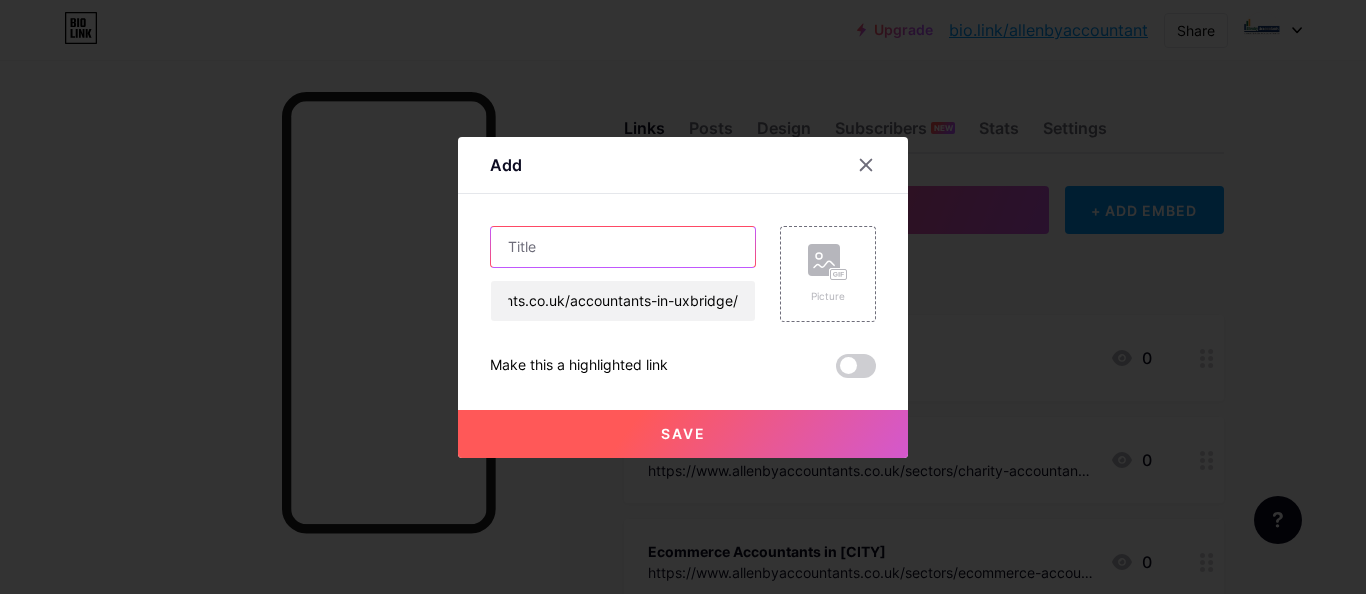 click at bounding box center [623, 247] 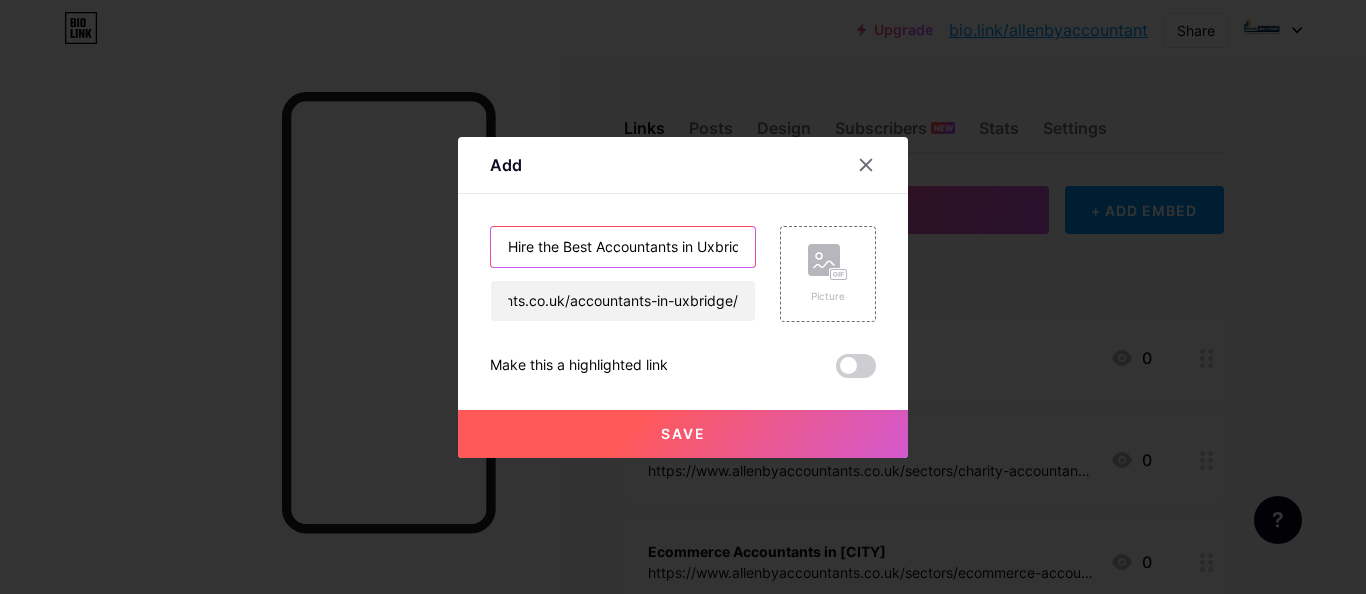 scroll, scrollTop: 0, scrollLeft: 23, axis: horizontal 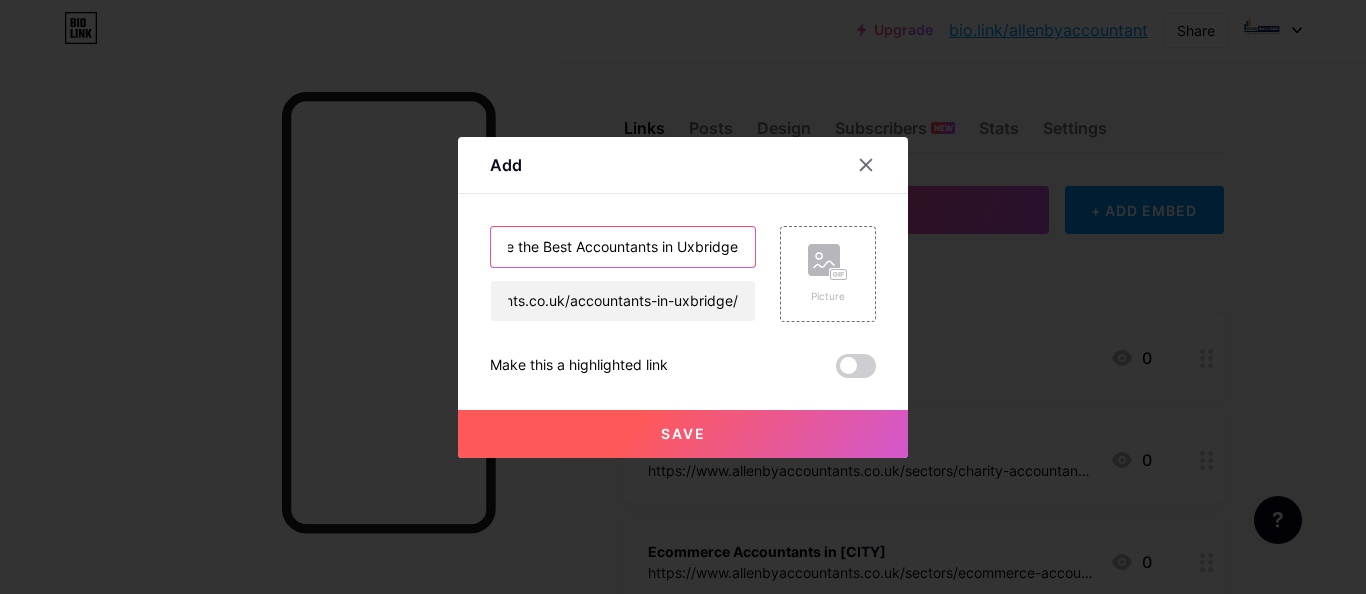 type on "Hire the Best Accountants in Uxbridge" 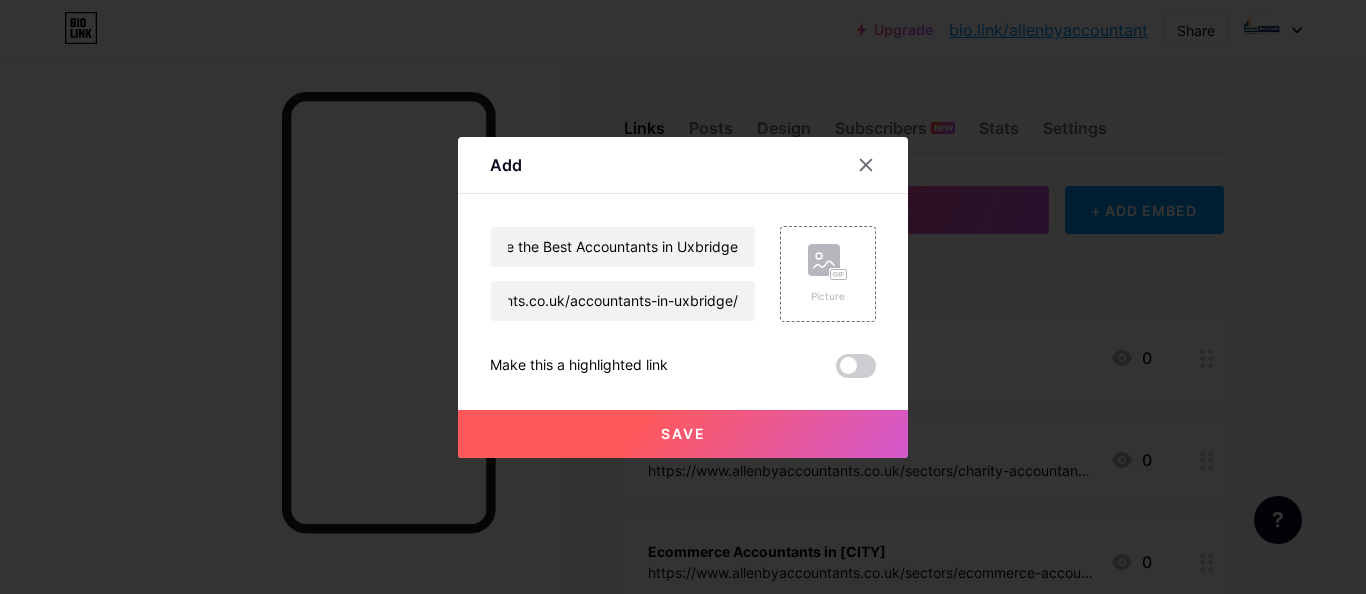 click on "Save" at bounding box center (683, 434) 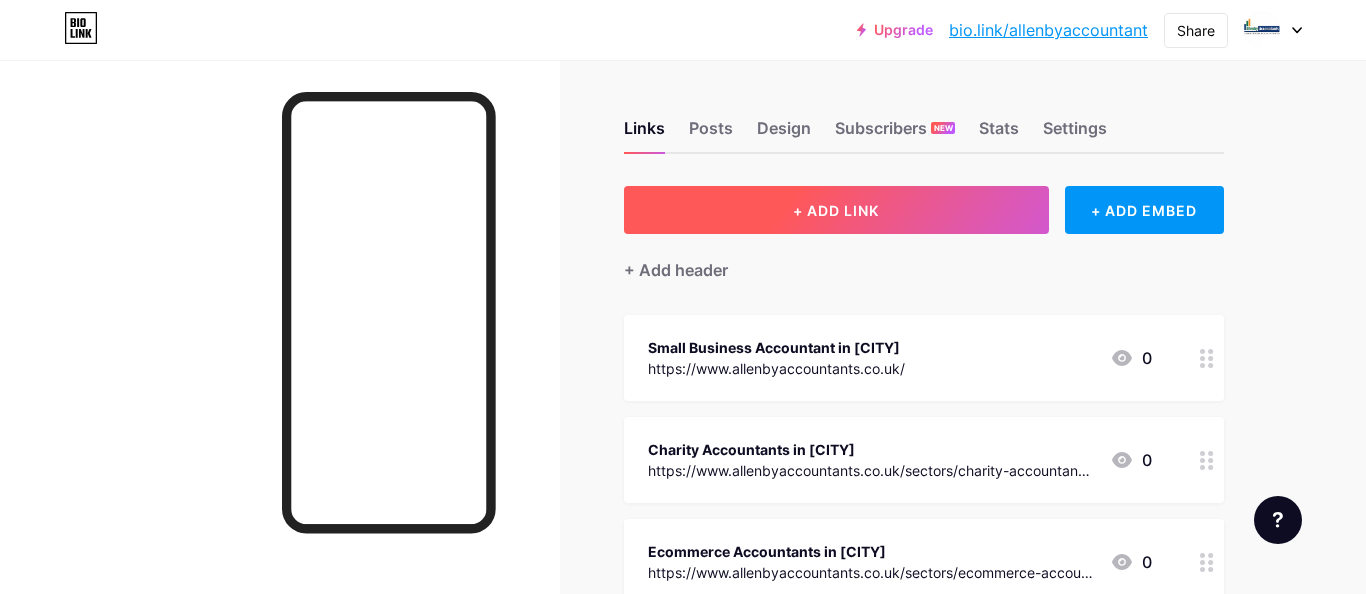 click on "+ ADD LINK" at bounding box center [836, 210] 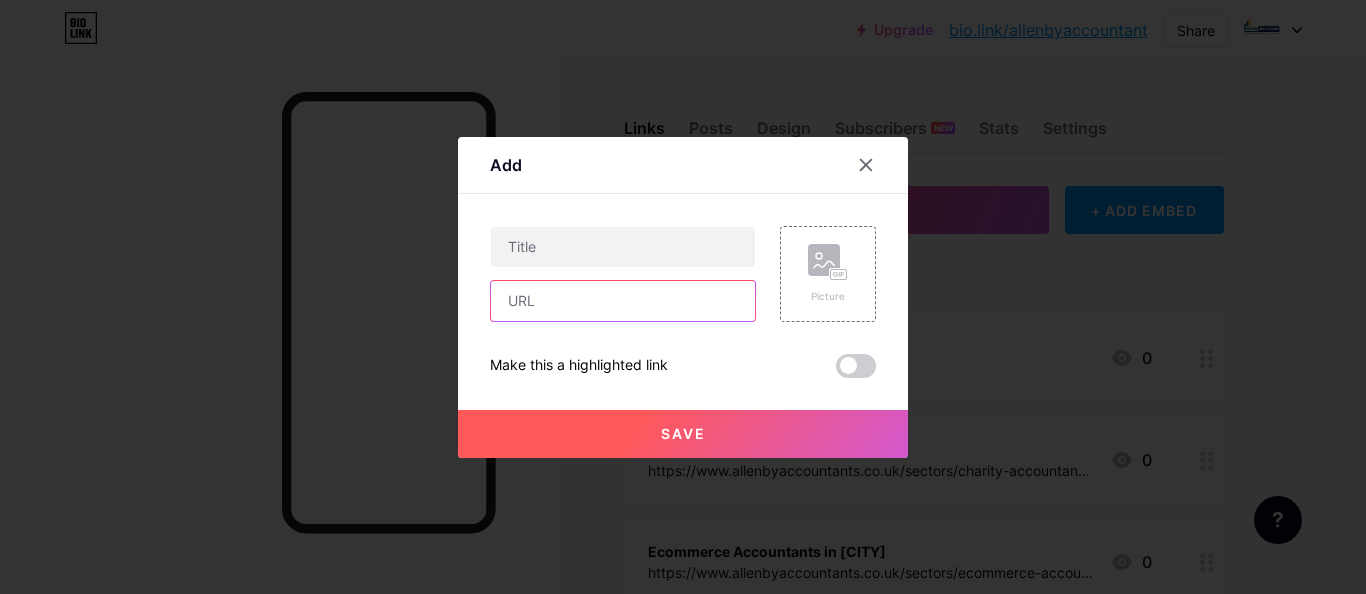 click at bounding box center (623, 301) 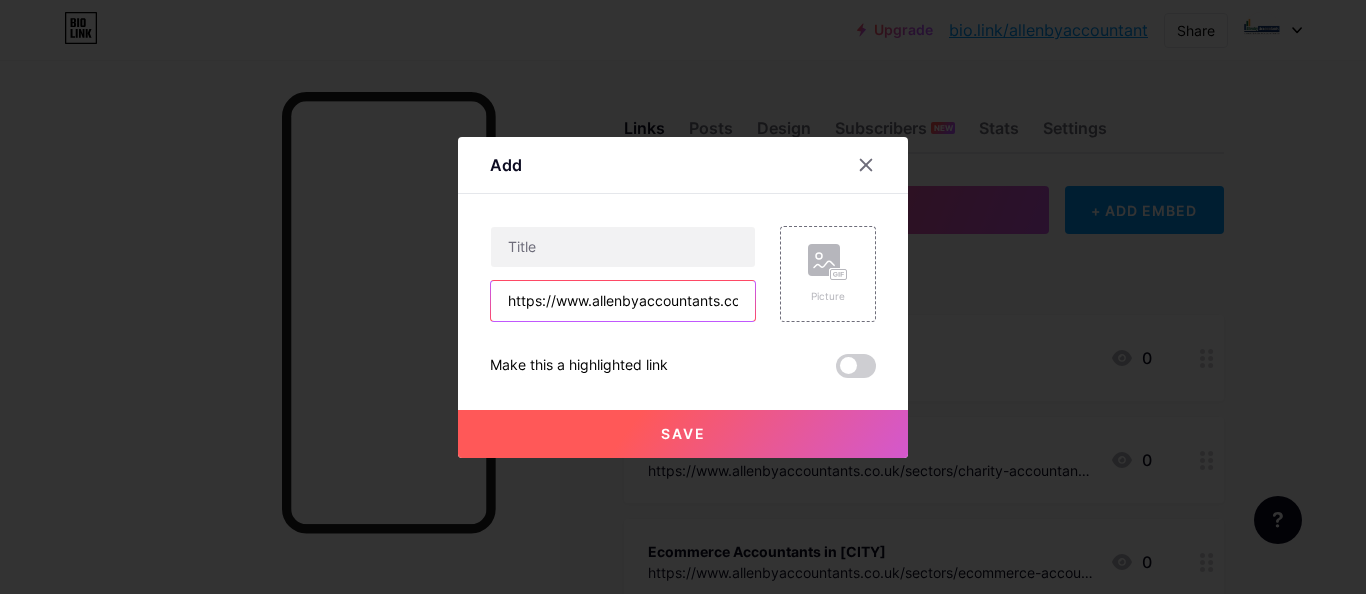 scroll, scrollTop: 0, scrollLeft: 278, axis: horizontal 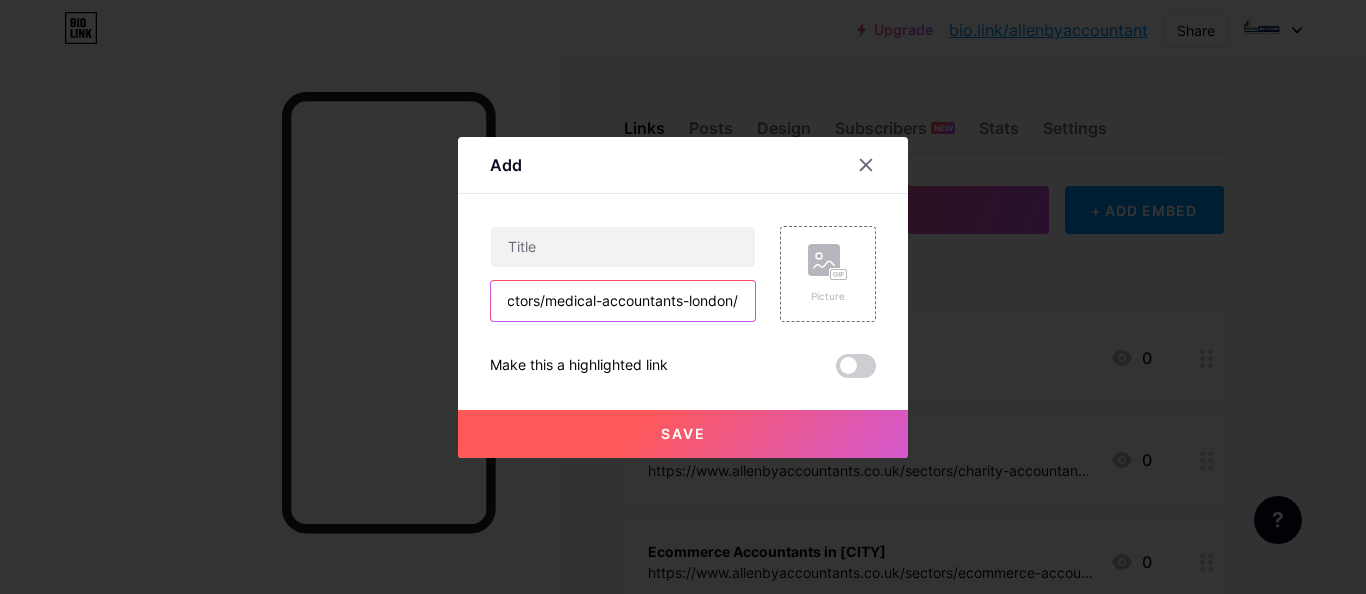 type on "https://www.allenbyaccountants.co.uk/sectors/medical-accountants-london/" 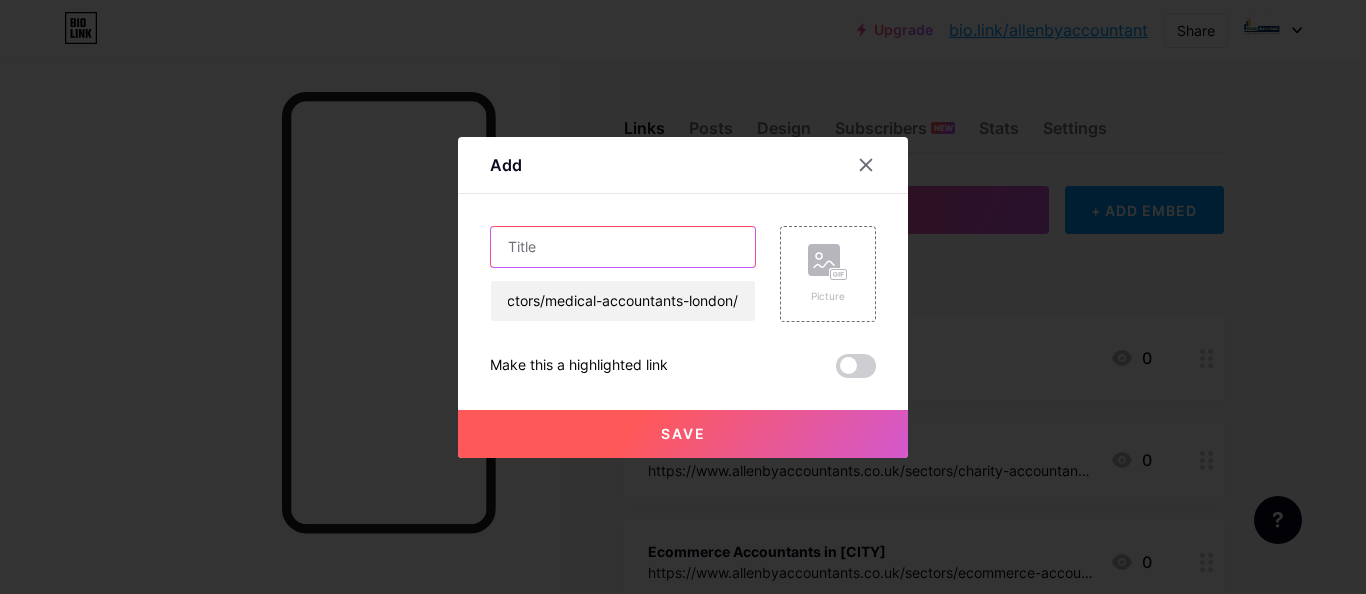 click at bounding box center [623, 247] 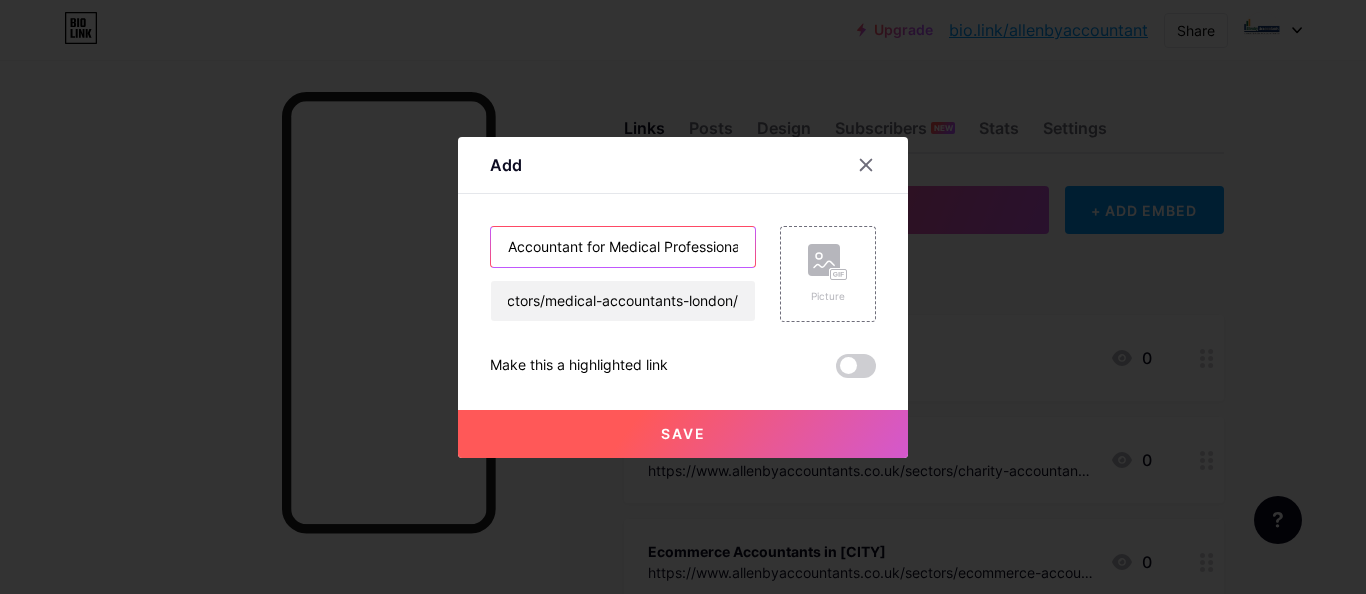 scroll, scrollTop: 0, scrollLeft: 16, axis: horizontal 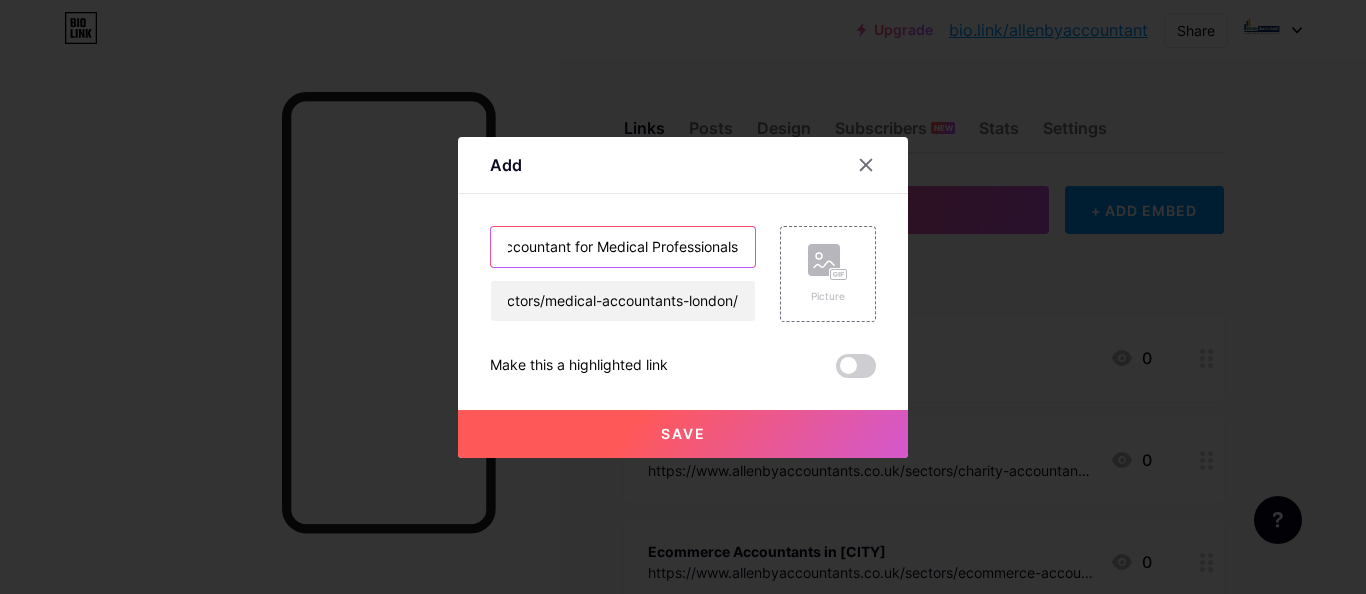 type on "Accountant for Medical Professionals" 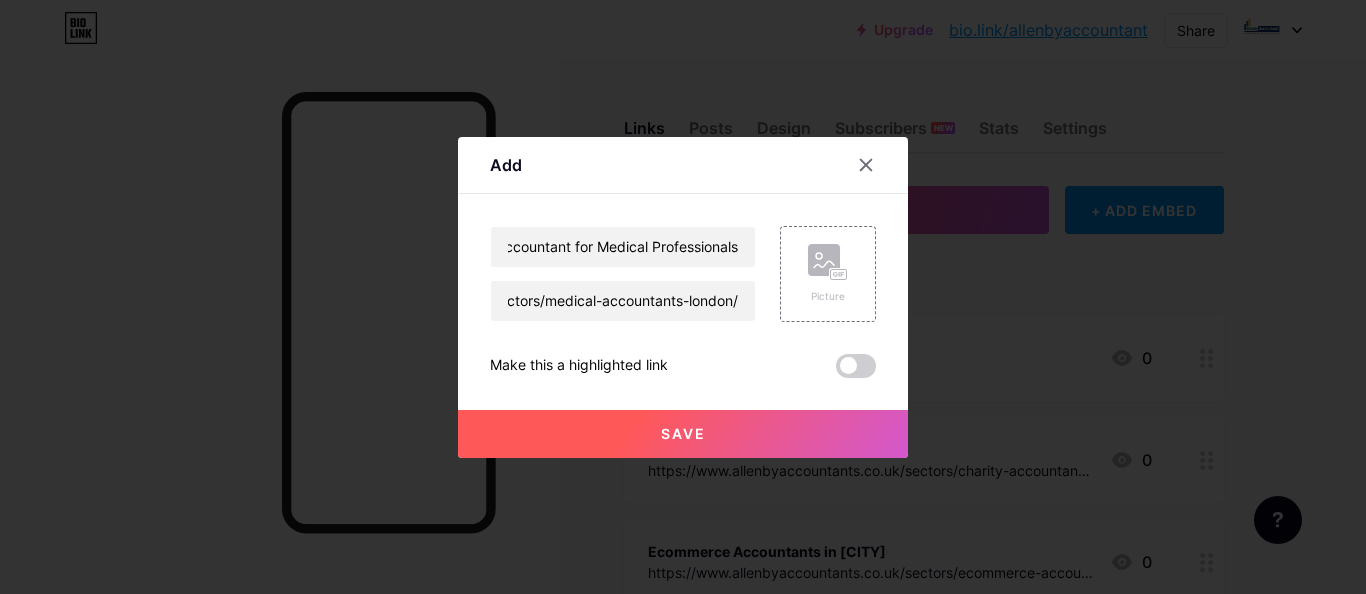 click on "Save" at bounding box center [683, 434] 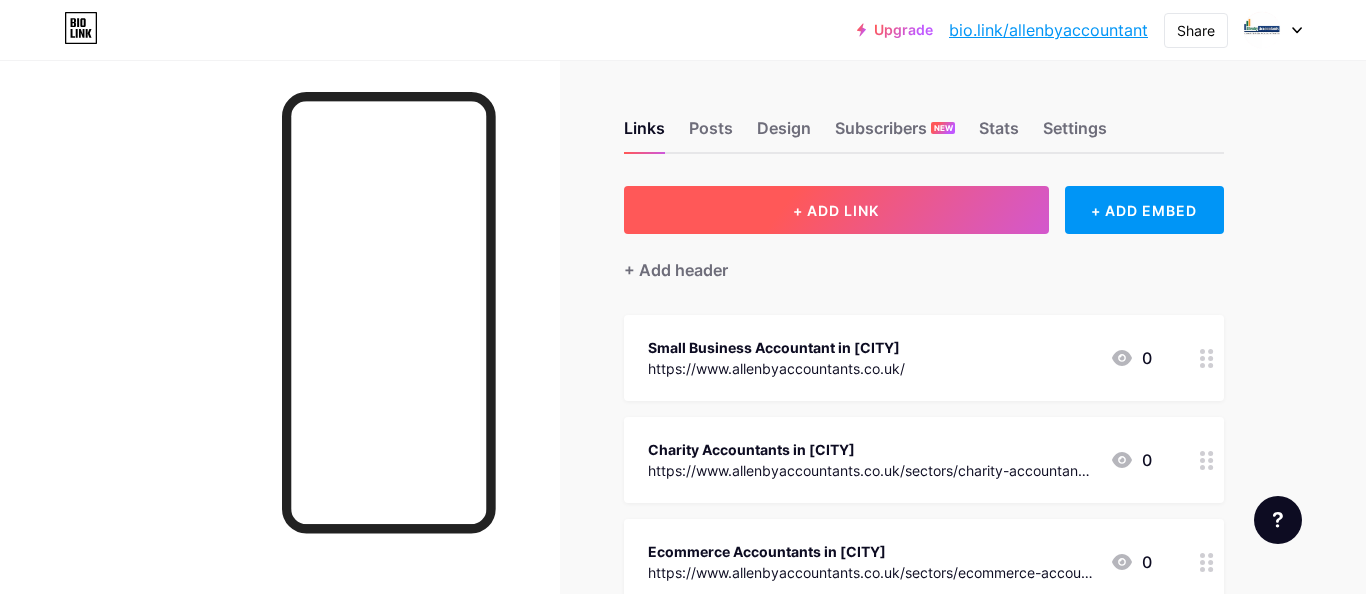 click on "+ ADD LINK" at bounding box center [836, 210] 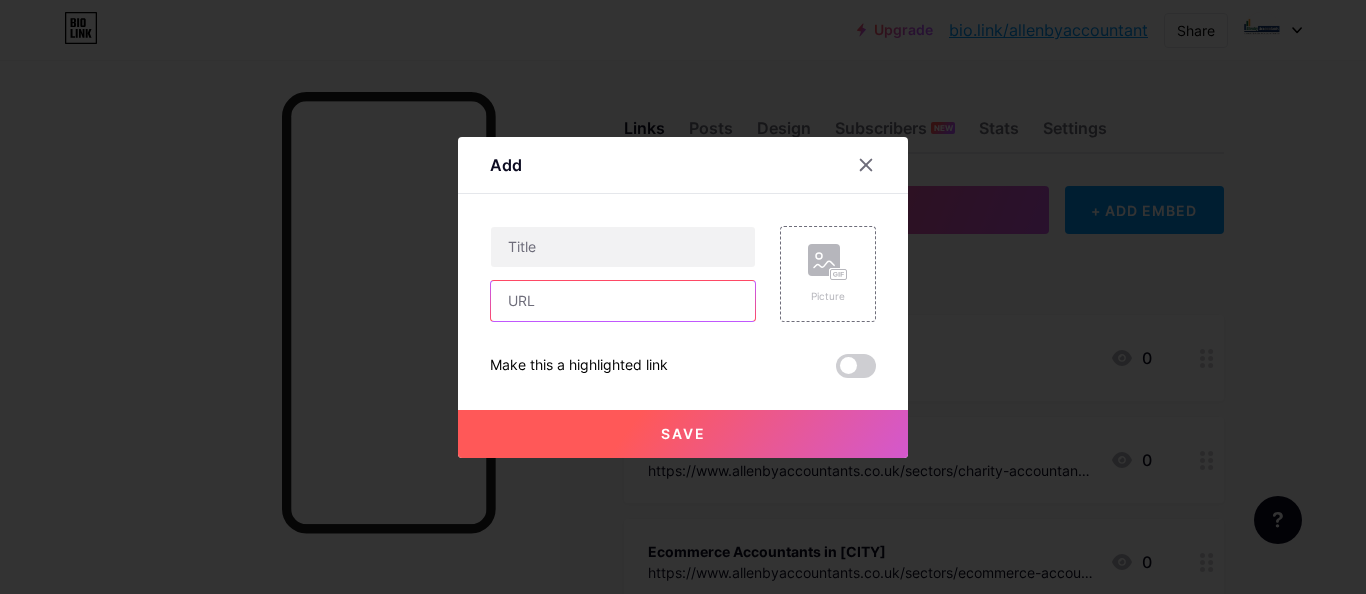 click at bounding box center [623, 301] 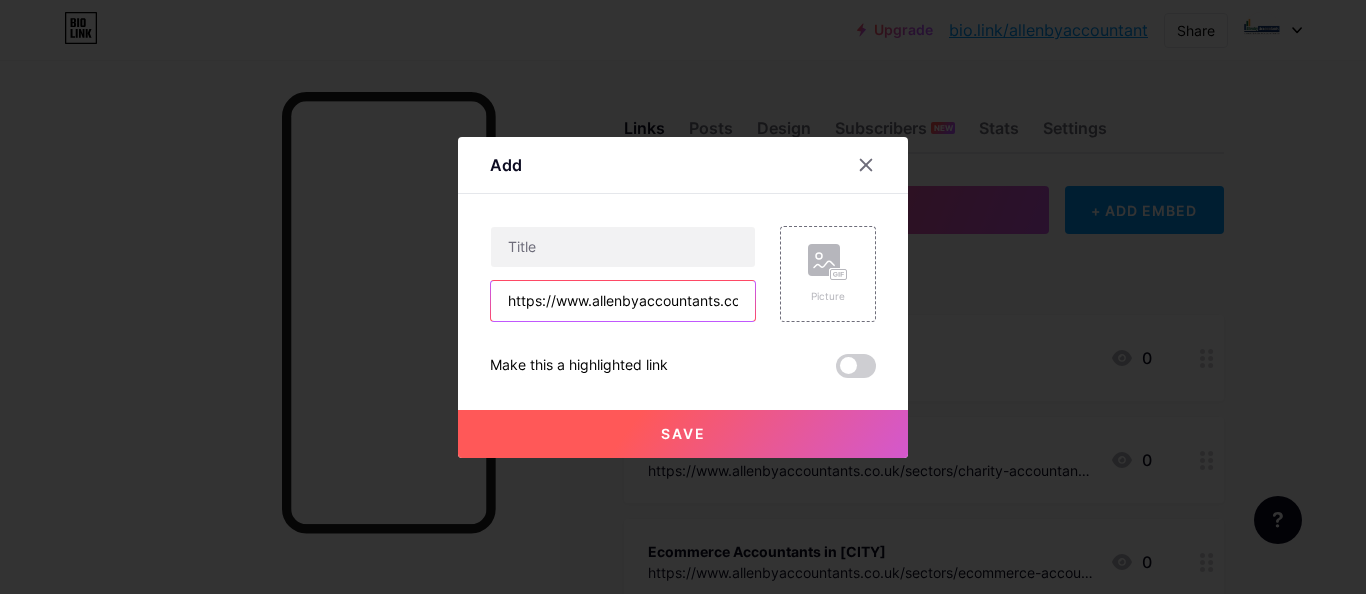 scroll, scrollTop: 0, scrollLeft: 241, axis: horizontal 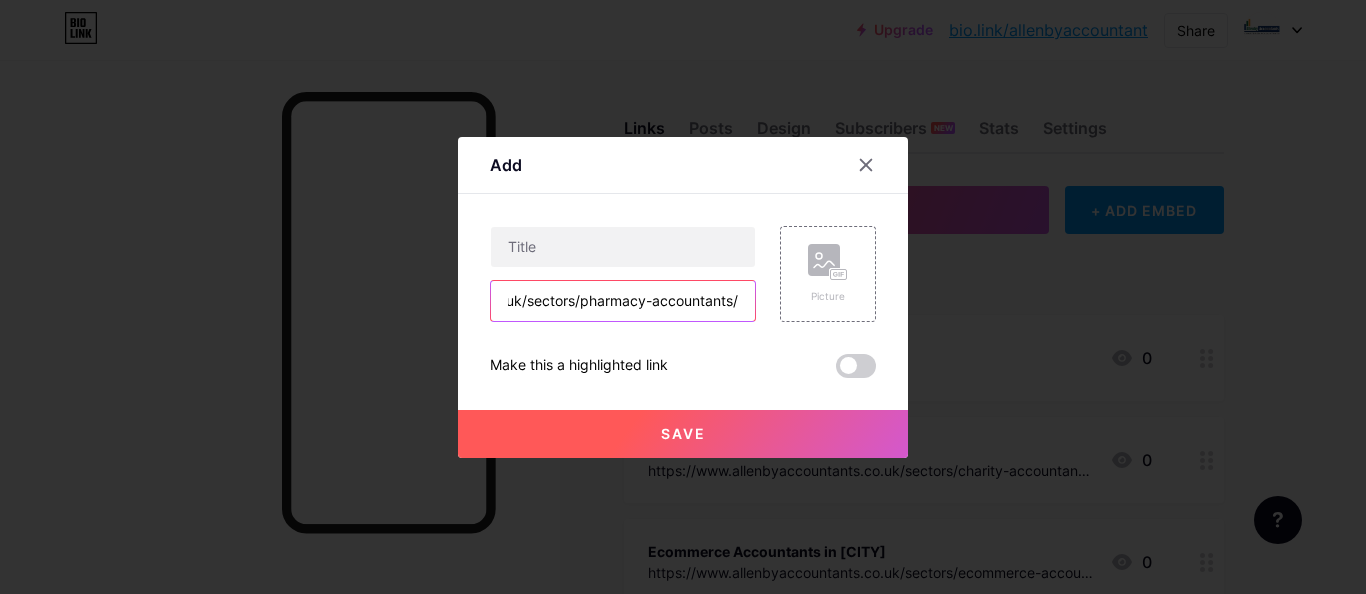 type on "https://www.allenbyaccountants.co.uk/sectors/pharmacy-accountants/" 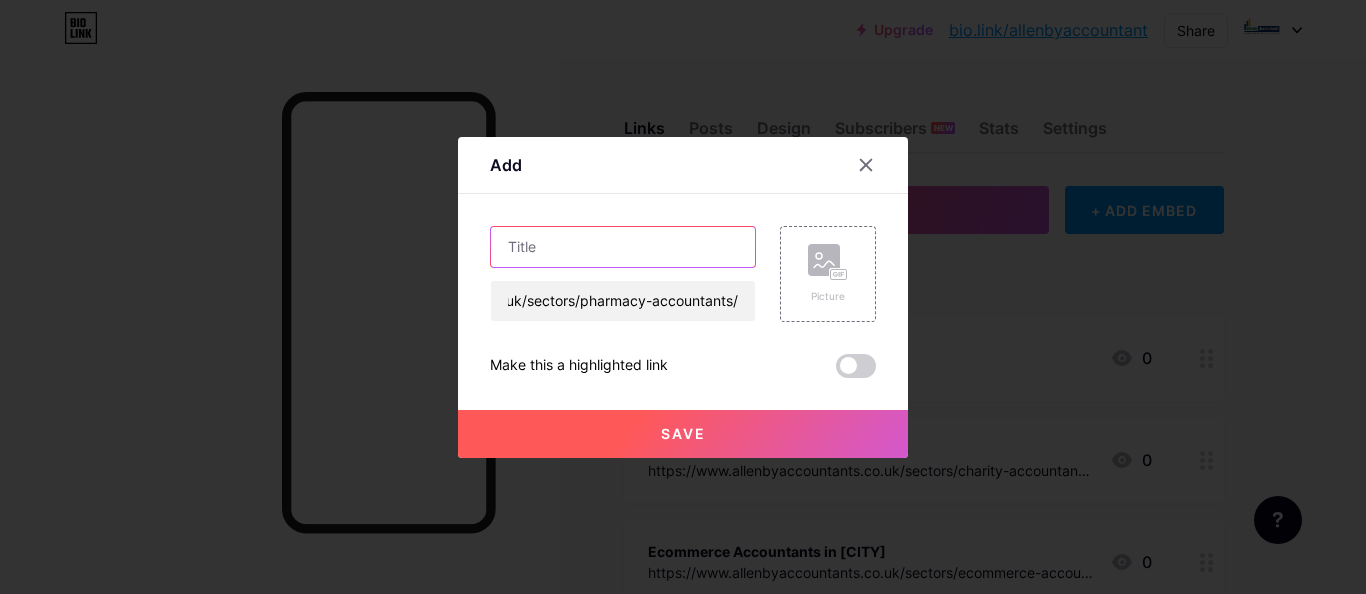 click at bounding box center [623, 247] 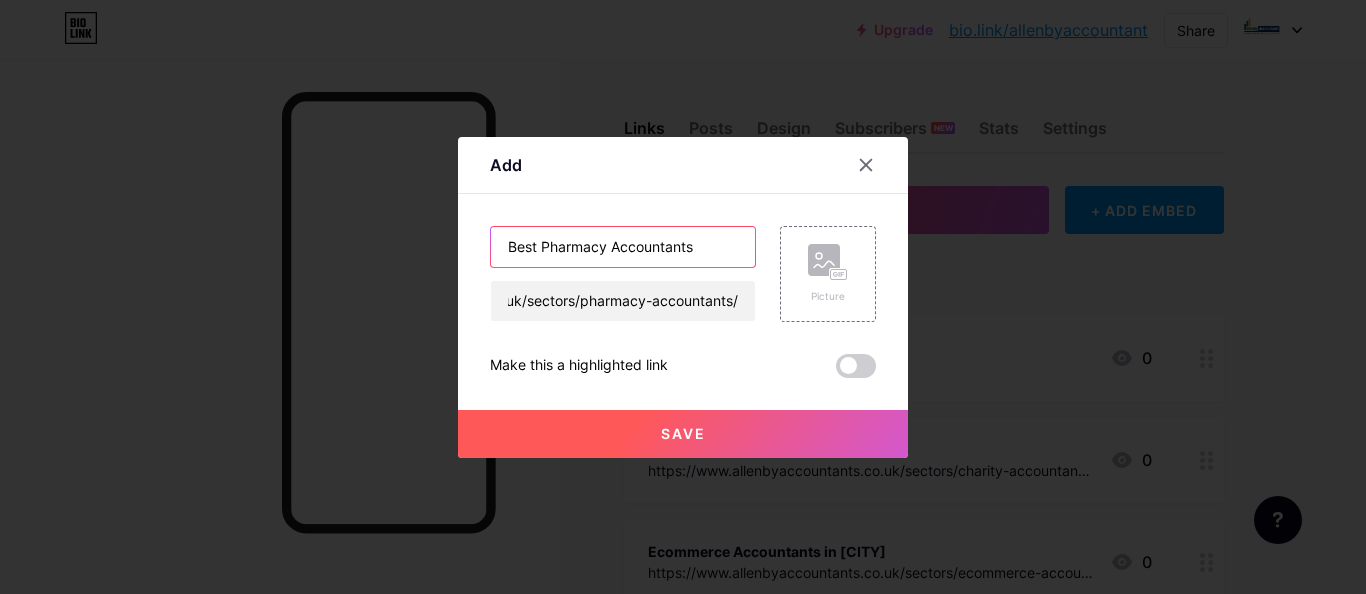 type on "Best Pharmacy Accountants" 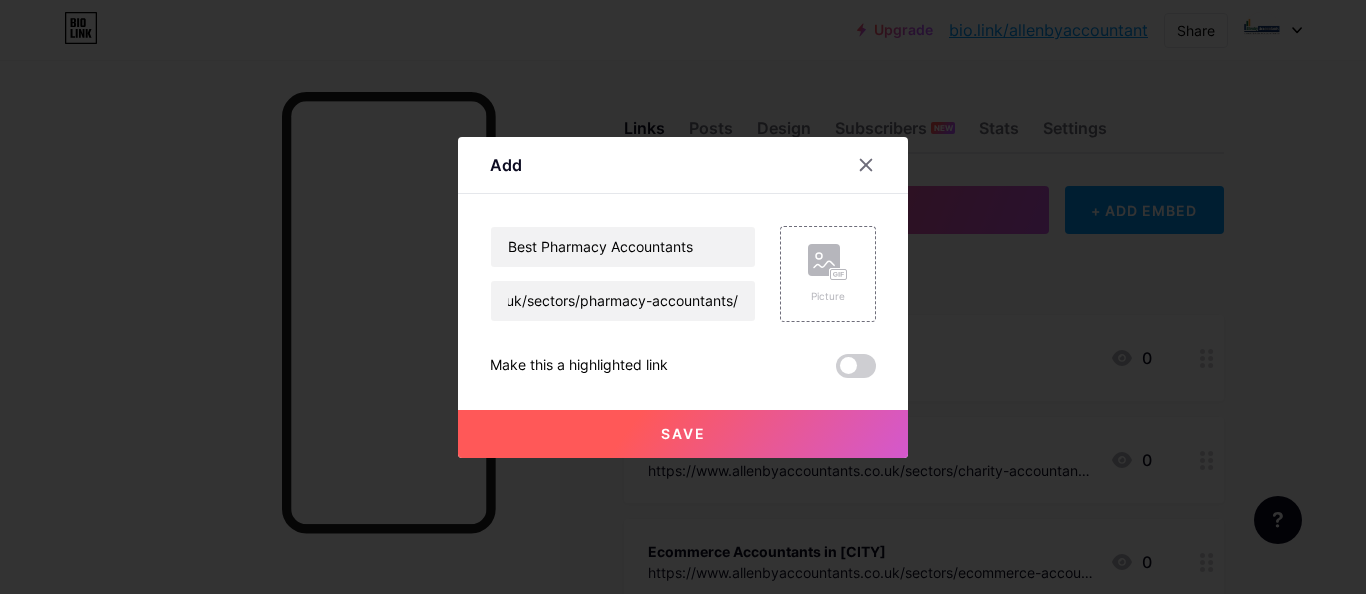 click on "Save" at bounding box center (683, 434) 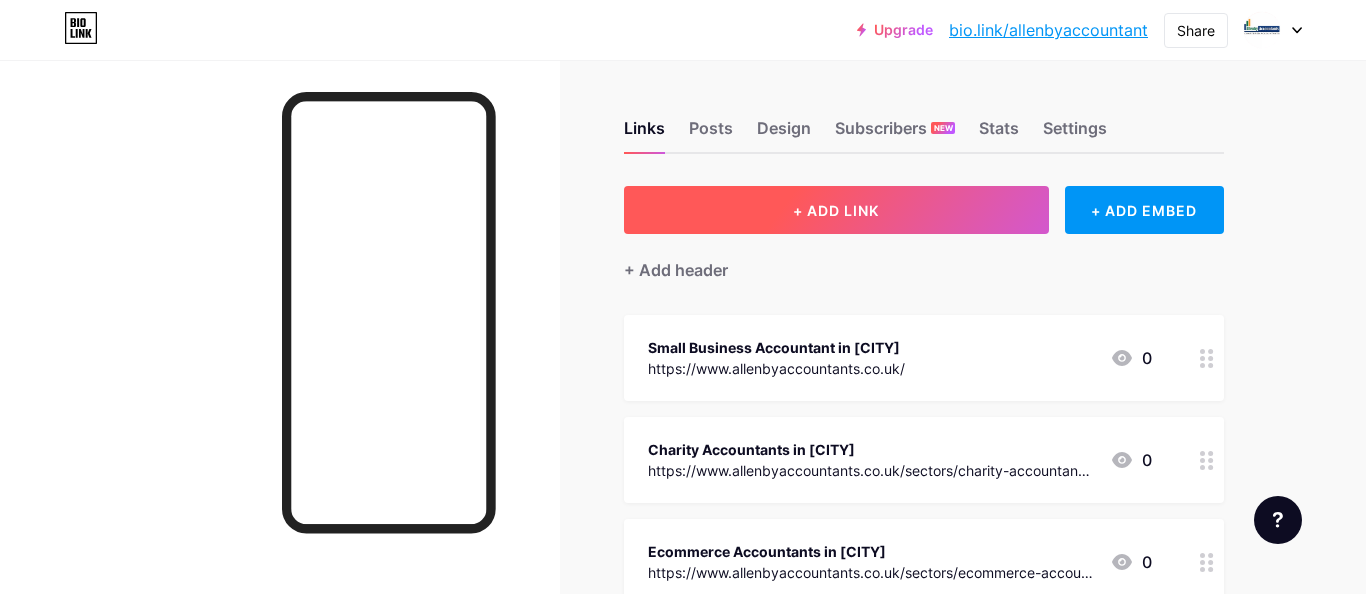 click on "+ ADD LINK" at bounding box center (836, 210) 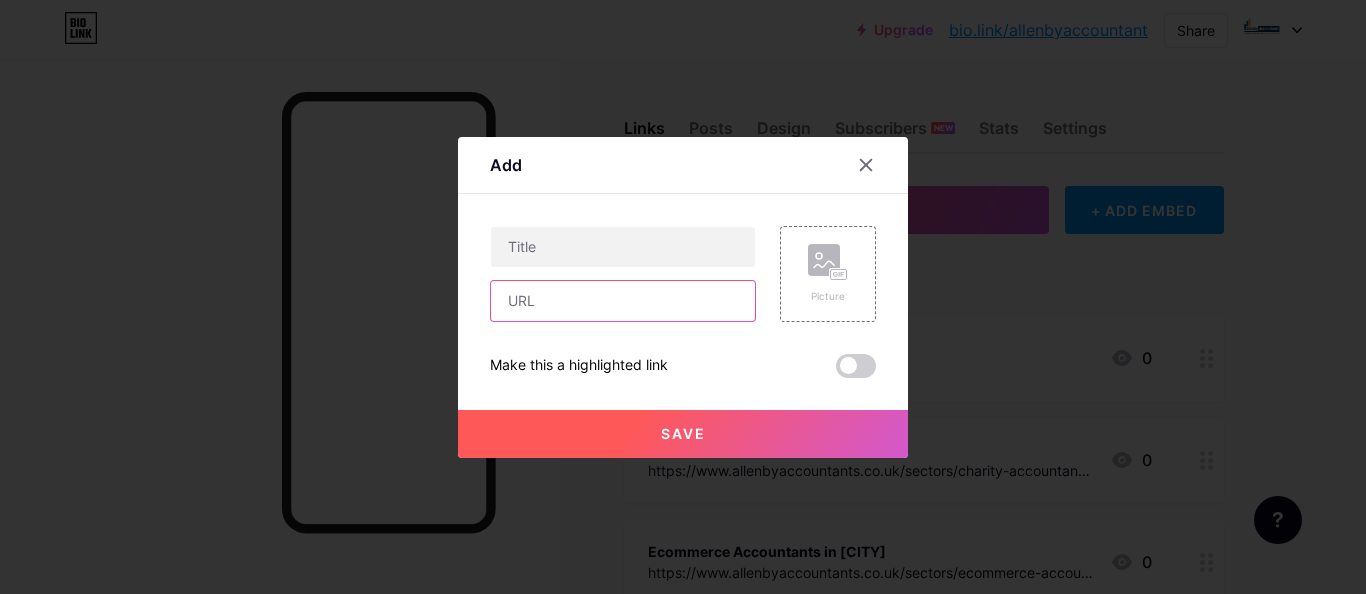 click at bounding box center [623, 301] 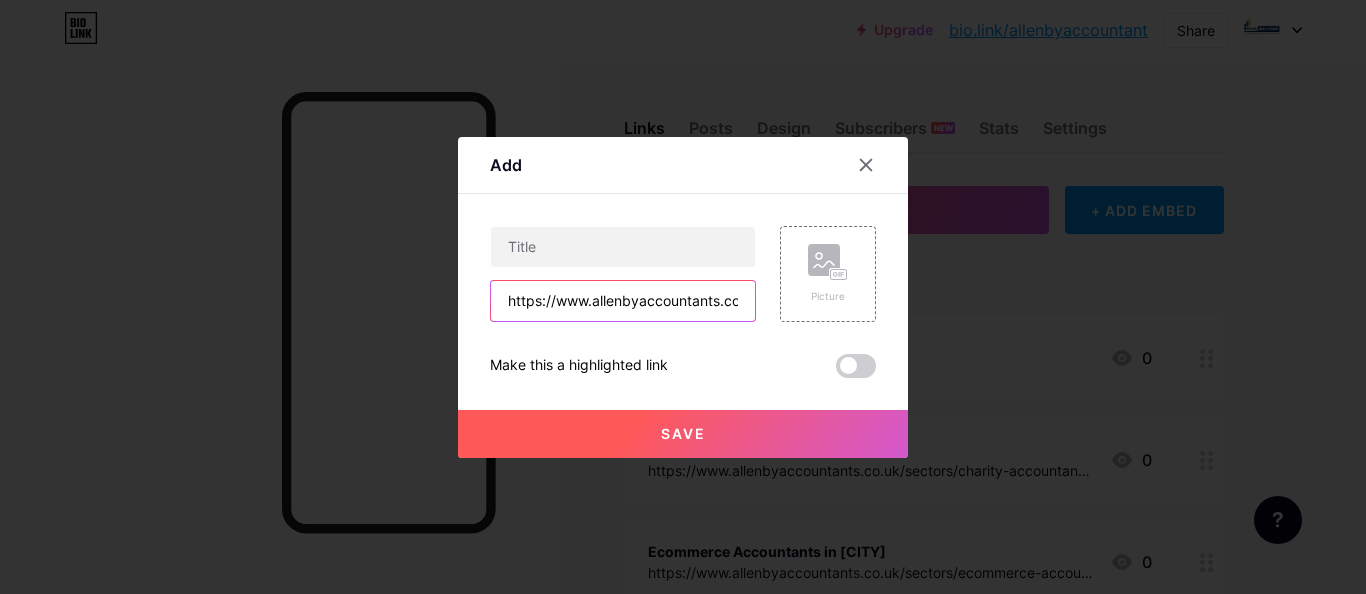 scroll, scrollTop: 0, scrollLeft: 304, axis: horizontal 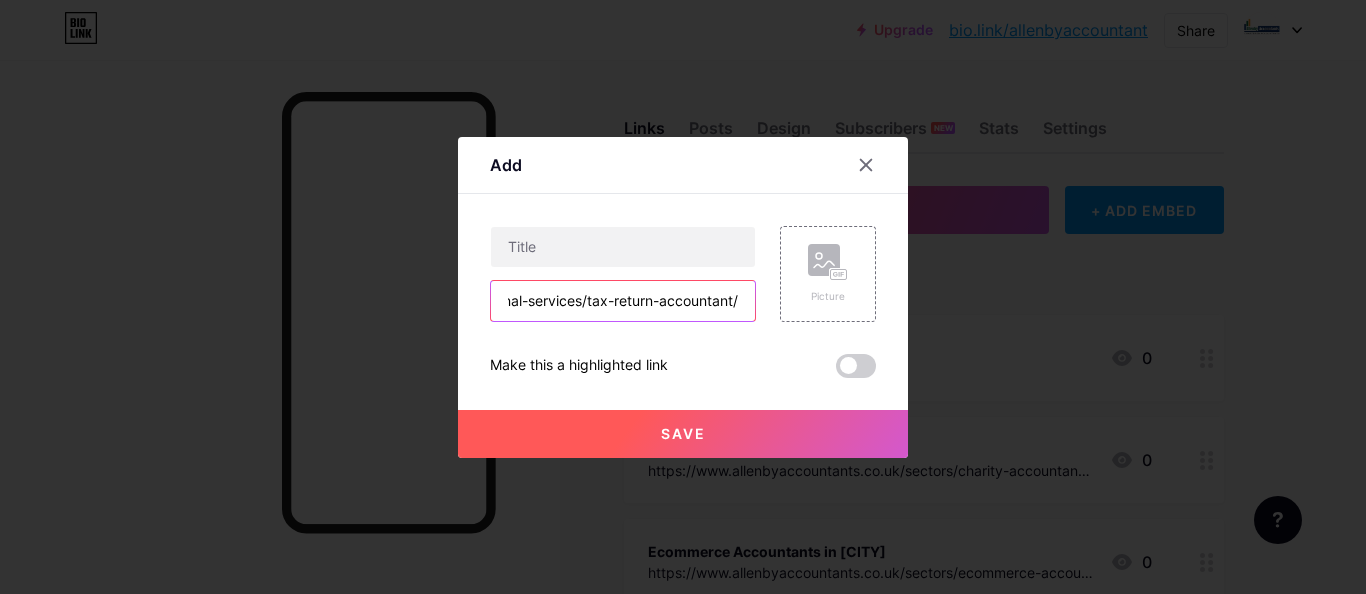 type on "https://www.allenbyaccountants.co.uk/personal-services/tax-return-accountant/" 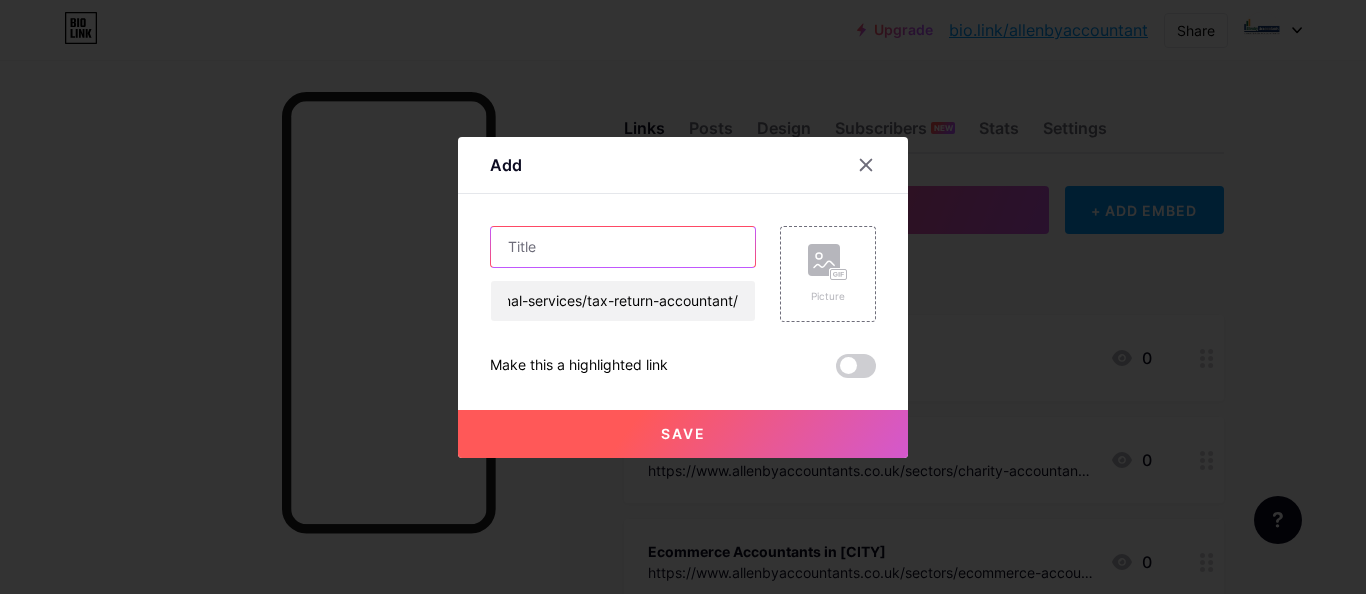 click at bounding box center [623, 247] 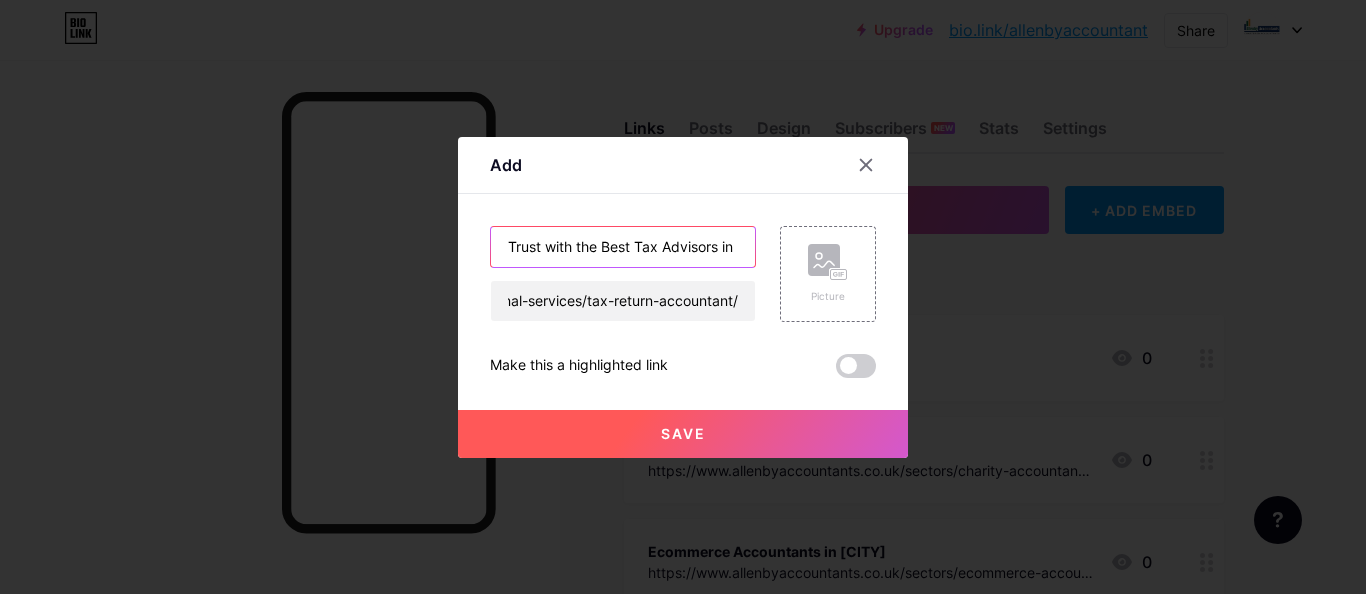 scroll, scrollTop: 0, scrollLeft: 53, axis: horizontal 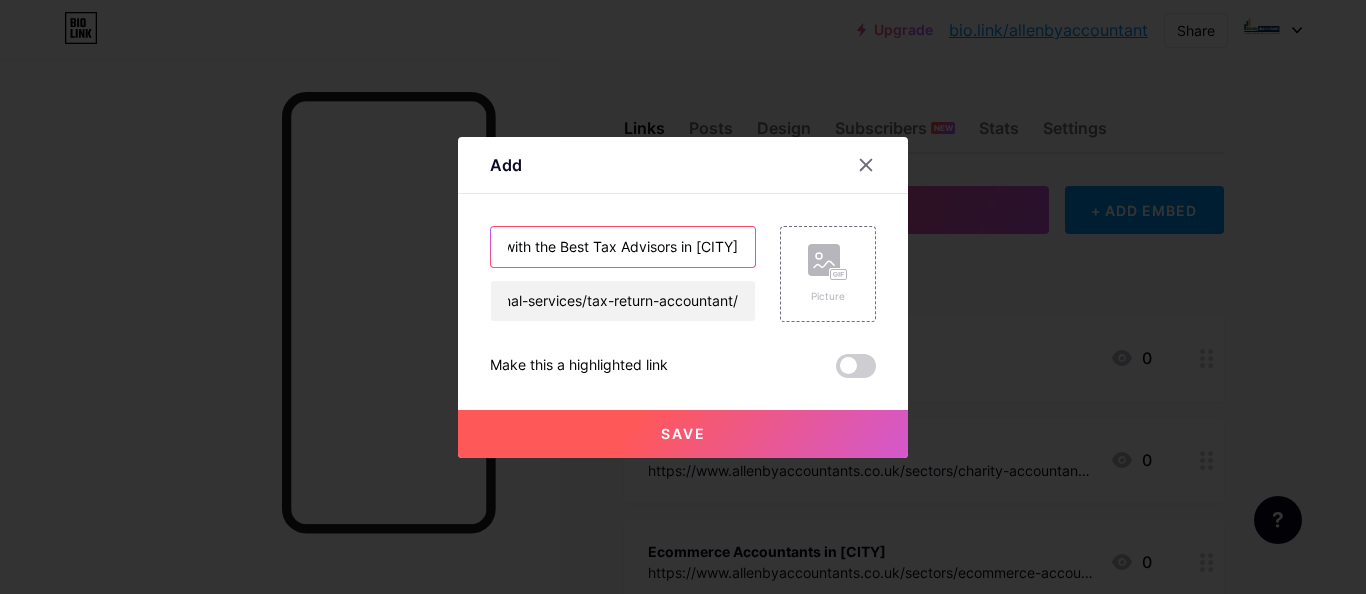 type on "Trust with the Best Tax Advisors in [CITY]" 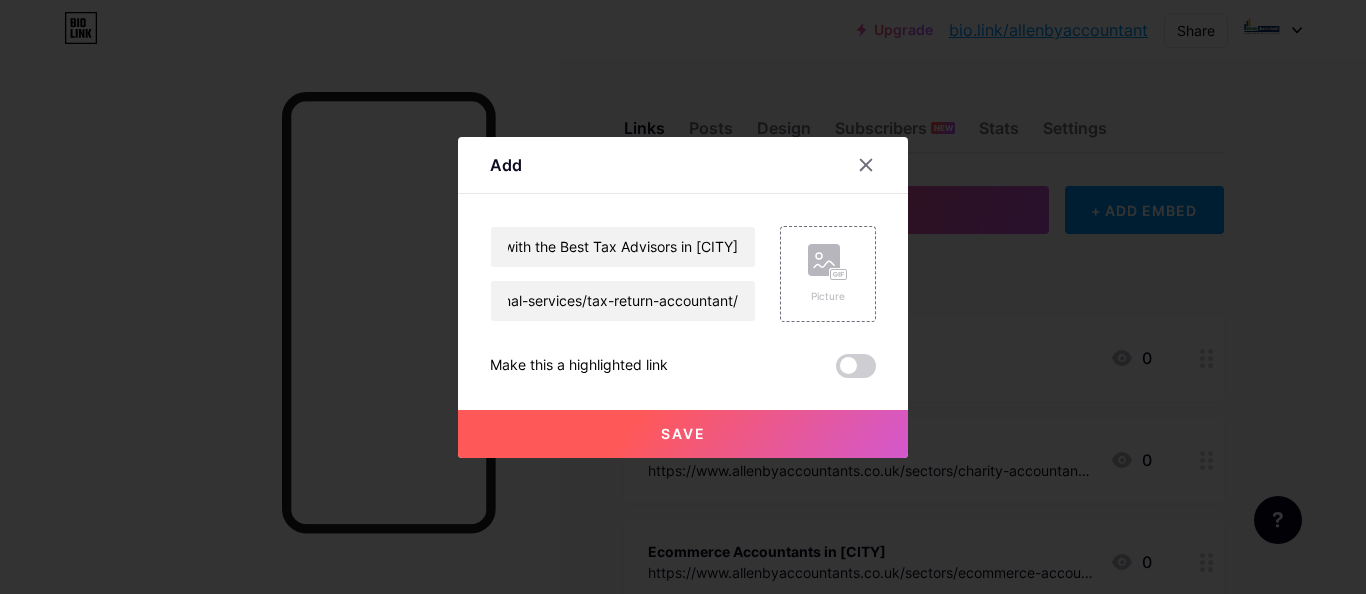 click on "Save" at bounding box center [683, 434] 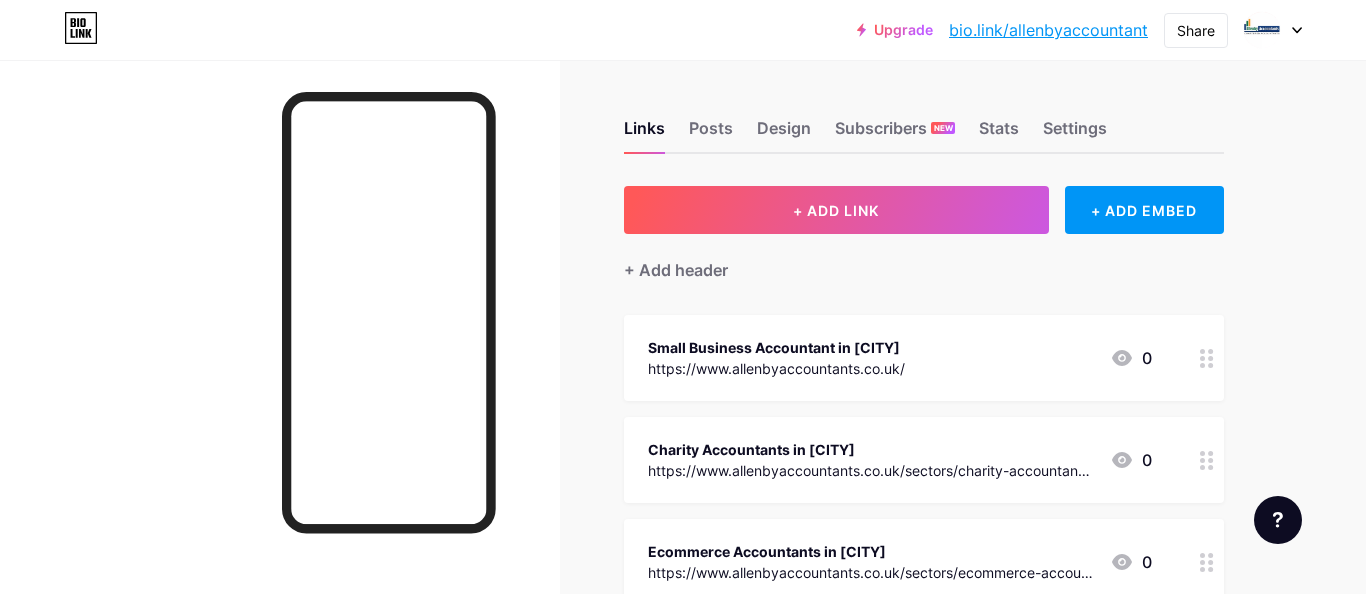click on "+ Add header" at bounding box center (924, 258) 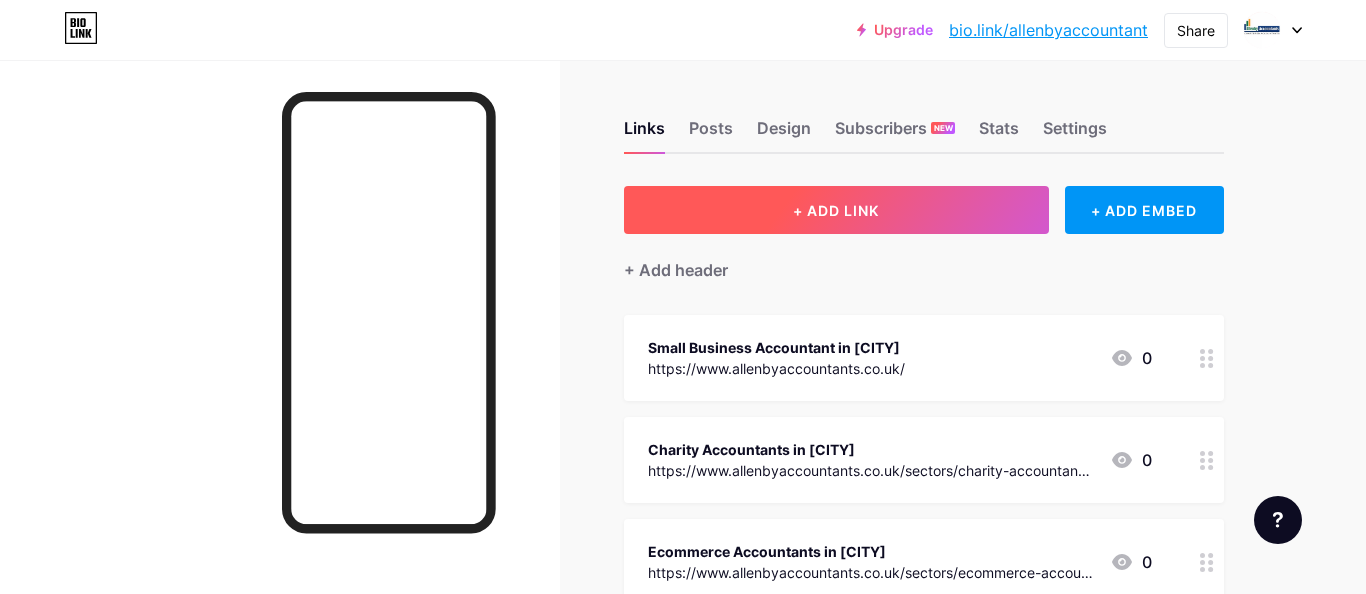 click on "+ ADD LINK" at bounding box center [836, 210] 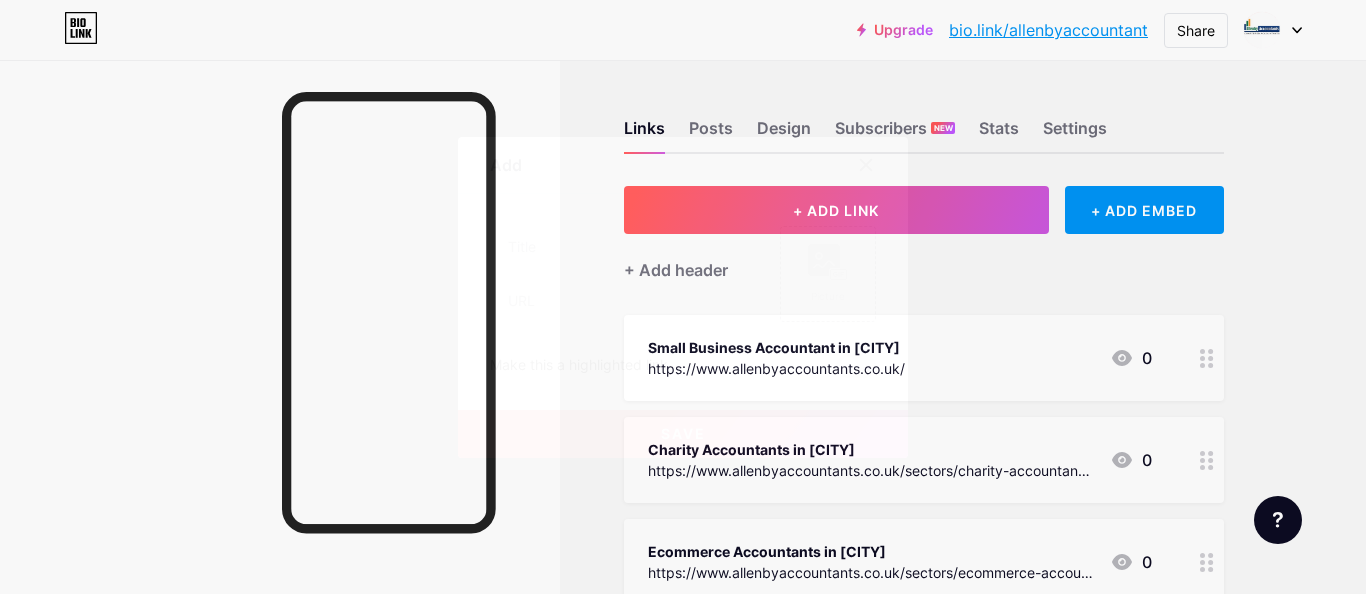 click on "Picture Make this a highlighted link Save" at bounding box center [683, 302] 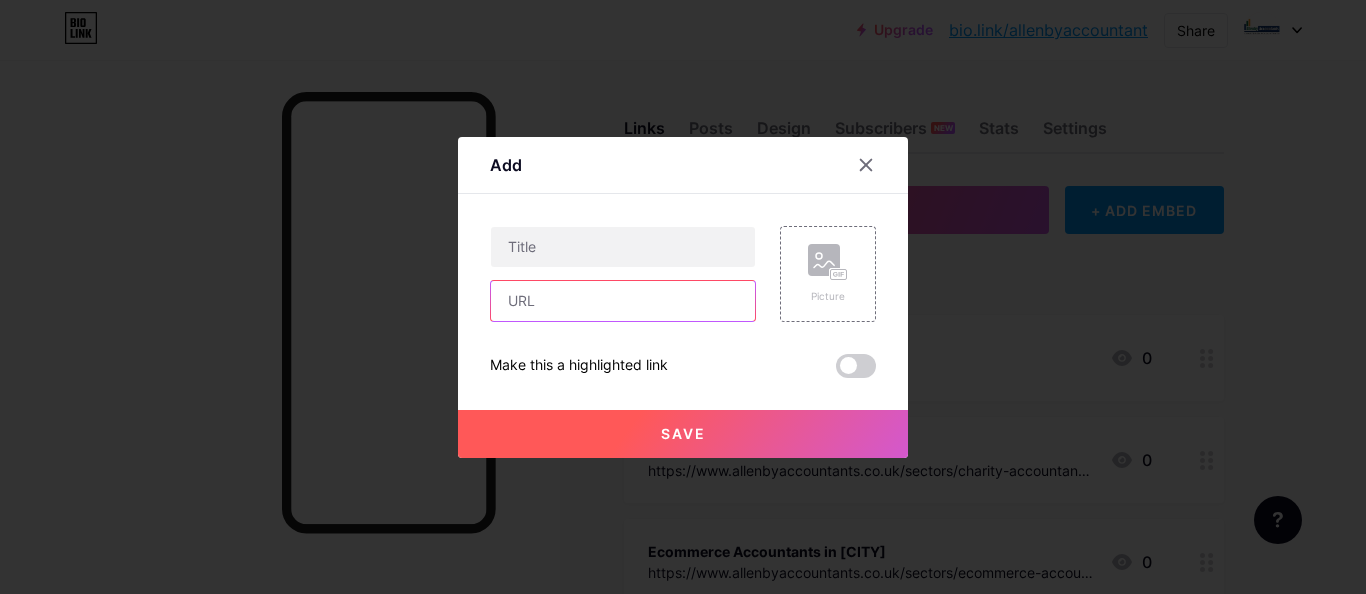 click at bounding box center (623, 301) 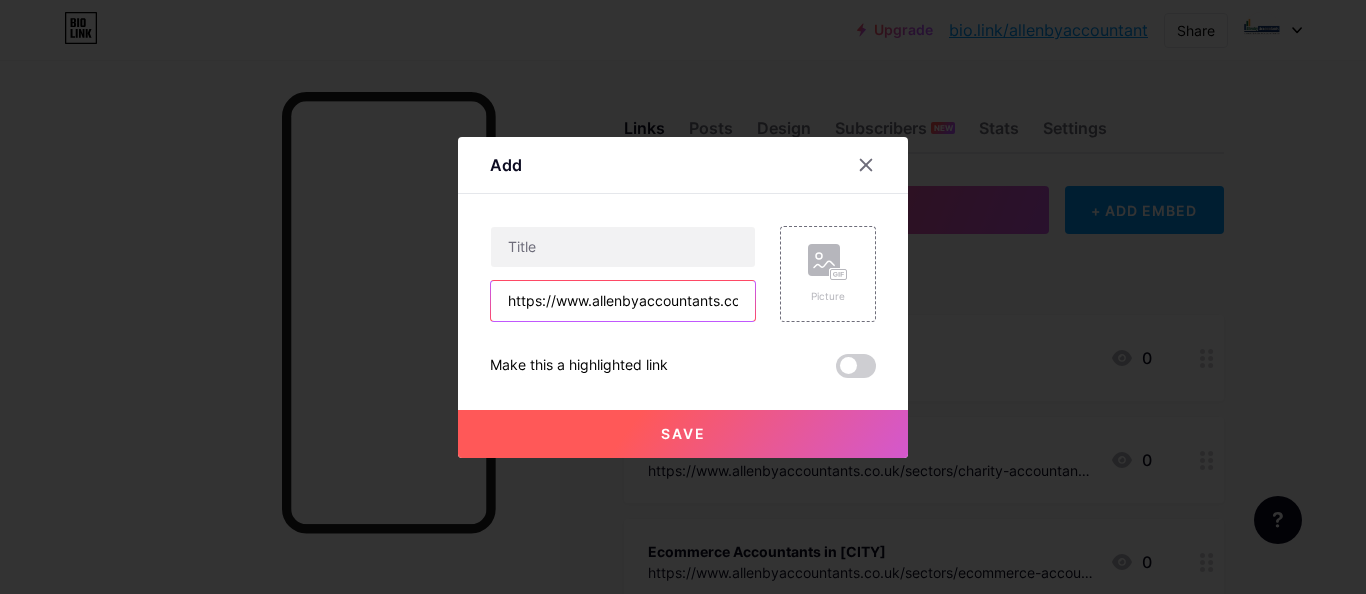 scroll, scrollTop: 0, scrollLeft: 267, axis: horizontal 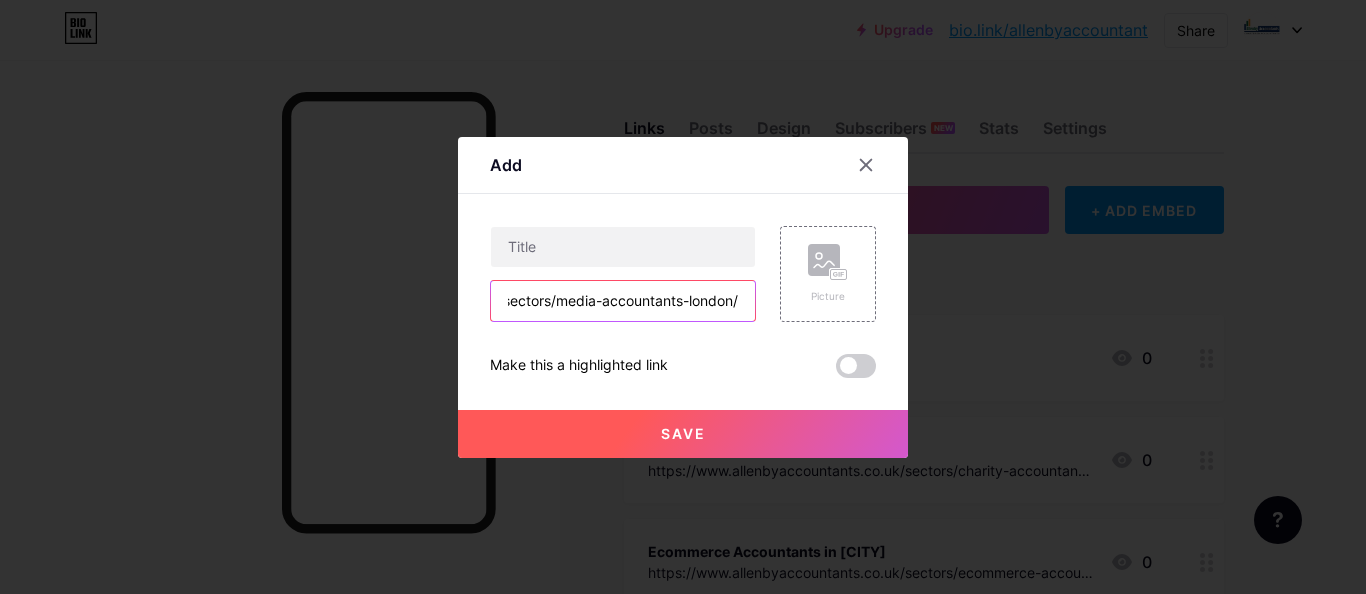 type on "https://www.allenbyaccountants.co.uk/sectors/media-accountants-london/" 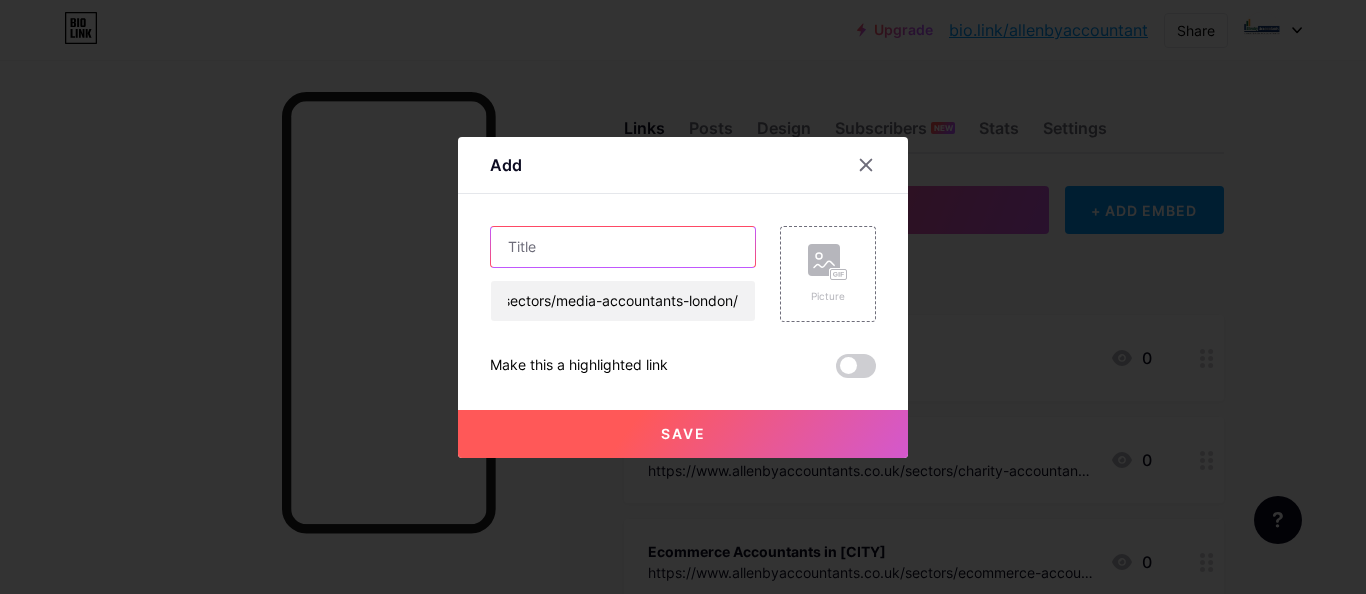click at bounding box center [623, 247] 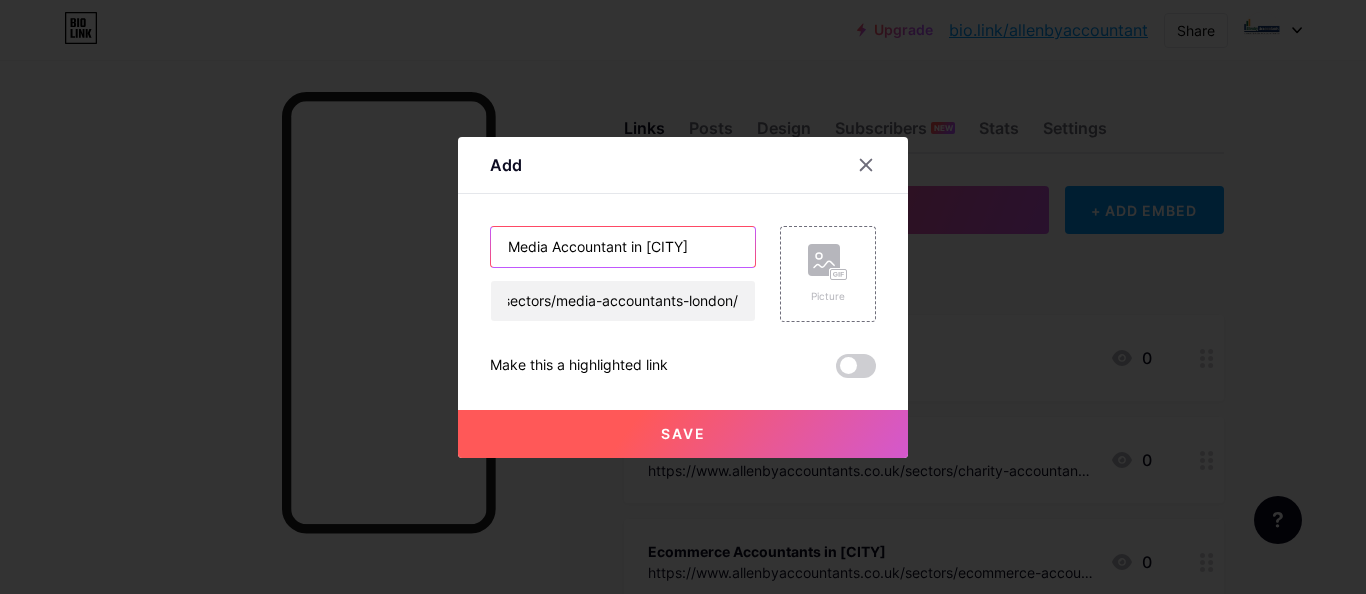 type on "Media Accountant in [CITY]" 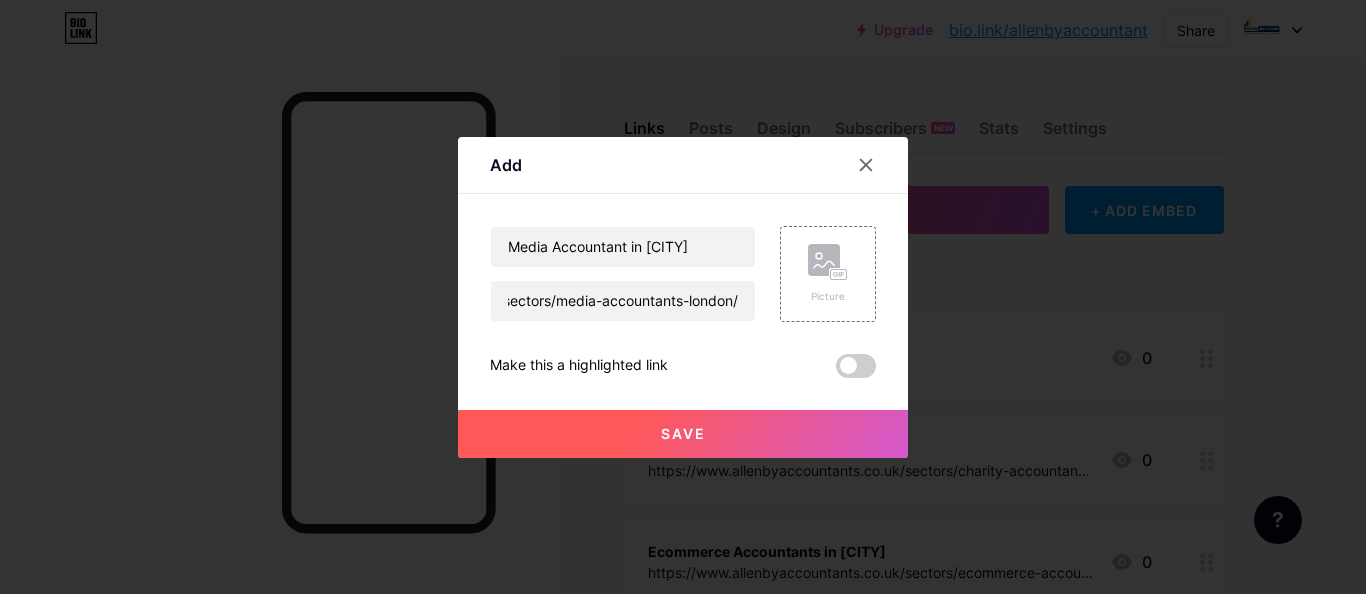 click on "Save" at bounding box center [683, 434] 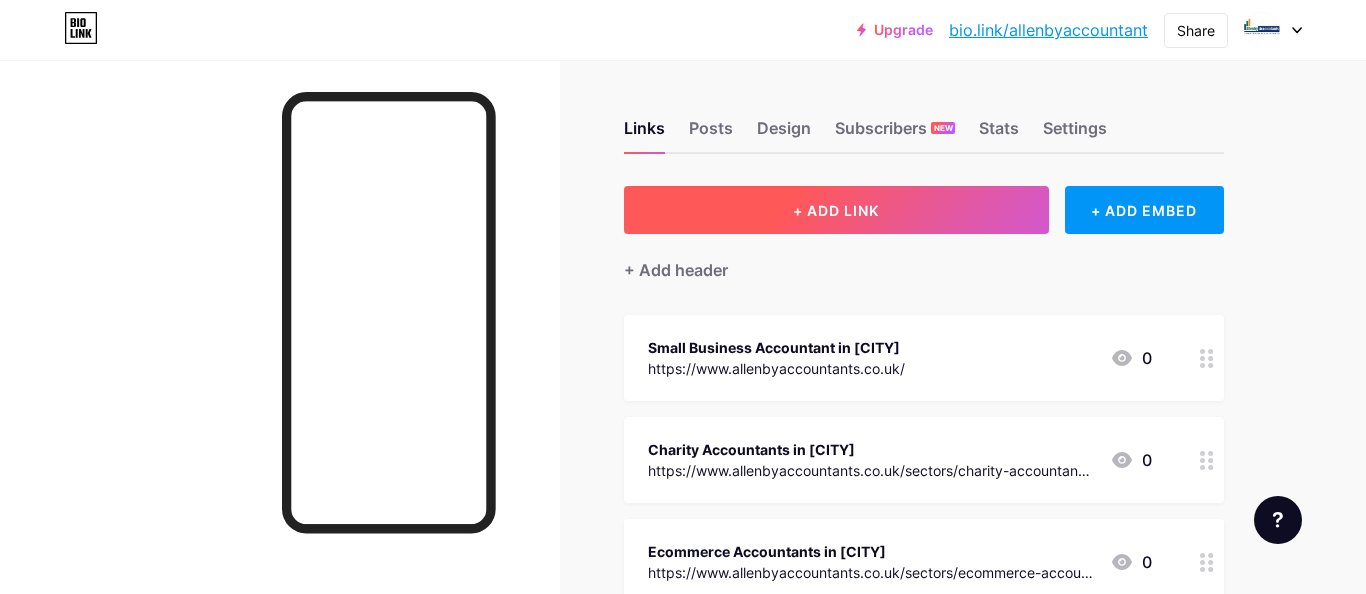 click on "+ ADD LINK" at bounding box center (836, 210) 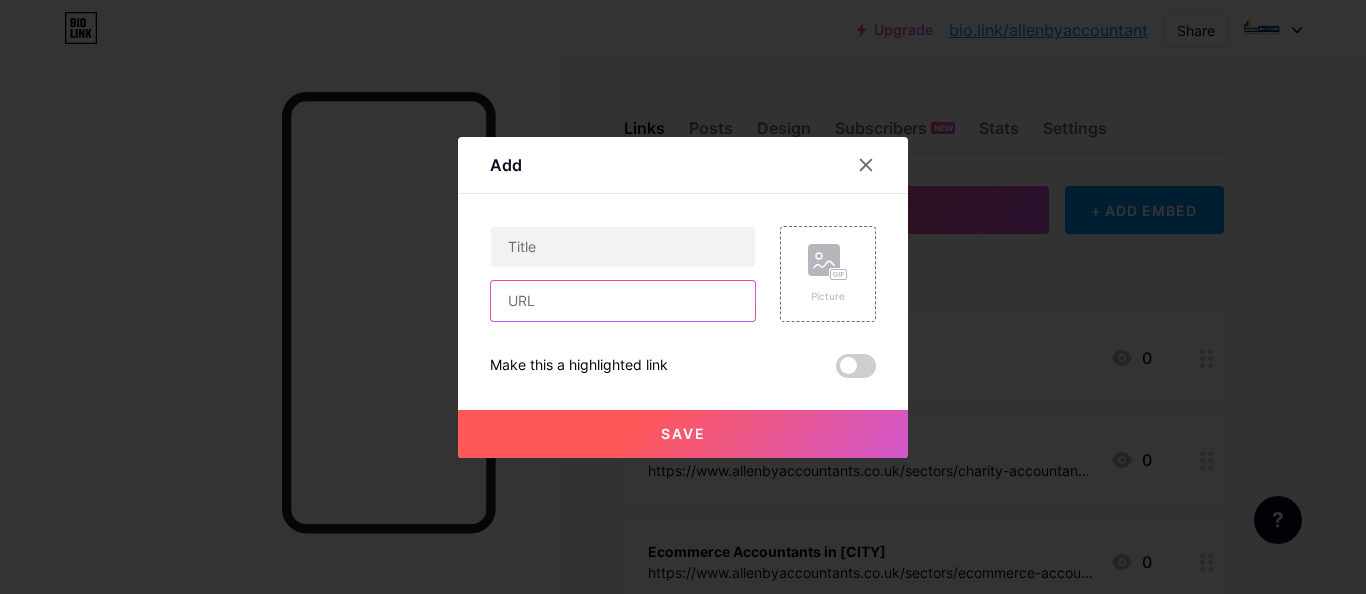 click at bounding box center [623, 301] 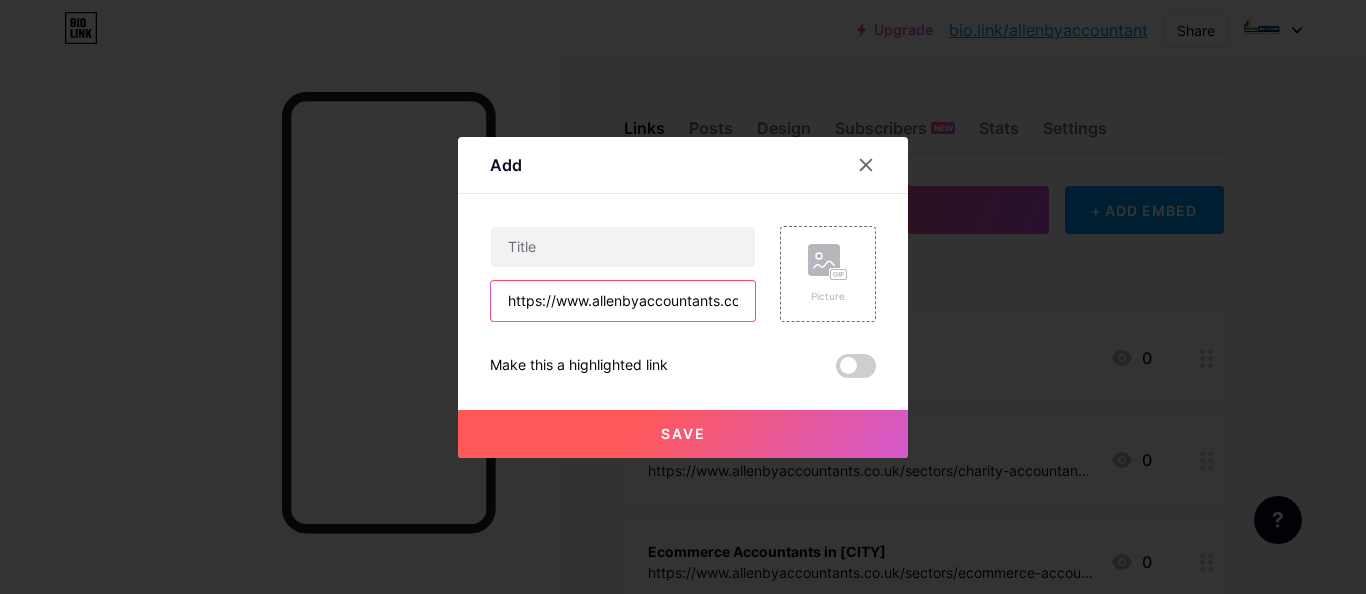 scroll, scrollTop: 0, scrollLeft: 249, axis: horizontal 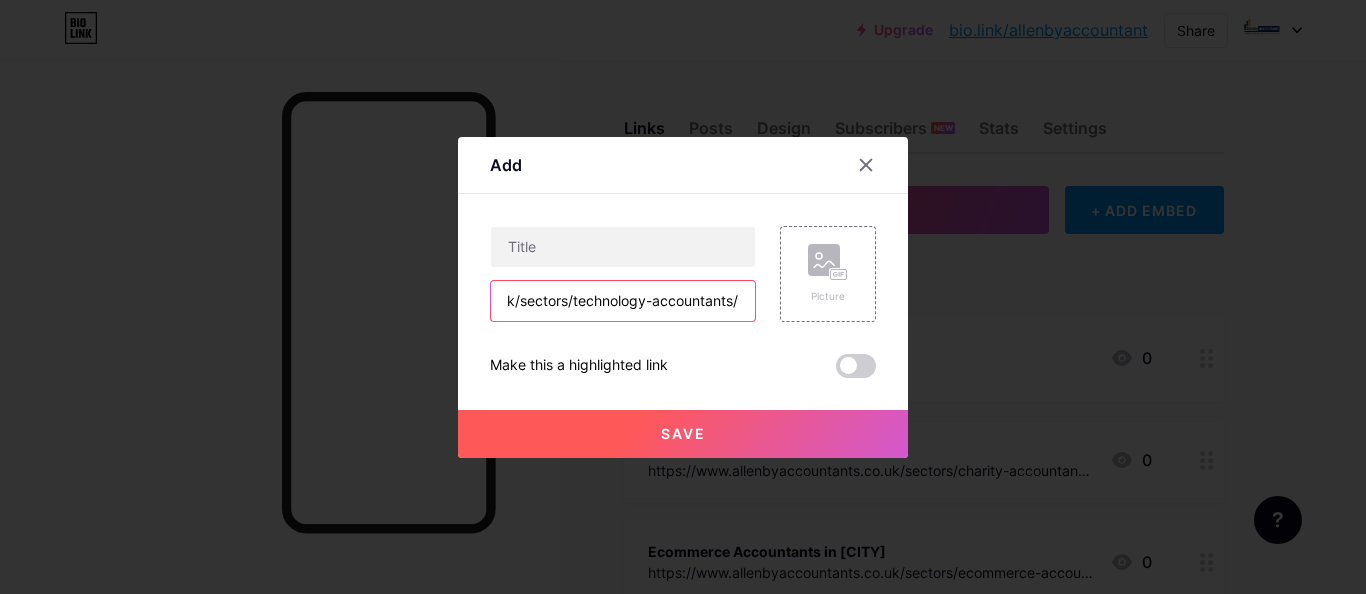type on "https://www.allenbyaccountants.co.uk/sectors/technology-accountants/" 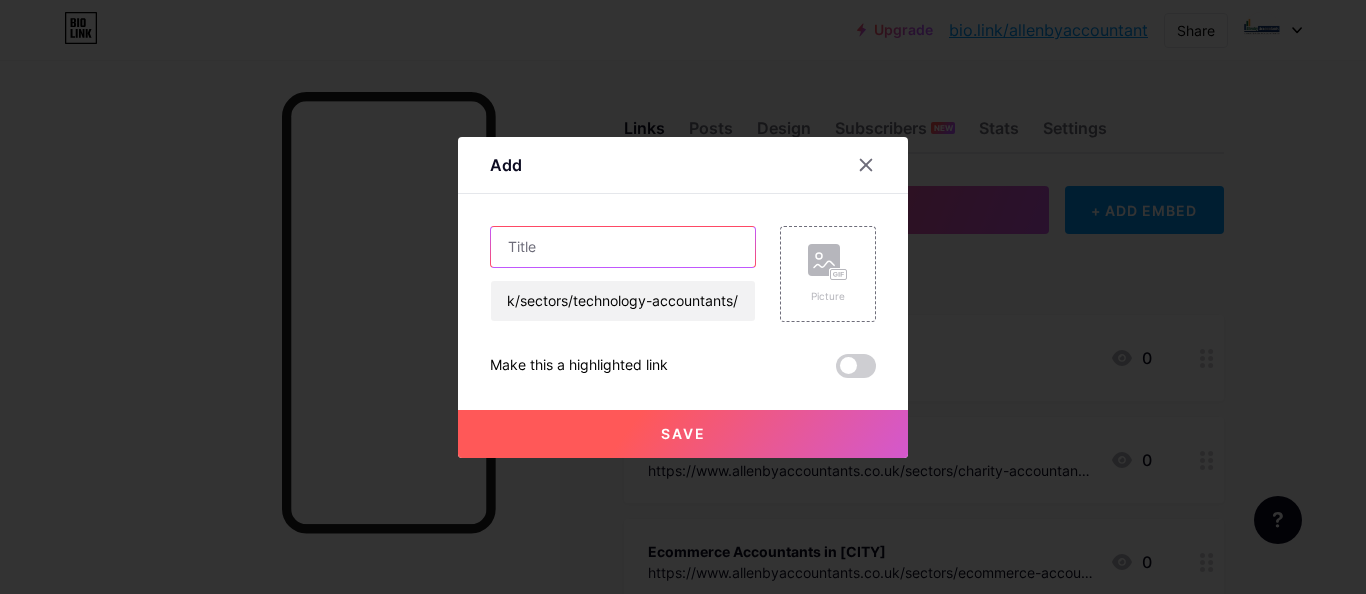 click at bounding box center (623, 247) 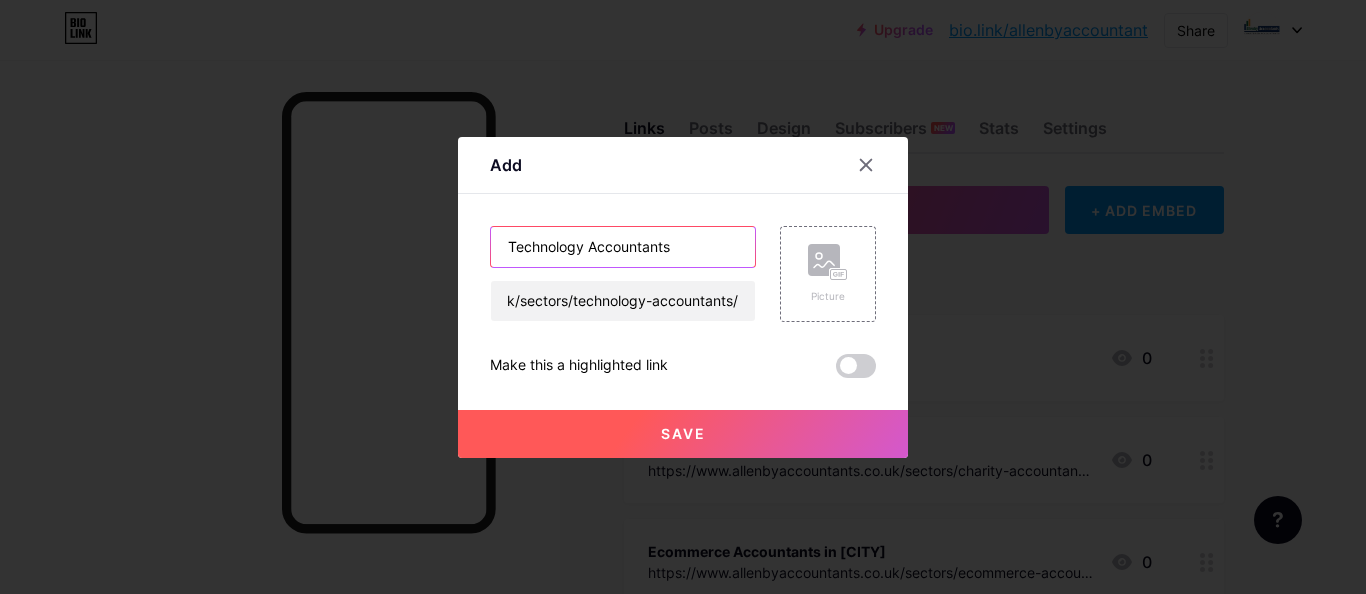 type on "Technology Accountants" 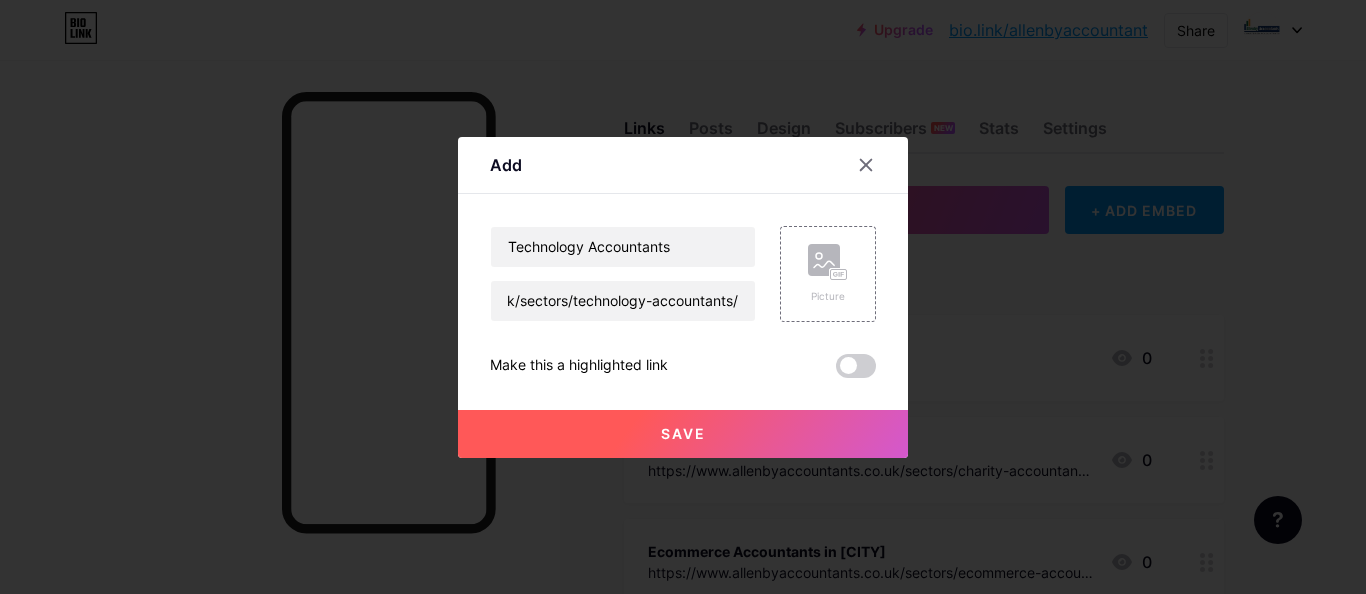 click on "Save" at bounding box center [683, 433] 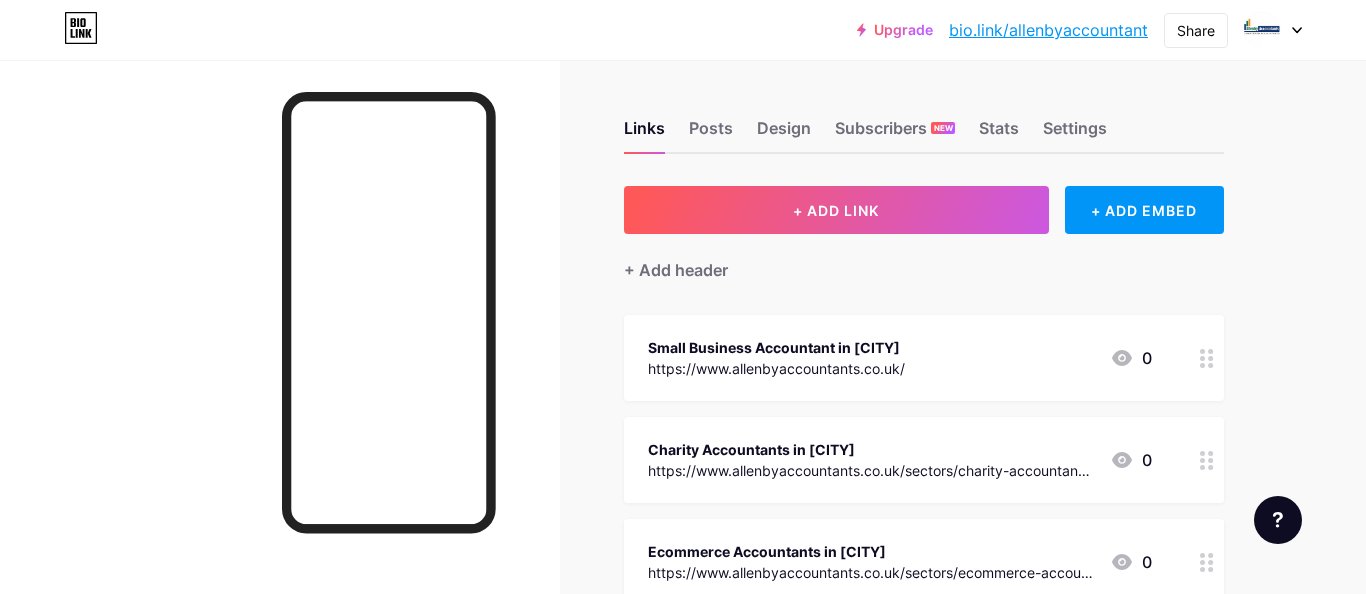 click on "+ Add header" at bounding box center [924, 258] 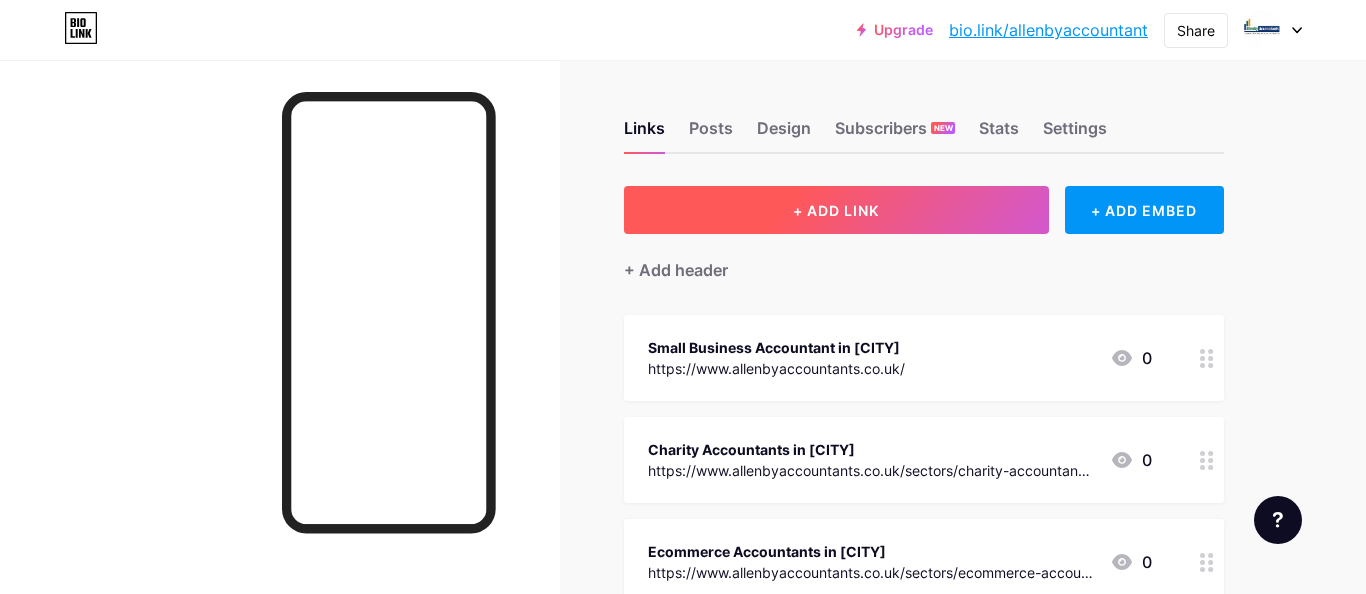 click on "+ ADD LINK" at bounding box center [836, 210] 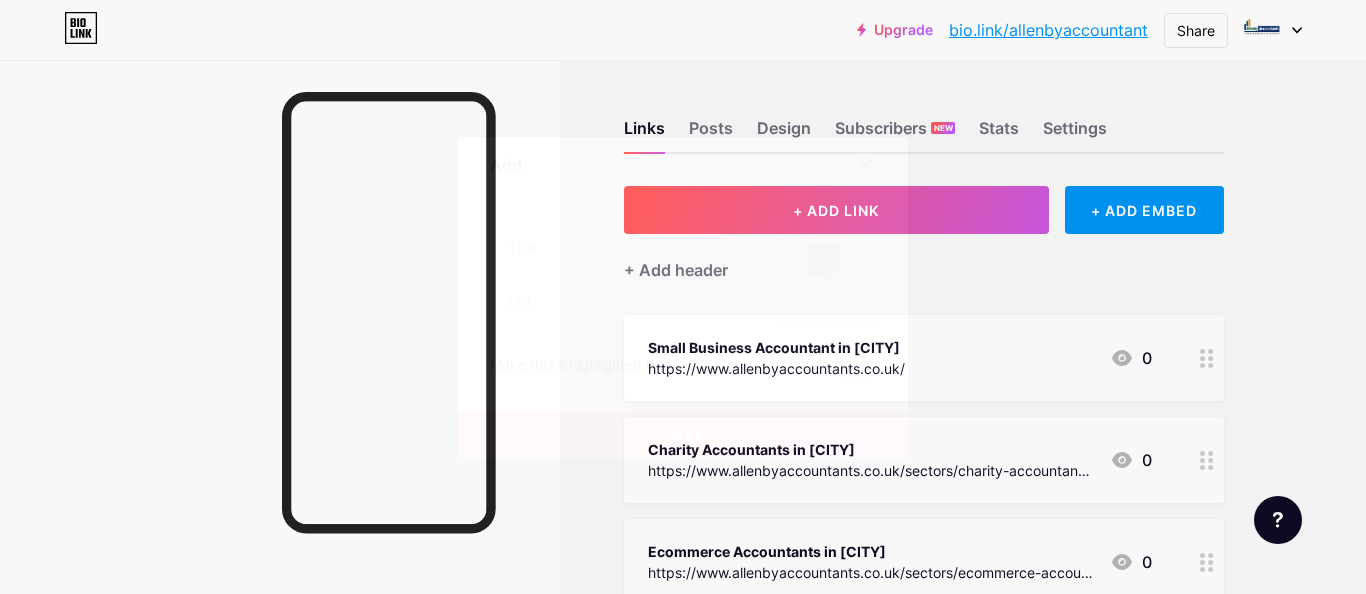 click on "Picture Make this a highlighted link Save" at bounding box center [683, 302] 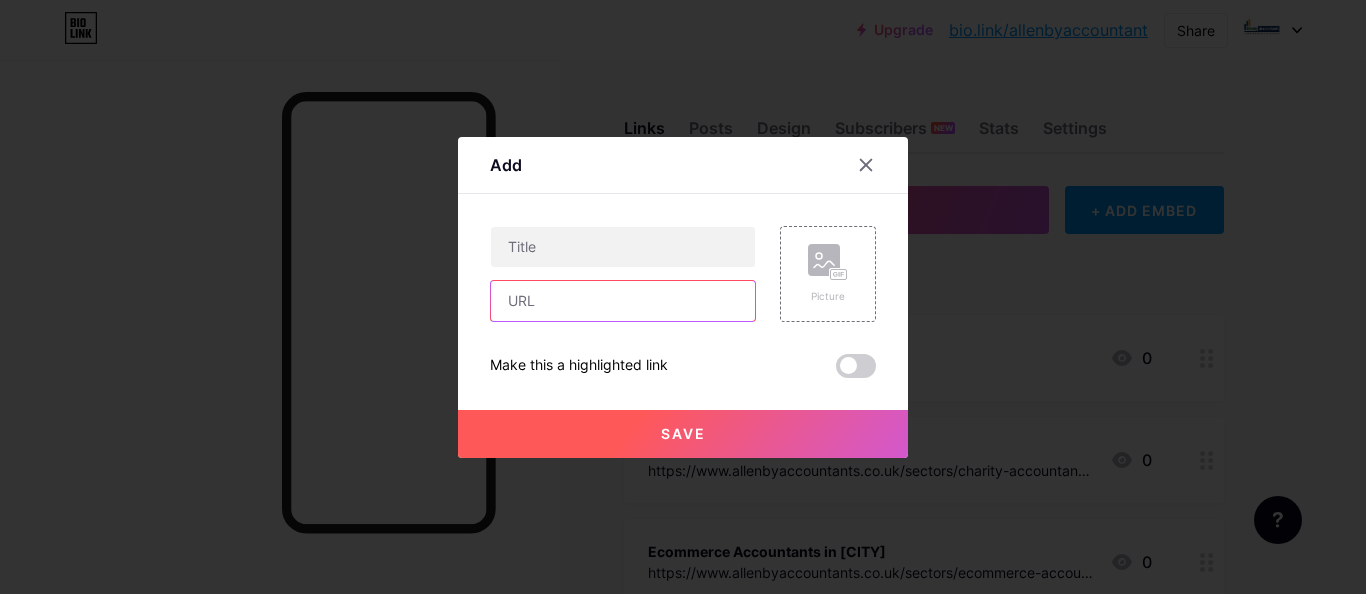 click at bounding box center [623, 301] 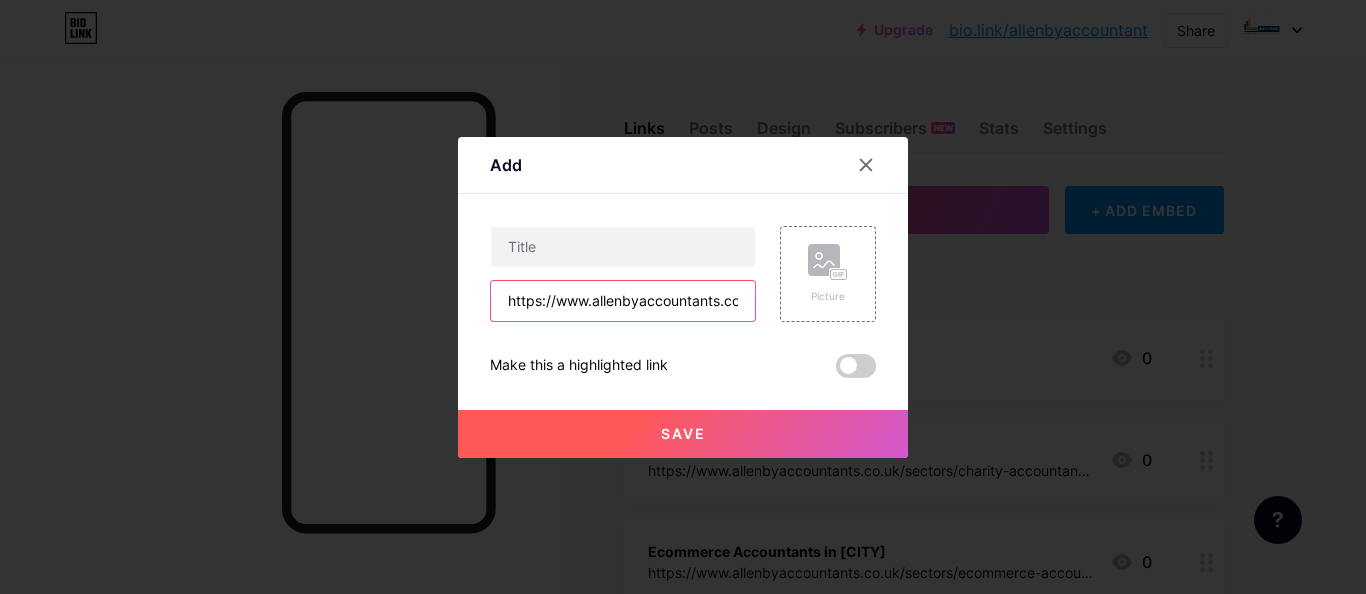 scroll, scrollTop: 0, scrollLeft: 260, axis: horizontal 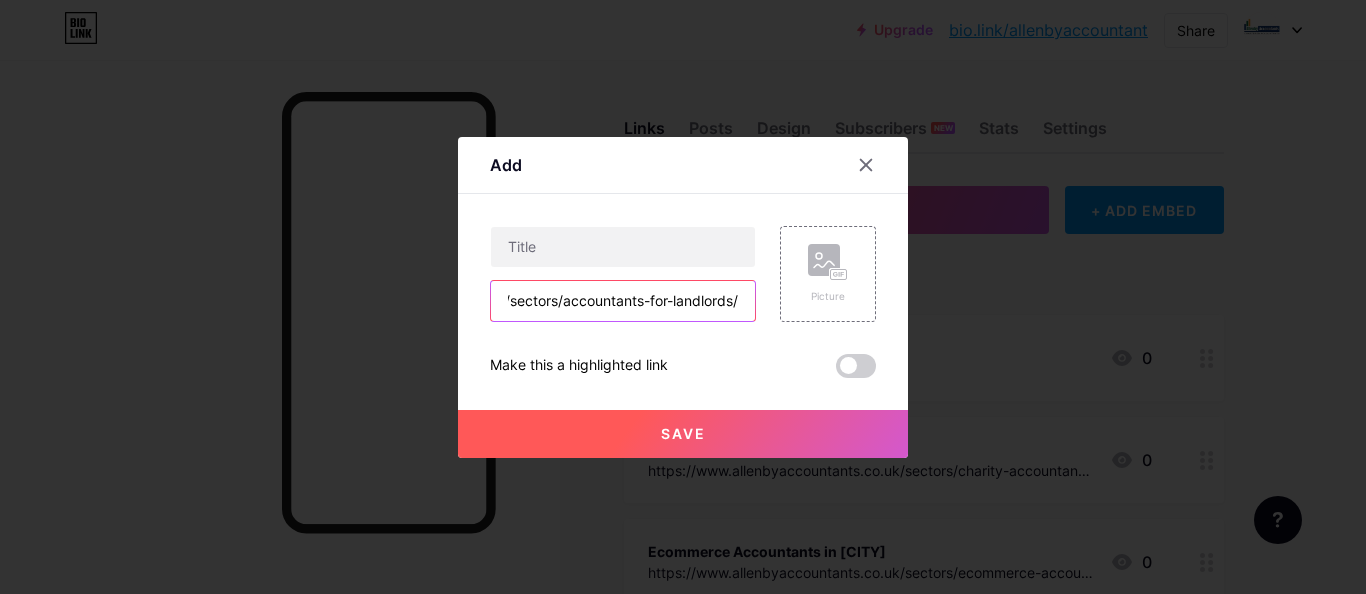 type on "https://www.allenbyaccountants.co.uk/sectors/accountants-for-landlords/" 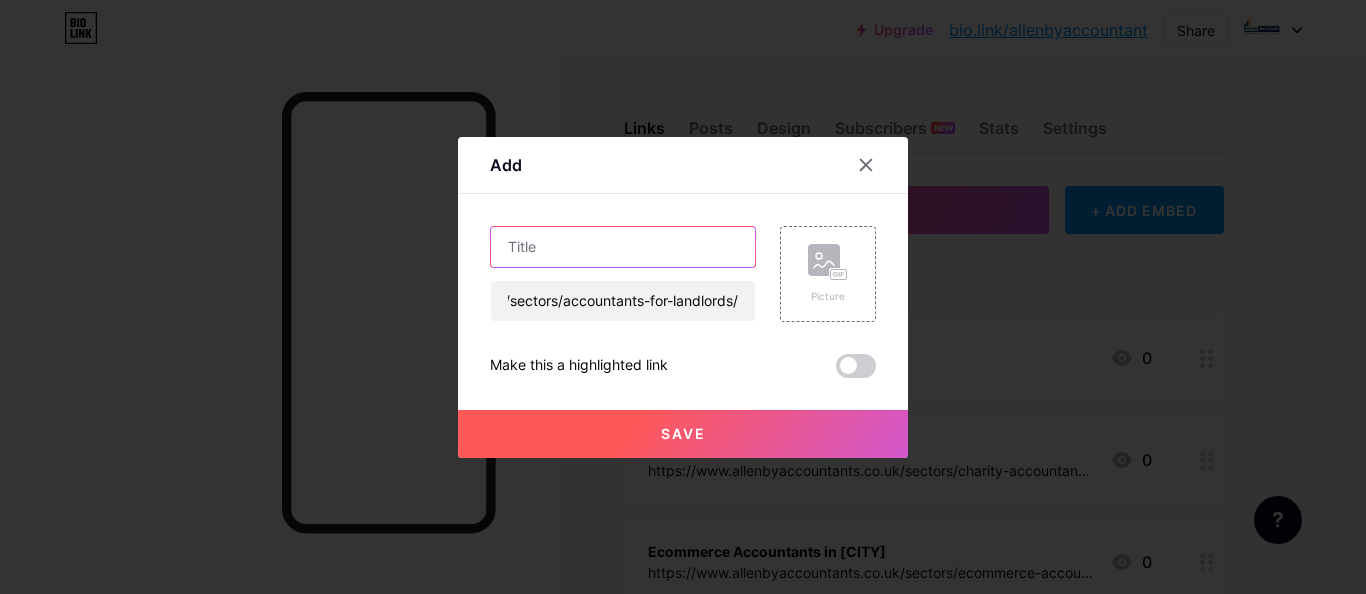 click at bounding box center (623, 247) 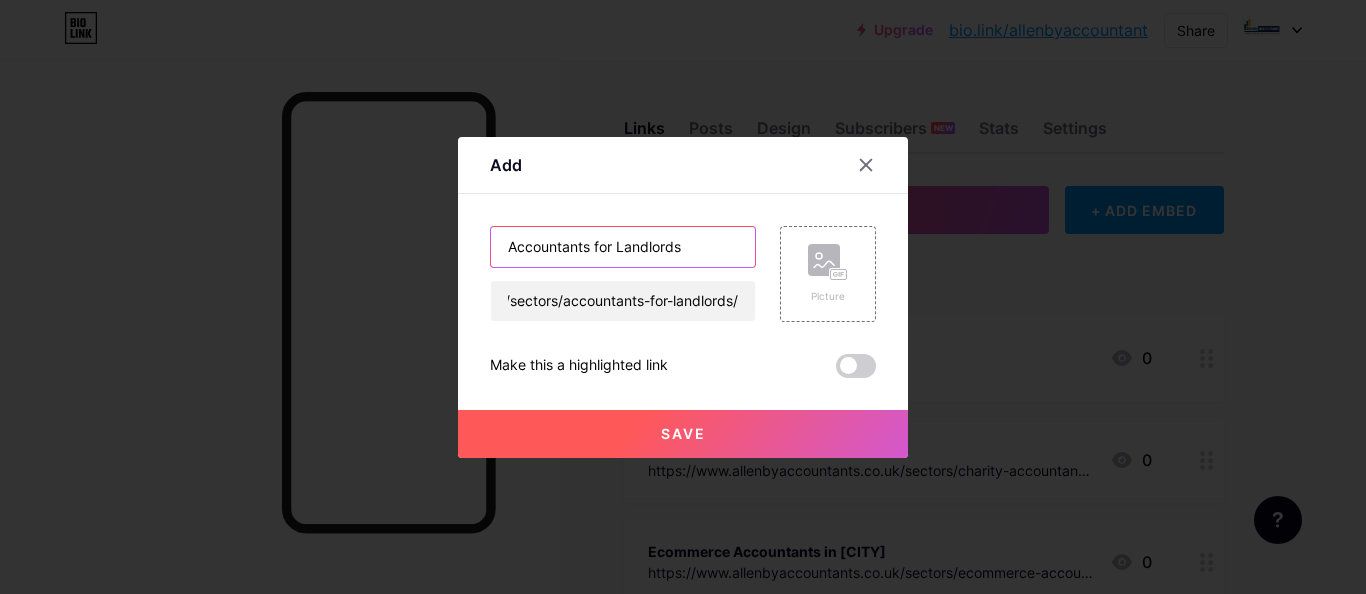 type on "Accountants for Landlords" 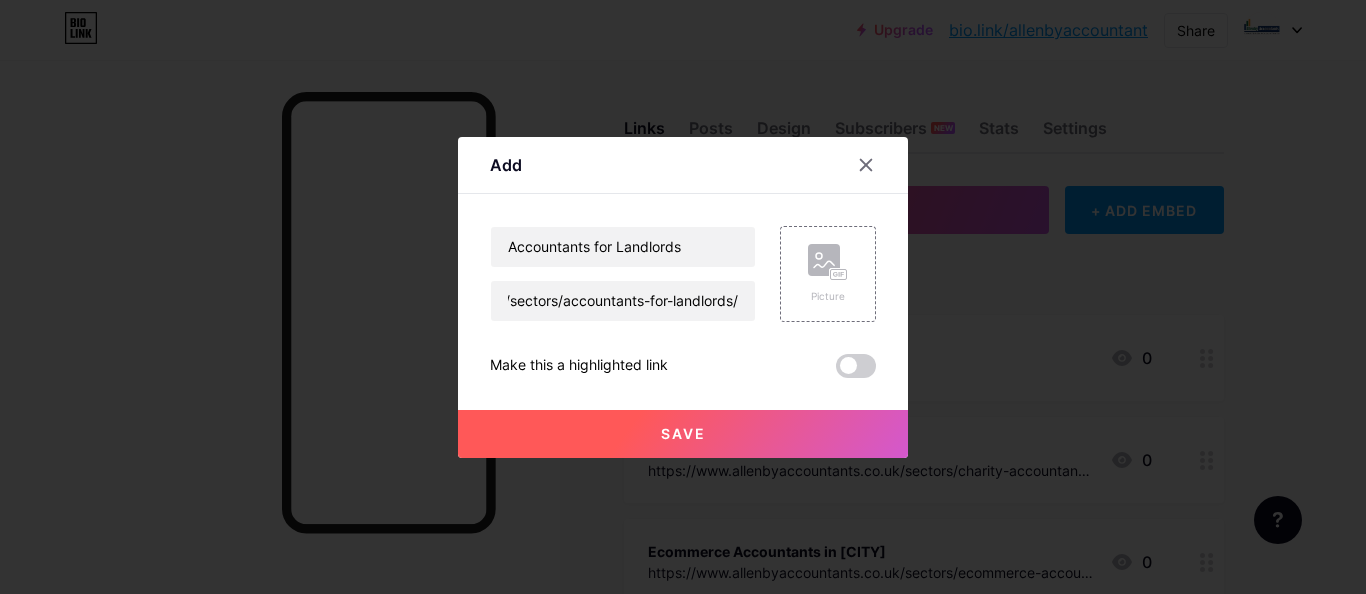 click on "Save" at bounding box center (683, 434) 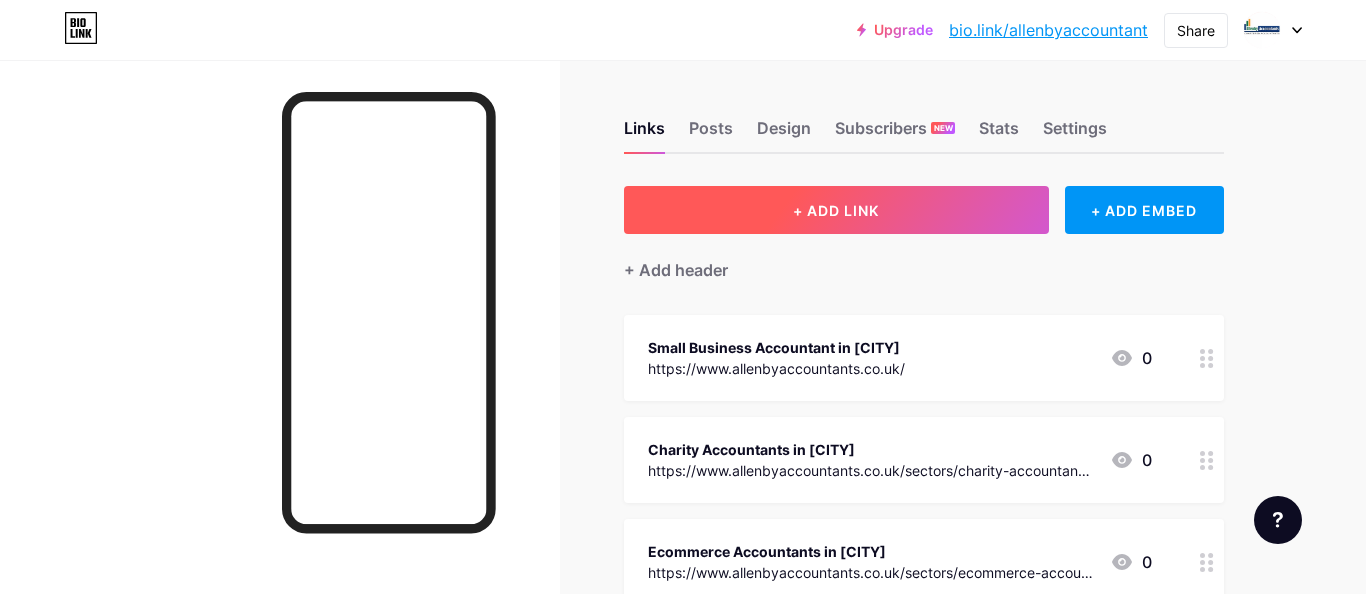 click on "+ ADD LINK" at bounding box center (836, 210) 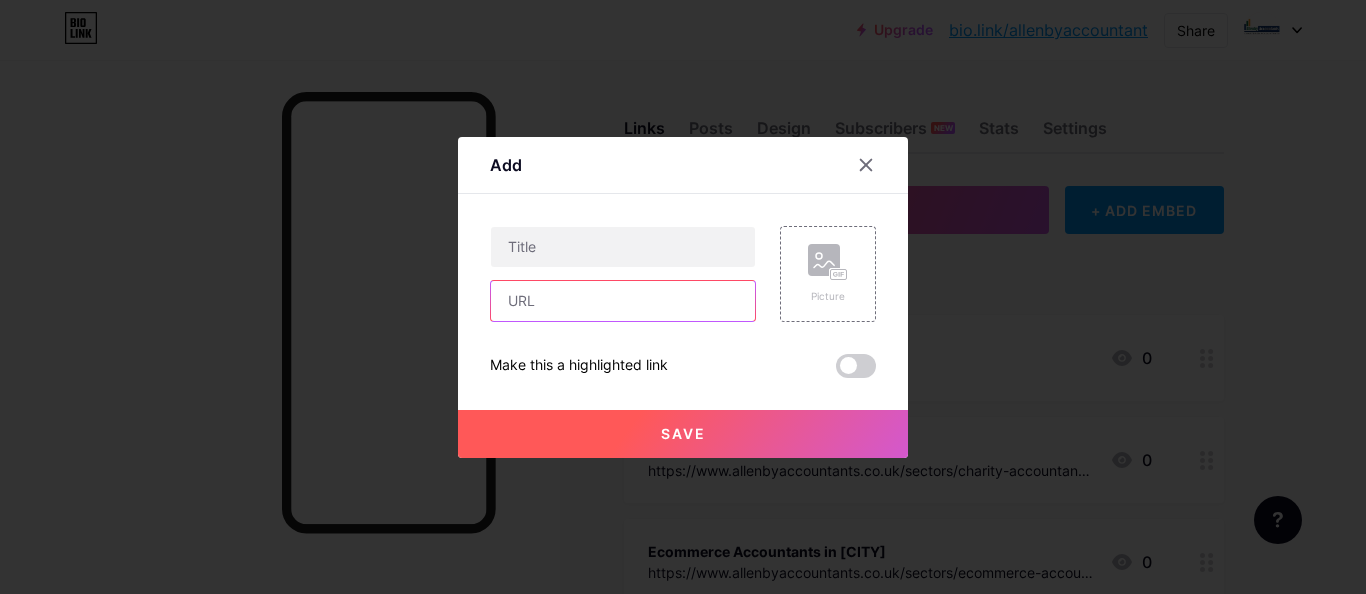 click at bounding box center [623, 301] 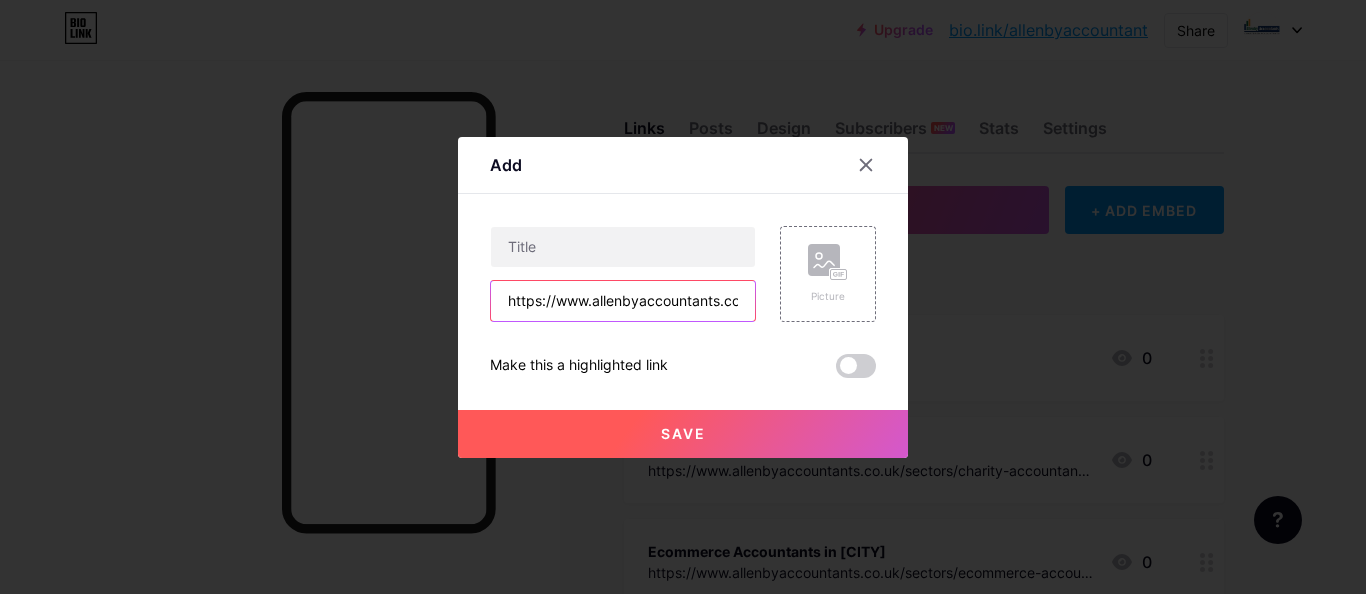 scroll, scrollTop: 0, scrollLeft: 333, axis: horizontal 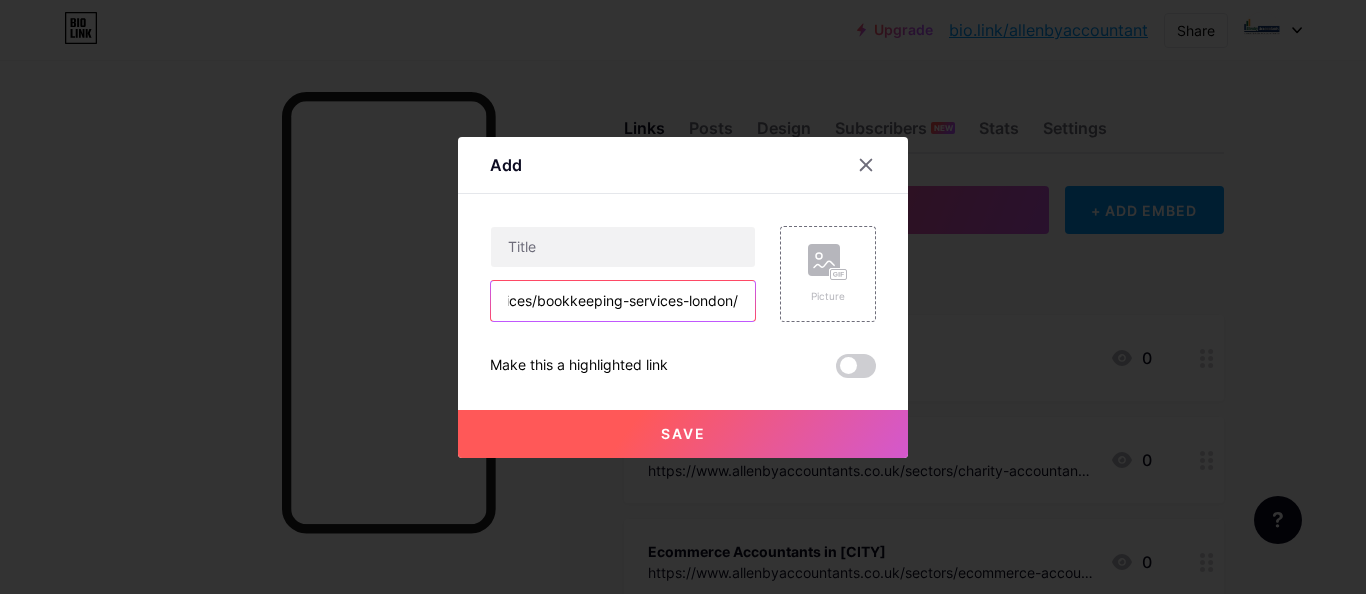 type on "https://www.allenbyaccountants.co.uk/other-services/bookkeeping-services-london/" 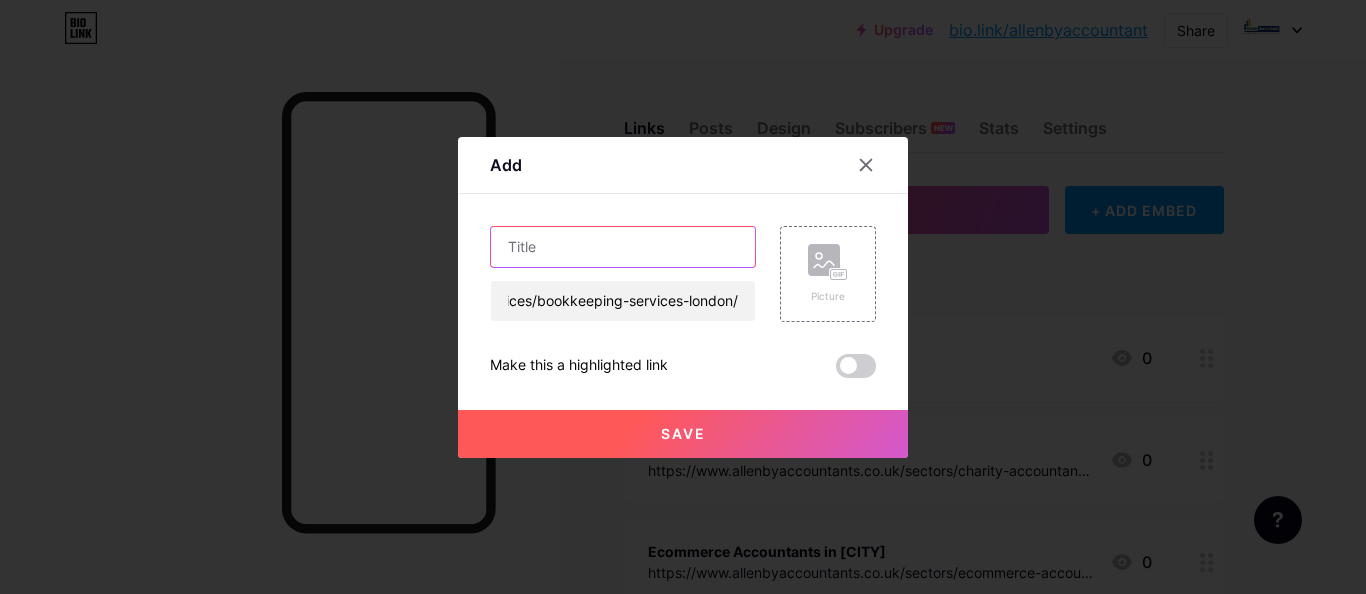 click at bounding box center [623, 247] 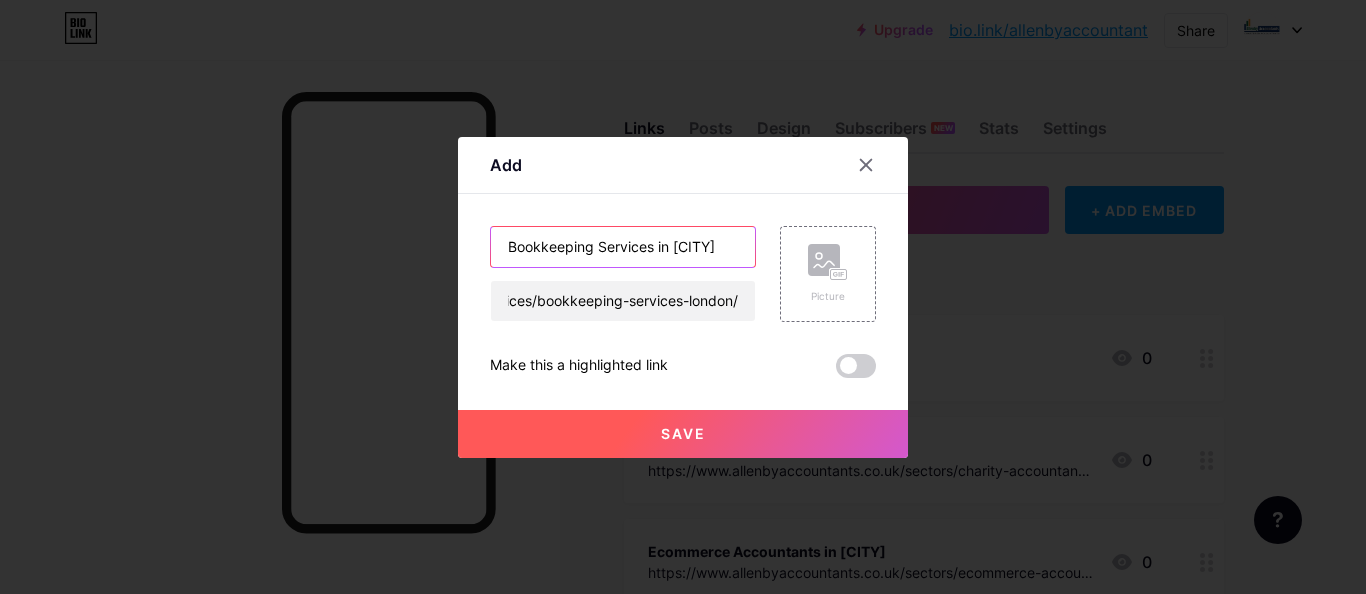 type on "Bookkeeping Services in [CITY]" 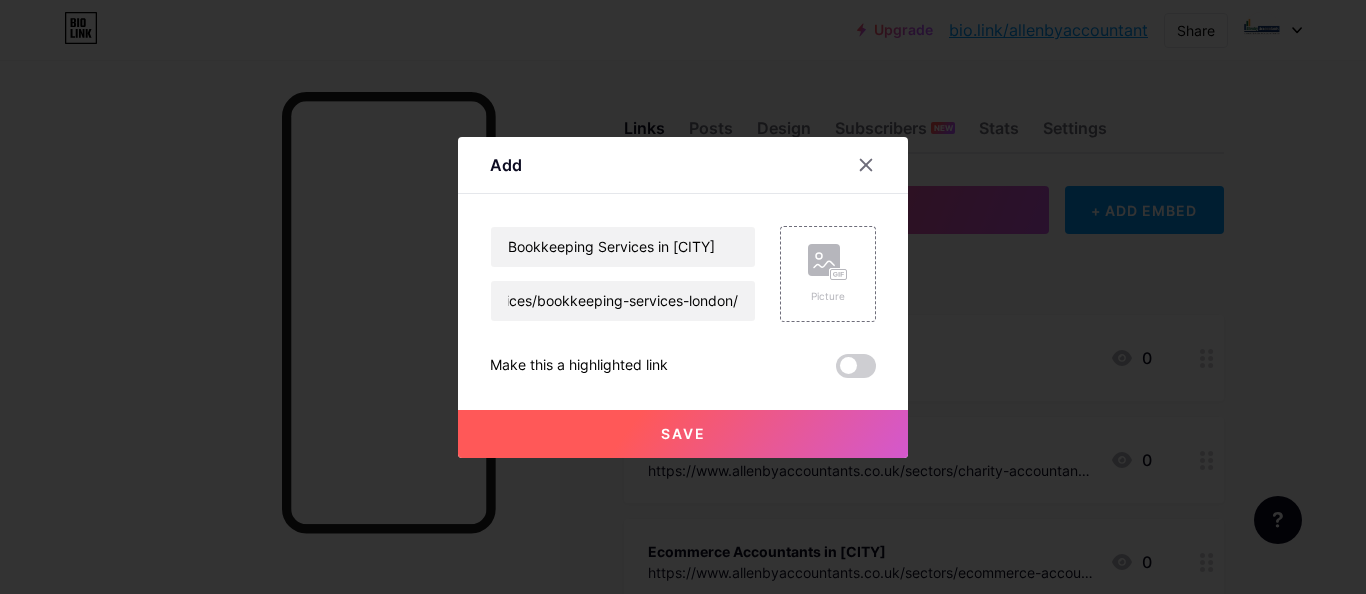 click on "Save" at bounding box center [683, 434] 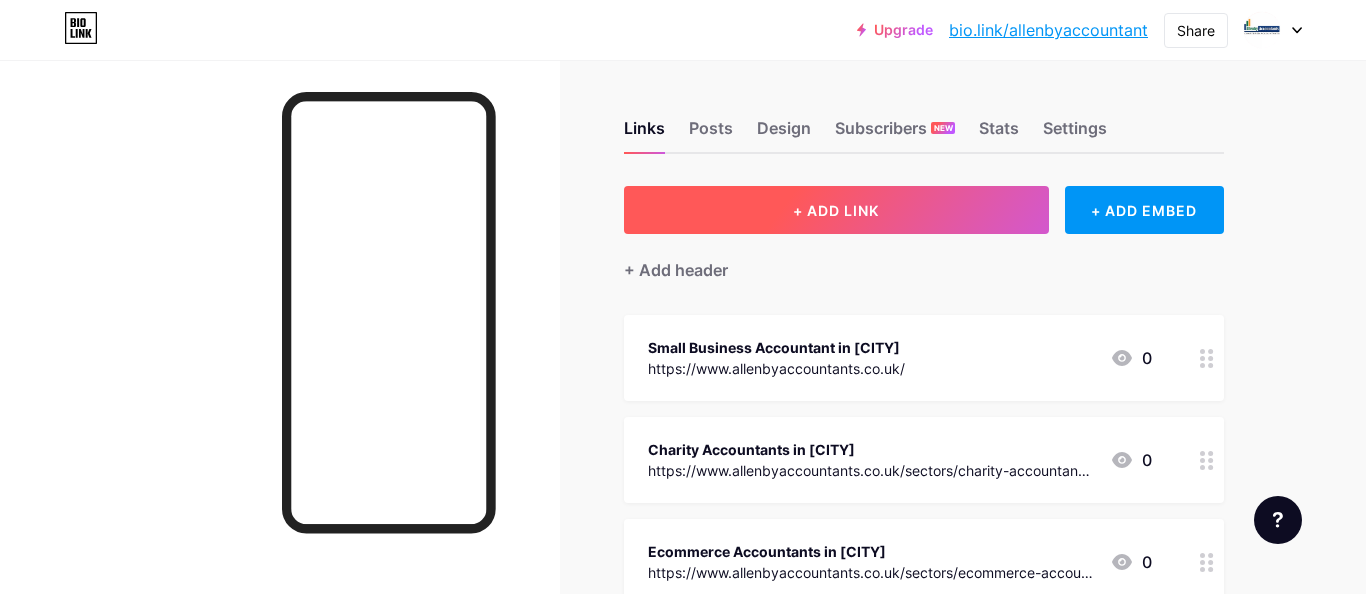 click on "+ ADD LINK" at bounding box center (836, 210) 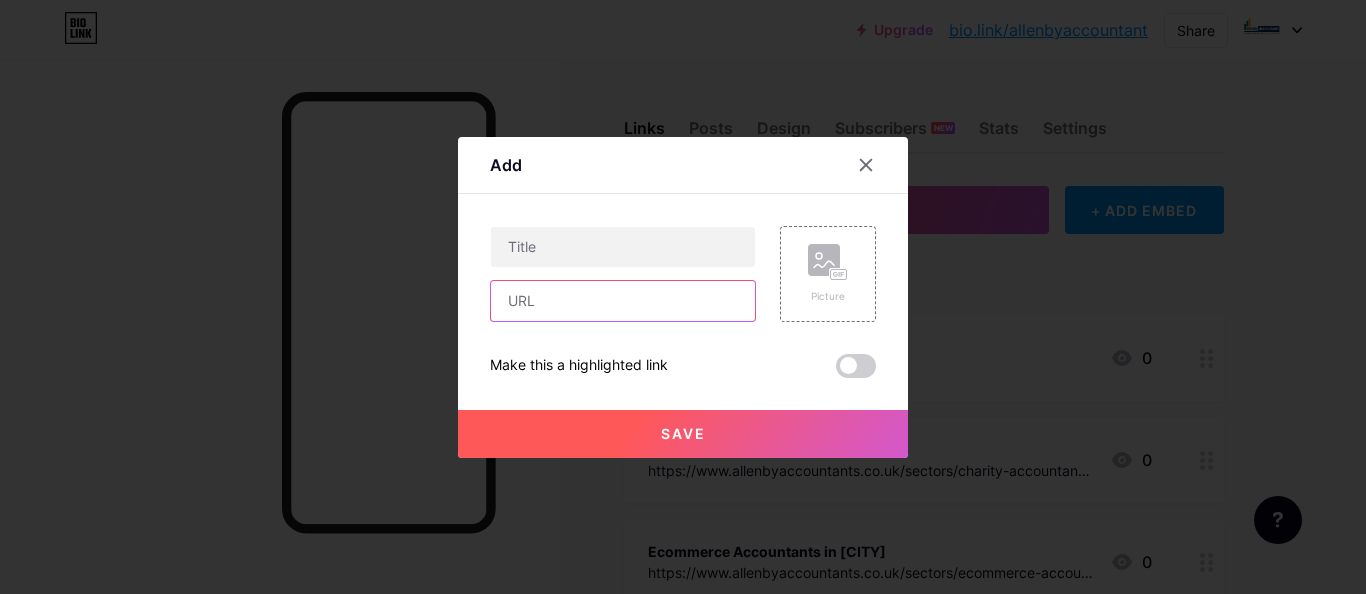 click at bounding box center [623, 301] 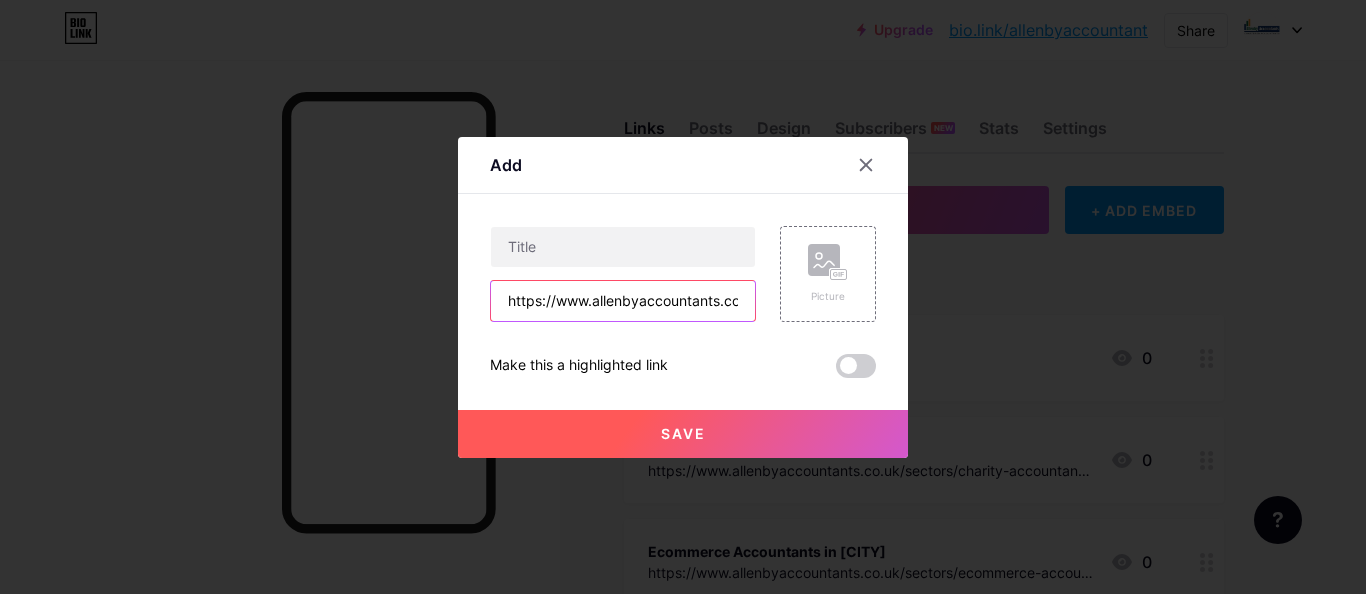 scroll, scrollTop: 0, scrollLeft: 326, axis: horizontal 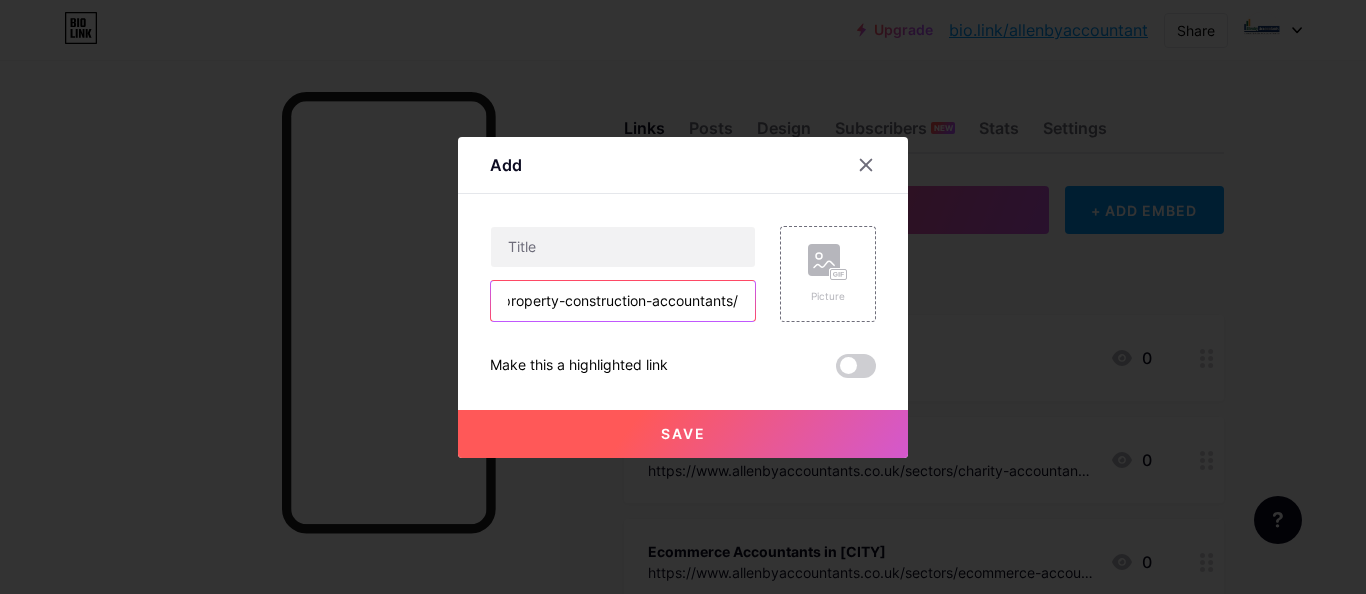 type on "https://www.allenbyaccountants.co.uk/sectors/property-construction-accountants/" 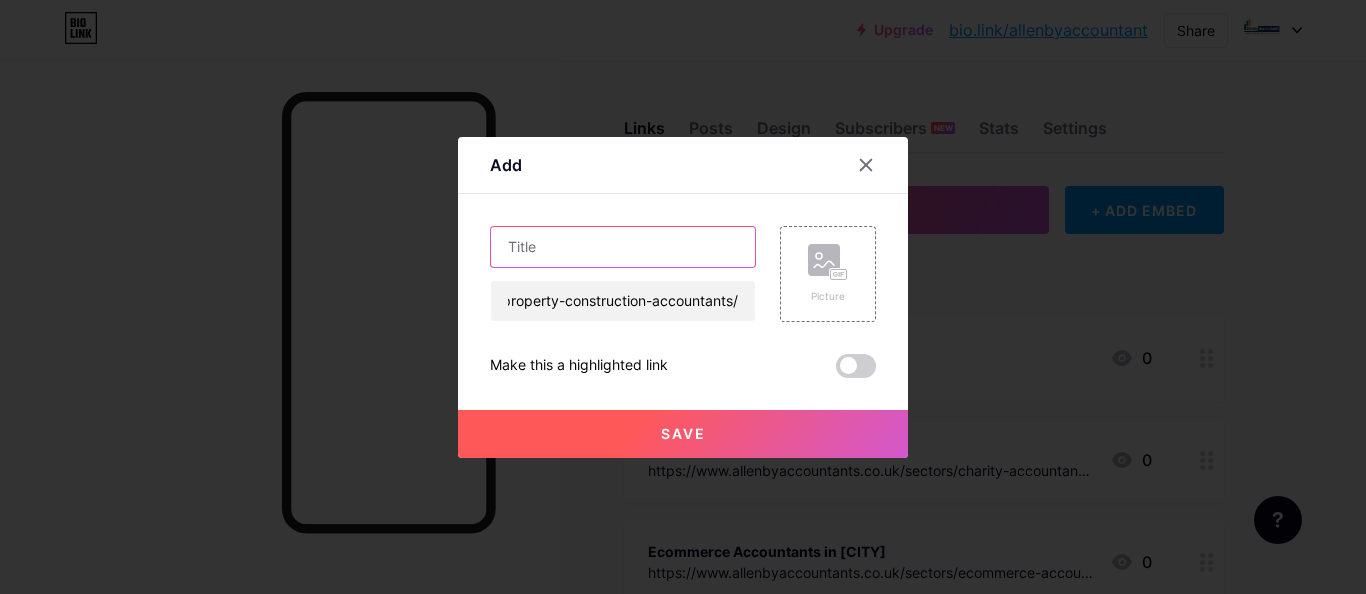 click at bounding box center (623, 247) 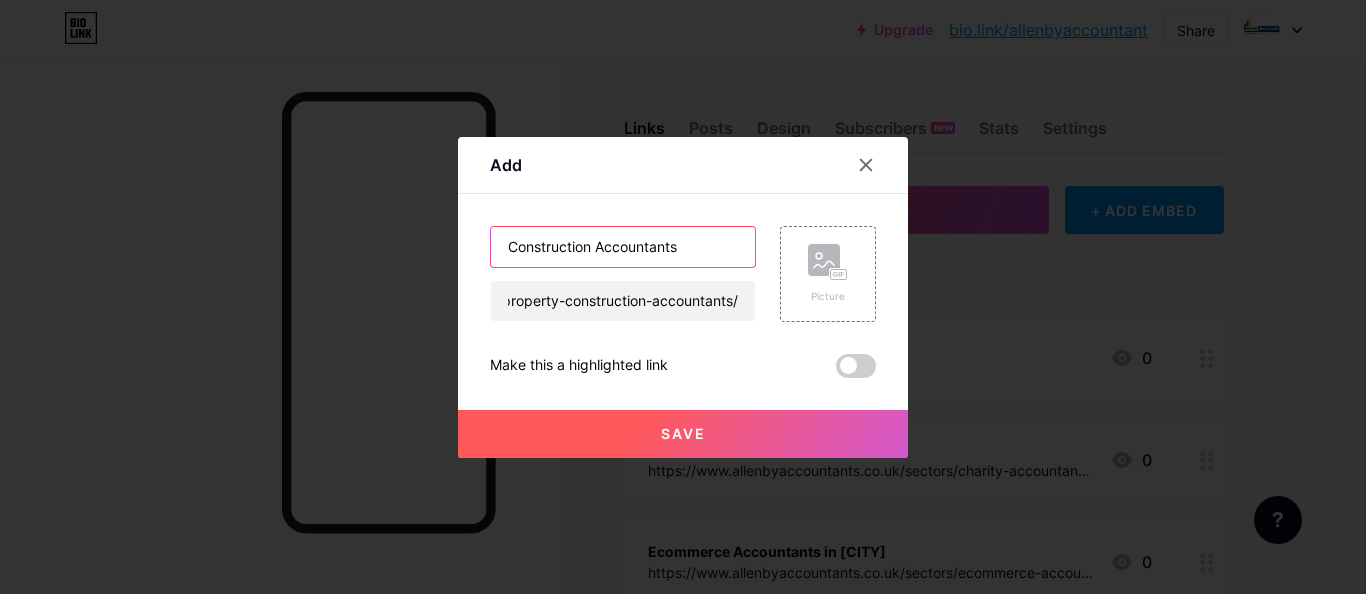 type on "Construction Accountants" 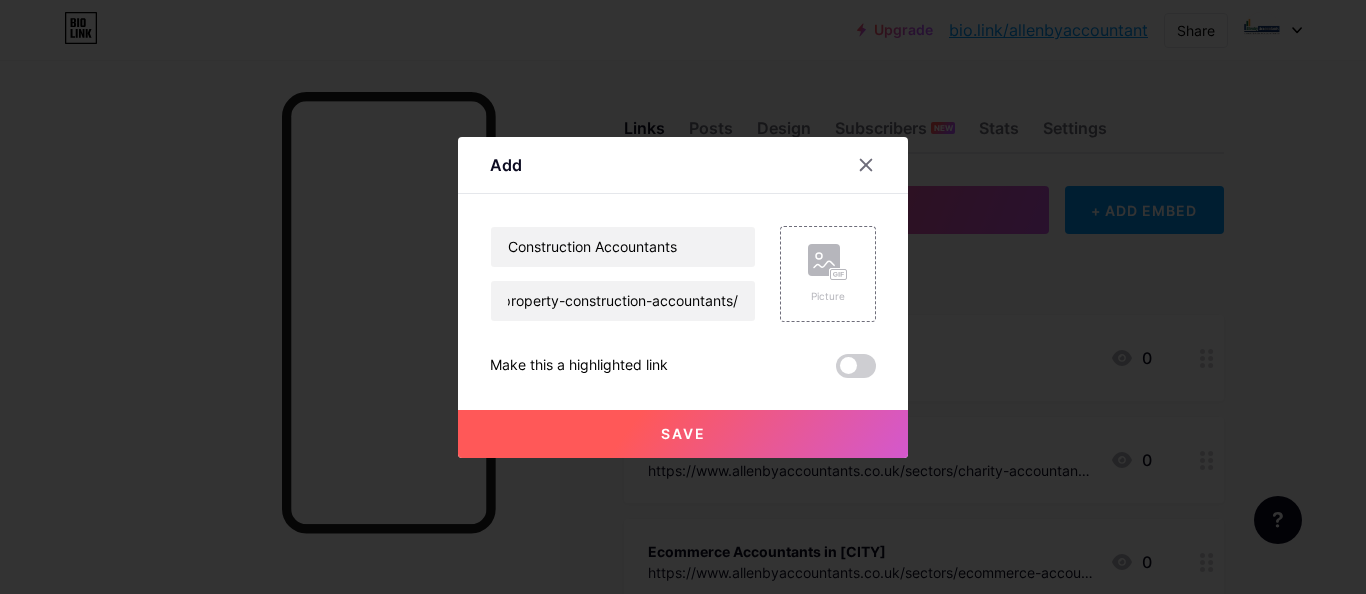click on "Save" at bounding box center (683, 434) 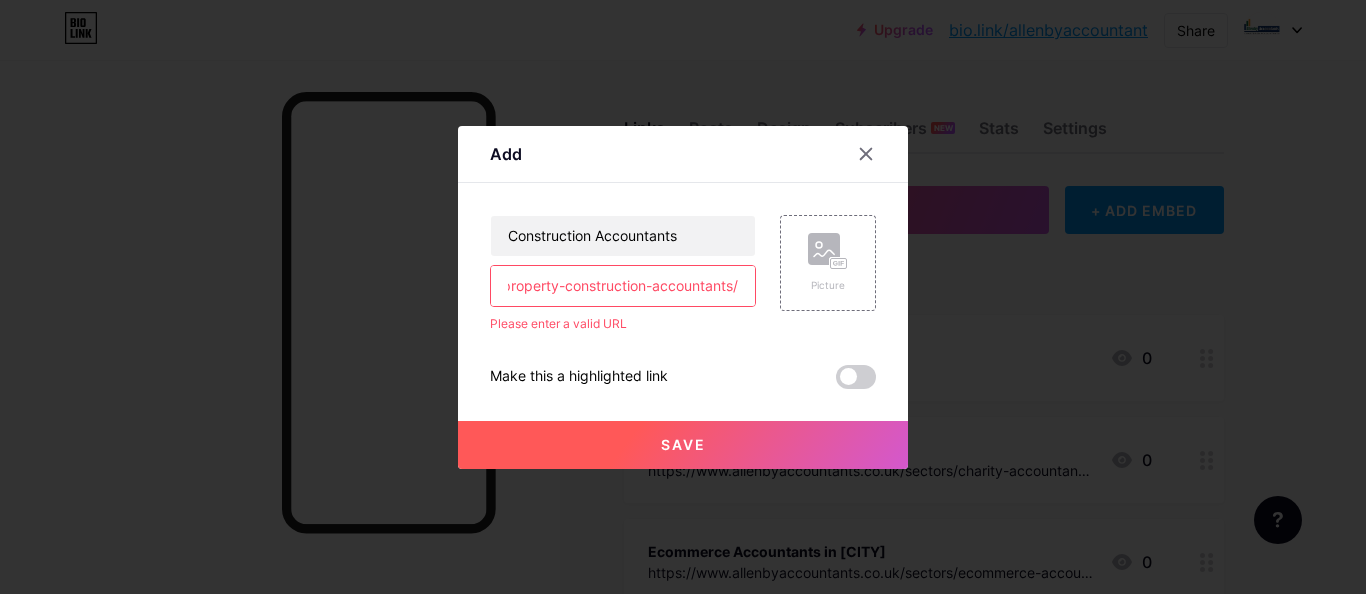 click on "https://www.allenbyaccountants.co.uk/sectors/property-construction-accountants/" at bounding box center (623, 286) 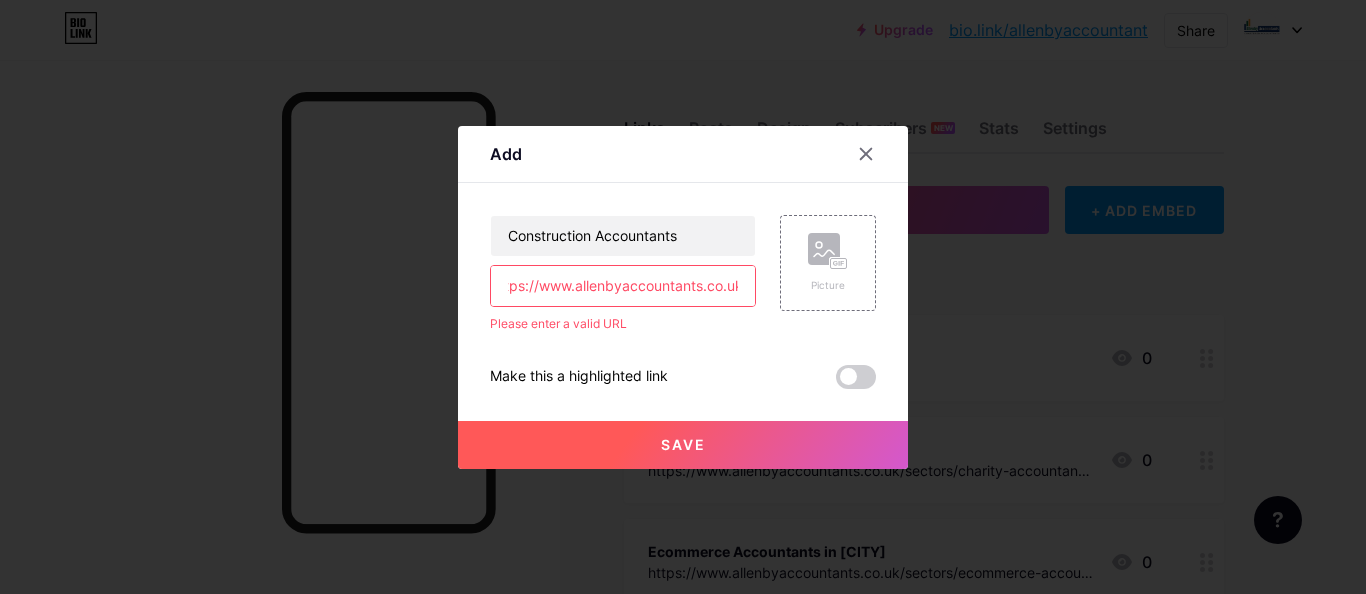 scroll, scrollTop: 0, scrollLeft: 0, axis: both 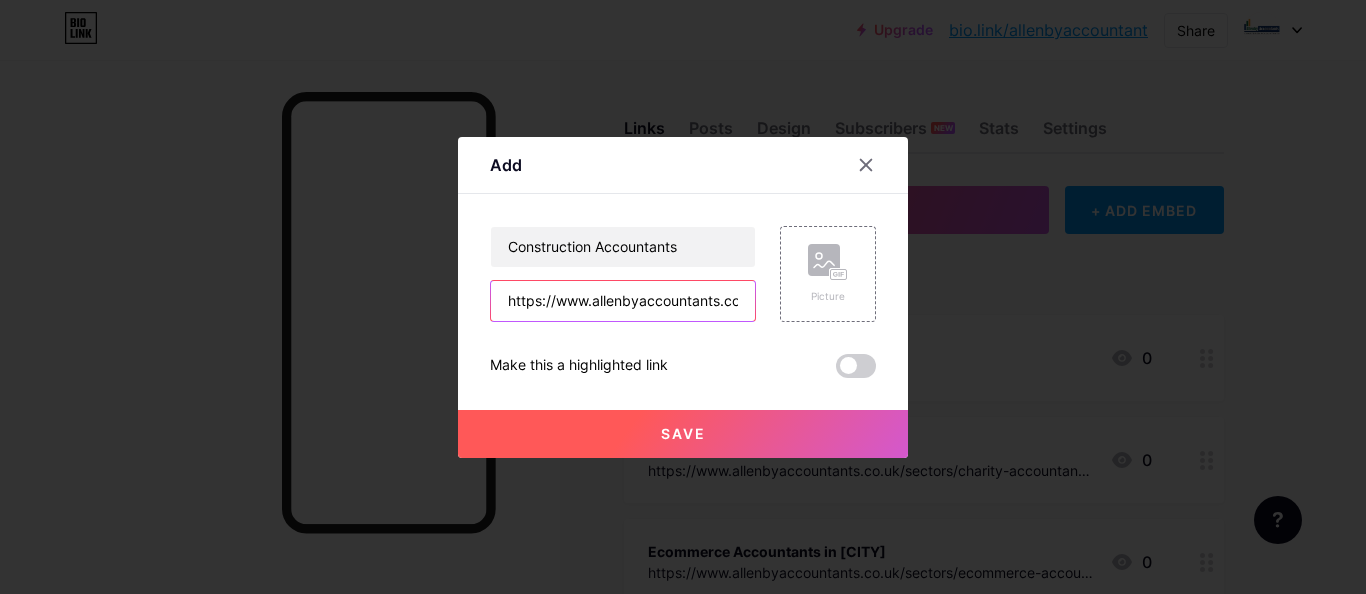 type on "https://www.allenbyaccountants.co.uk/sectors/property-construction-accountants/" 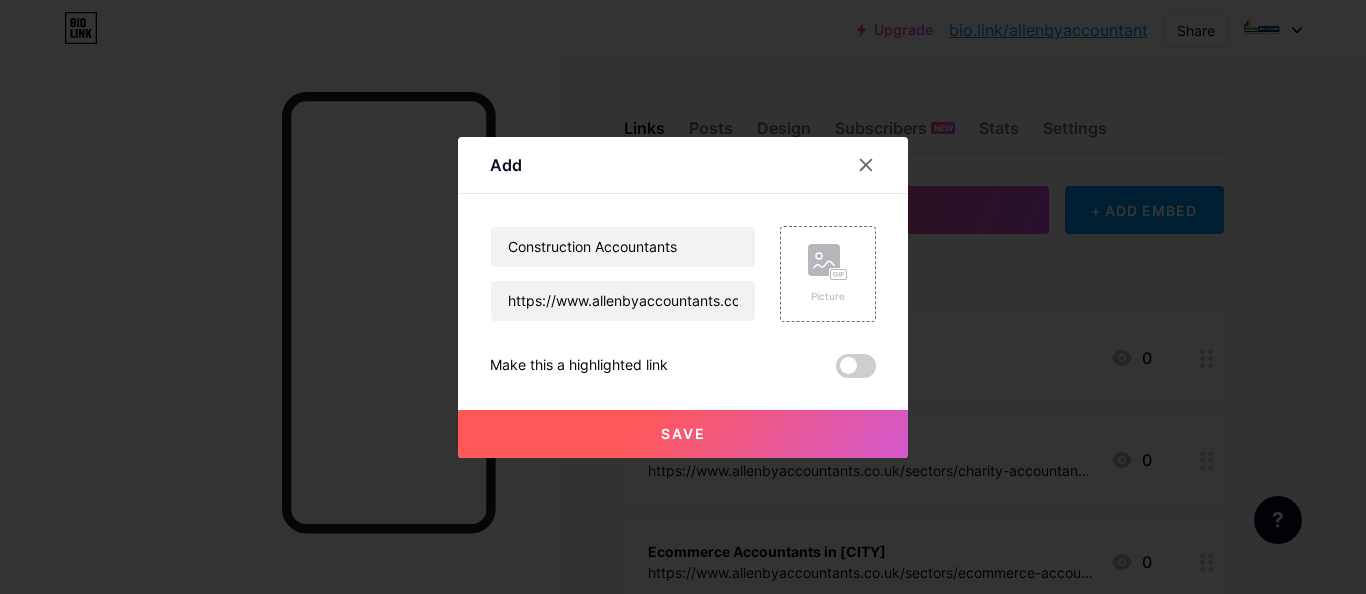 click on "Save" at bounding box center (683, 434) 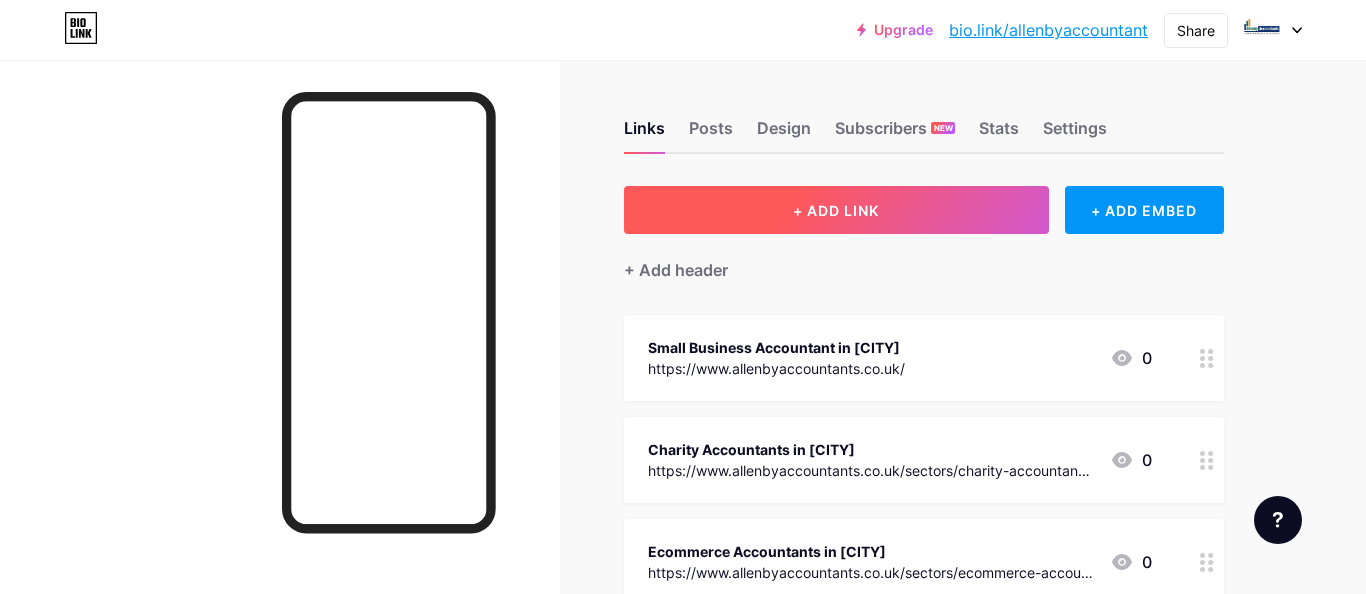 click on "+ ADD LINK" at bounding box center [836, 210] 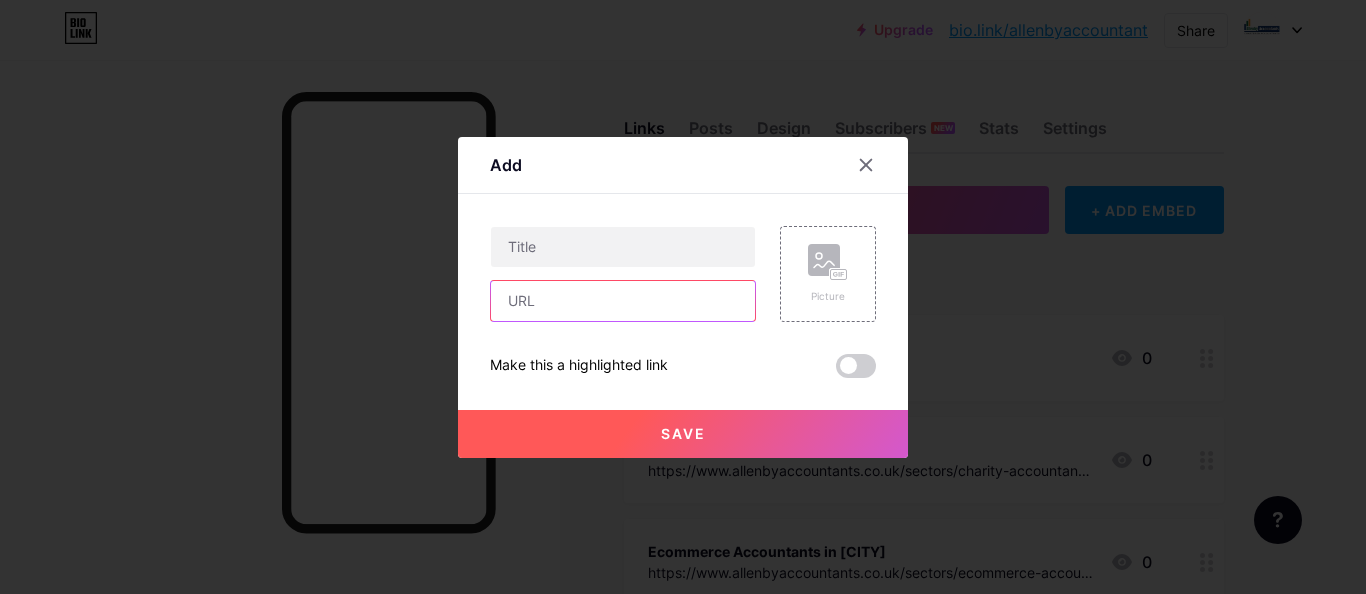 drag, startPoint x: 667, startPoint y: 301, endPoint x: 768, endPoint y: 354, distance: 114.061386 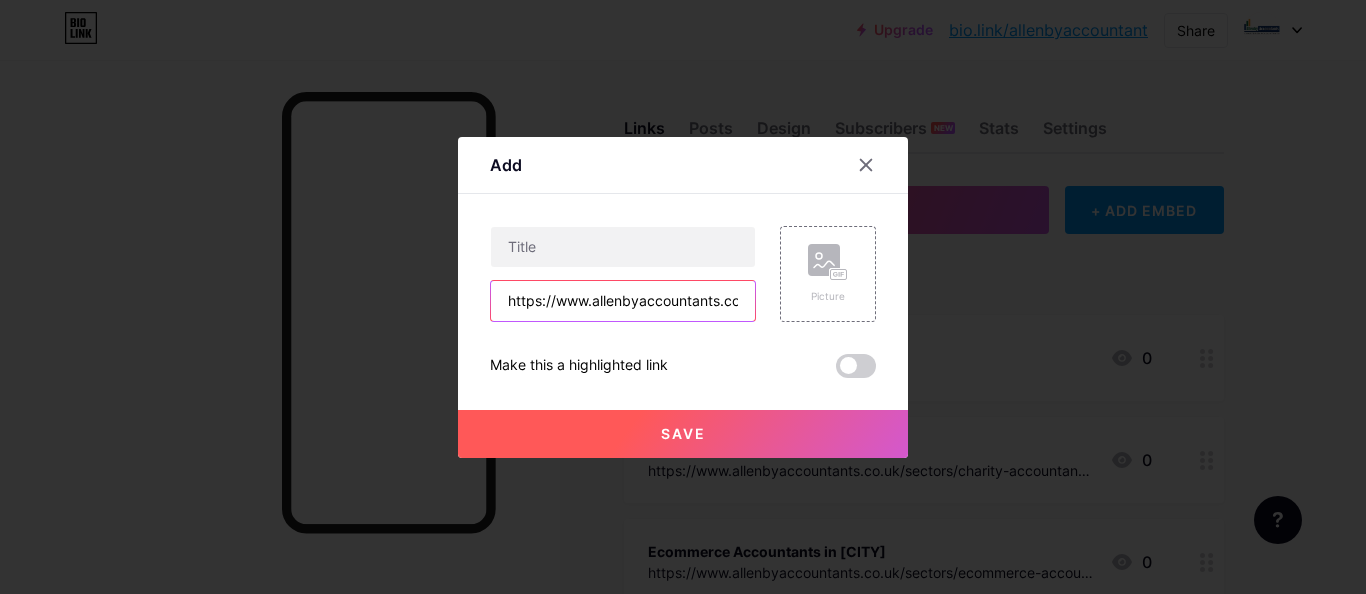 scroll, scrollTop: 0, scrollLeft: 201, axis: horizontal 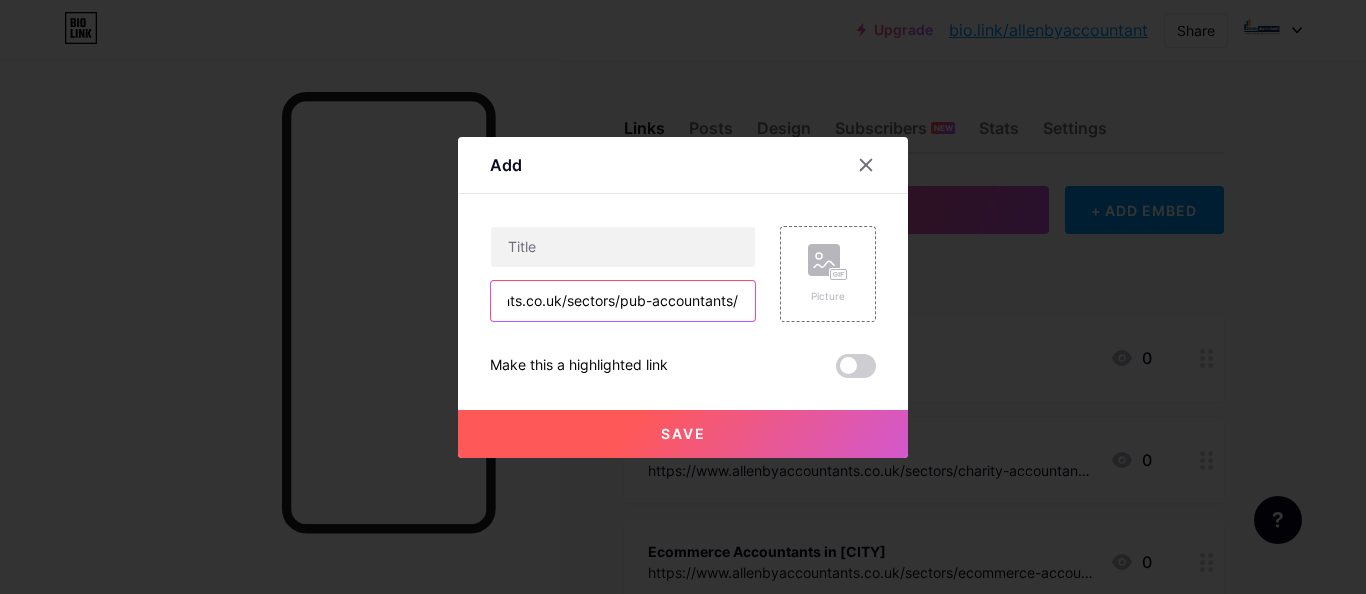 type on "https://www.allenbyaccountants.co.uk/sectors/pub-accountants/" 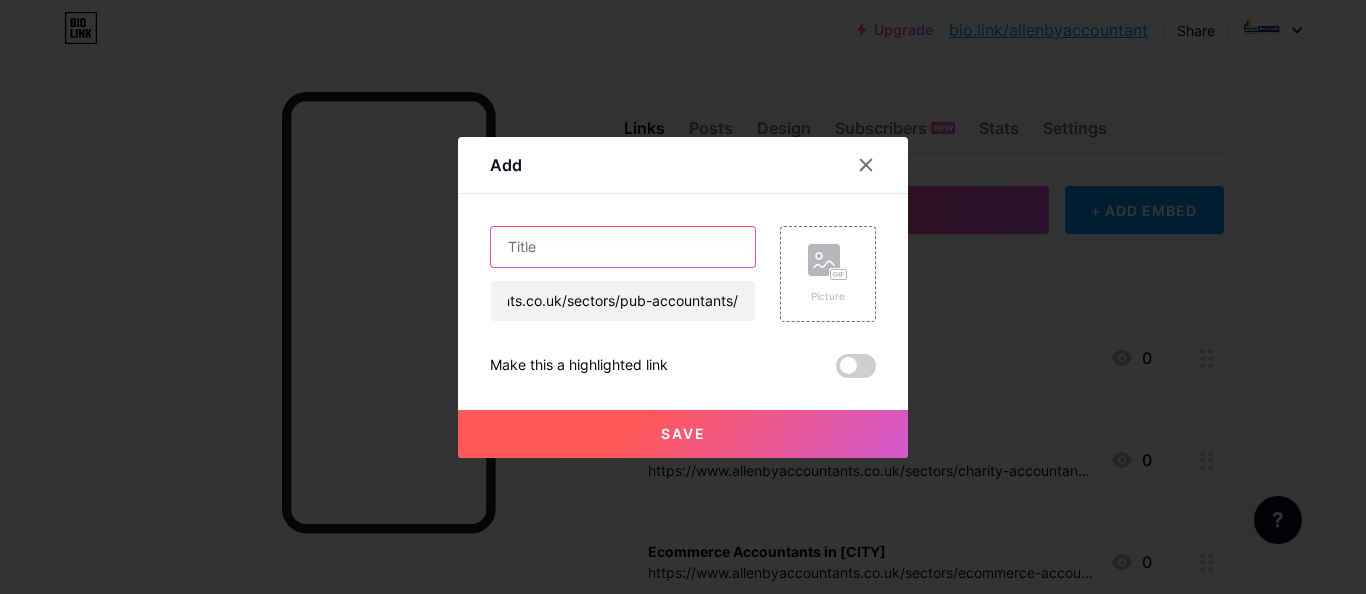 click at bounding box center (623, 247) 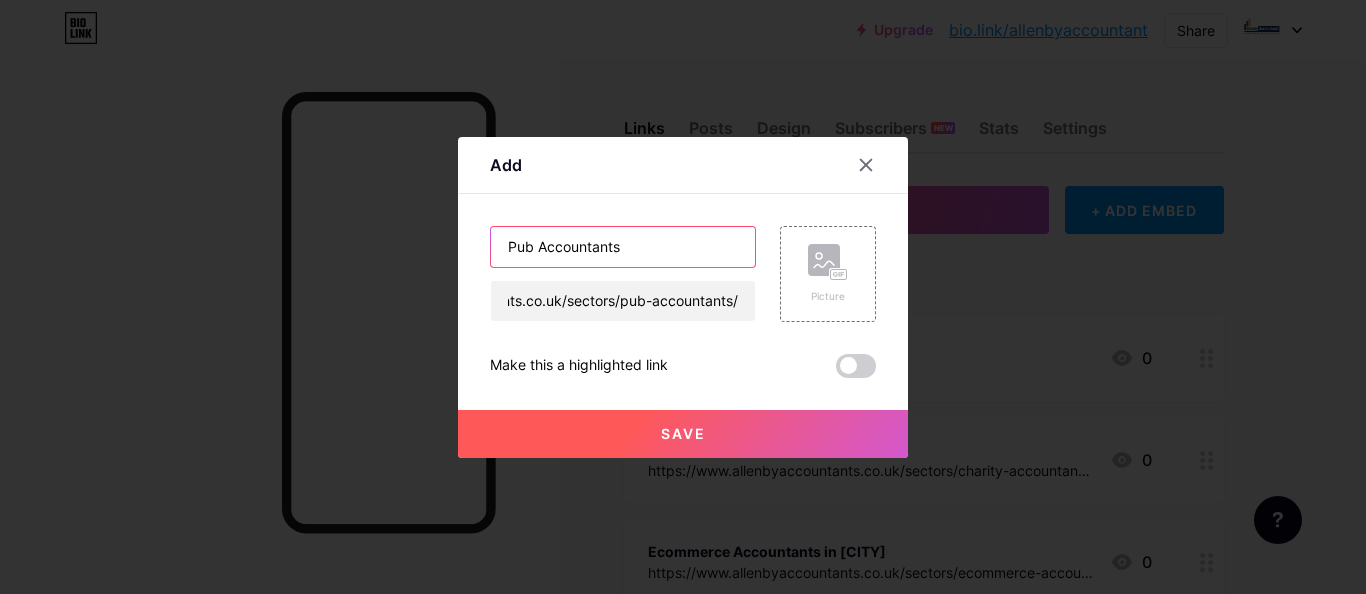 type on "Pub Accountants" 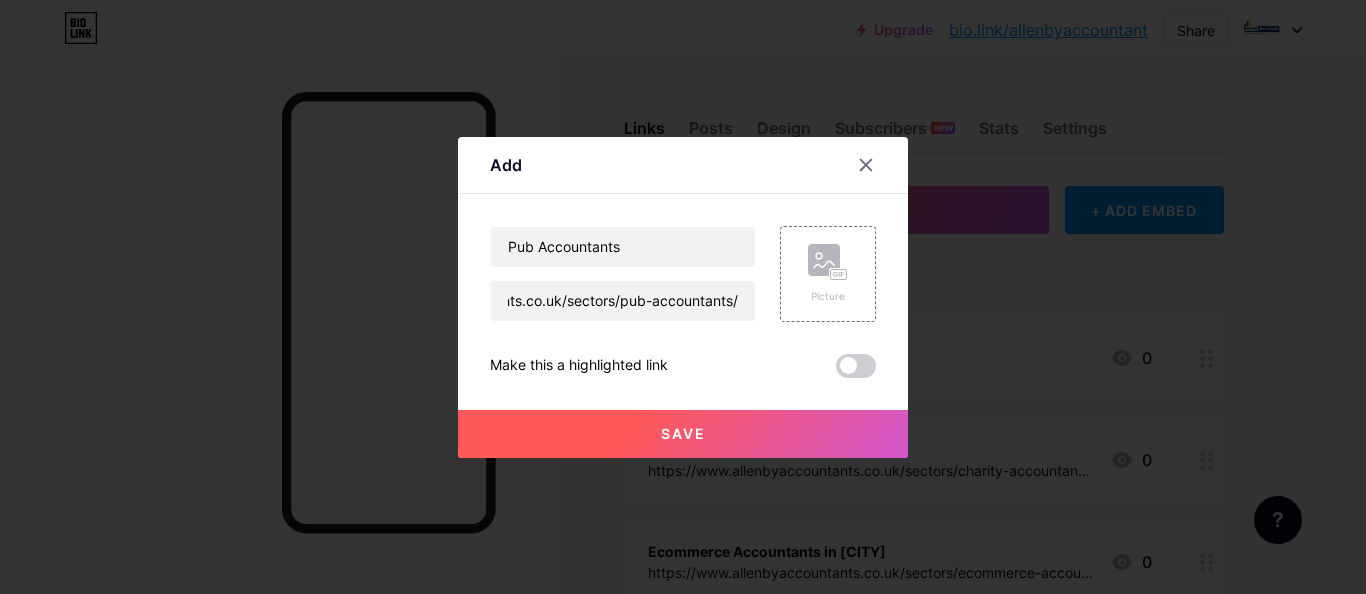 click on "Save" at bounding box center [683, 434] 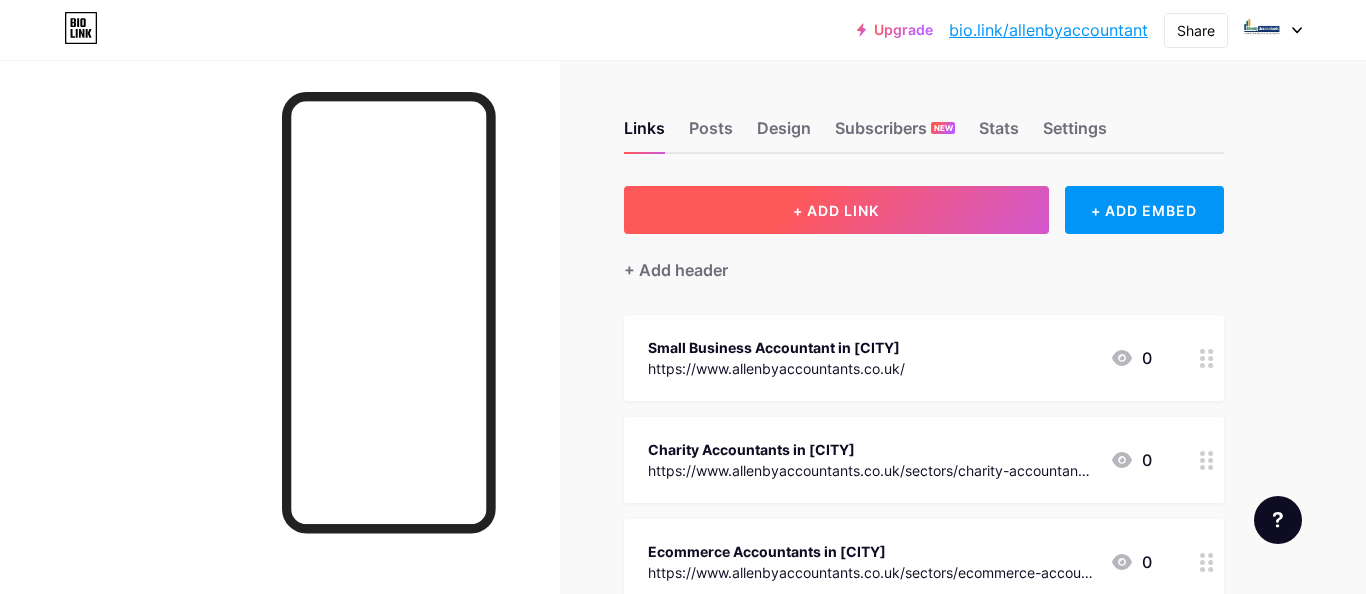 click on "+ ADD LINK" at bounding box center (836, 210) 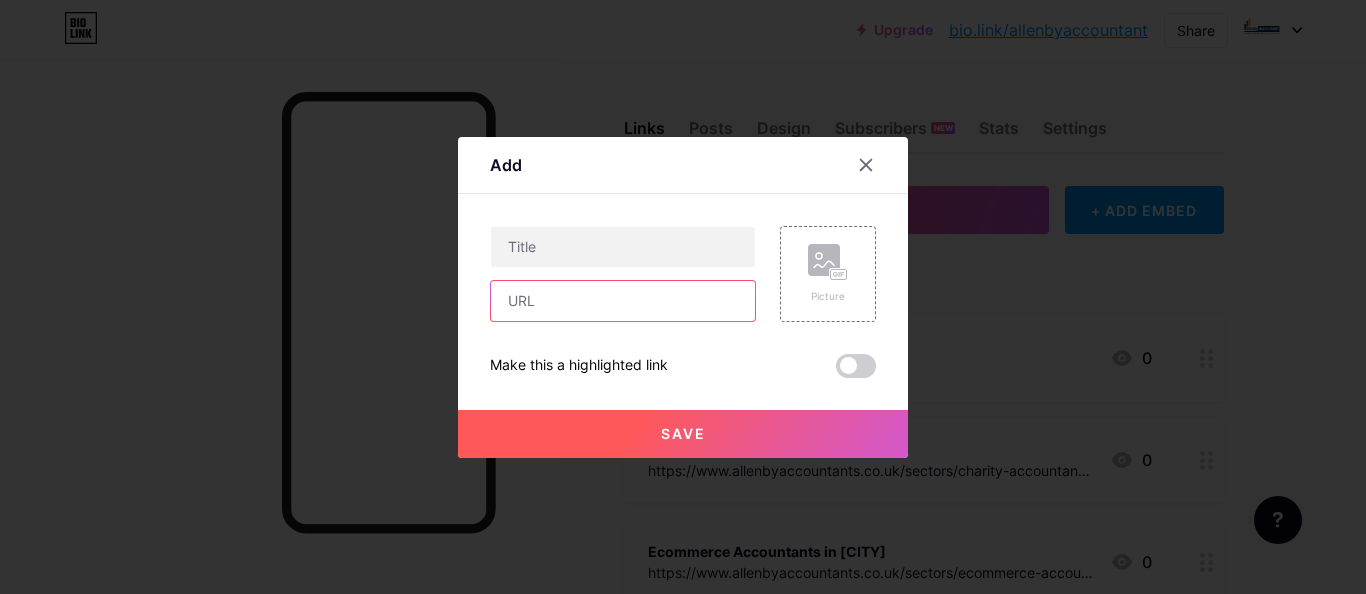 click at bounding box center [623, 301] 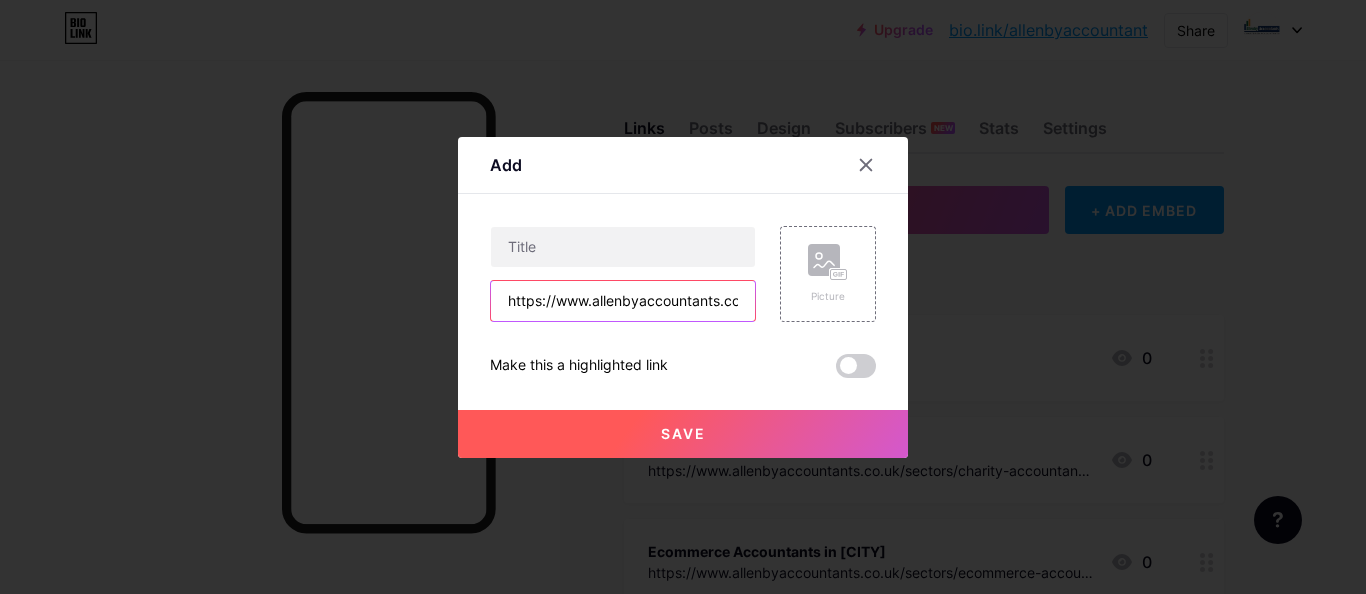 scroll, scrollTop: 0, scrollLeft: 272, axis: horizontal 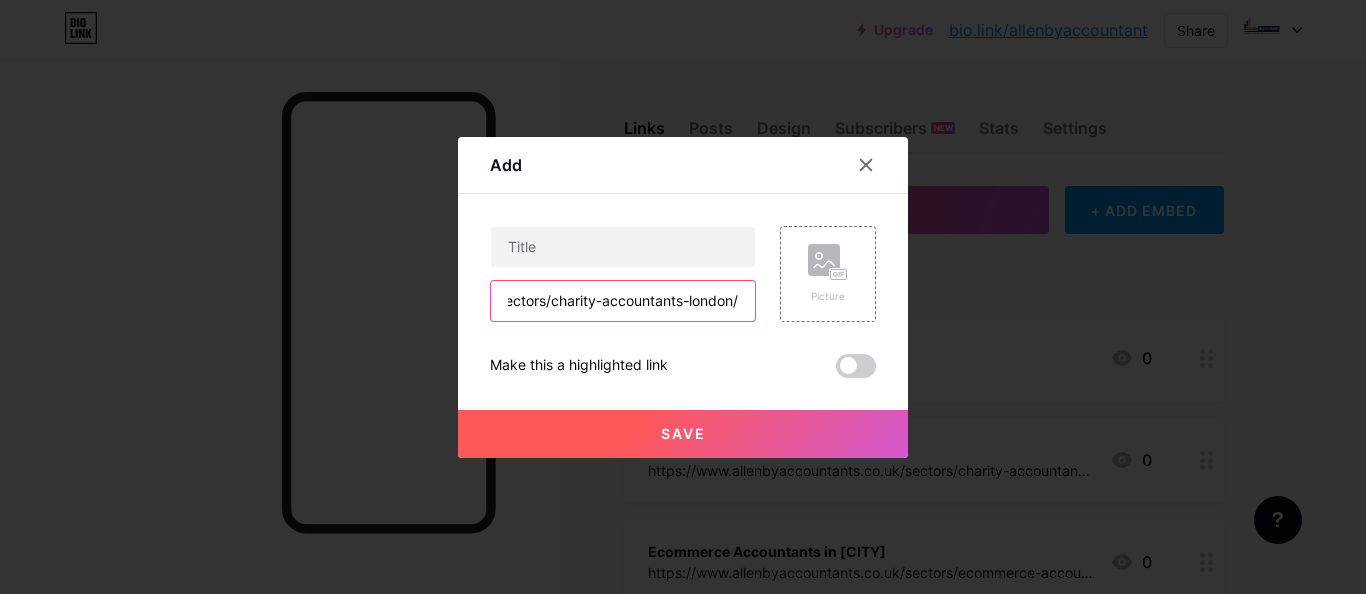 type on "https://www.allenbyaccountants.co.uk/sectors/charity-accountants-london/" 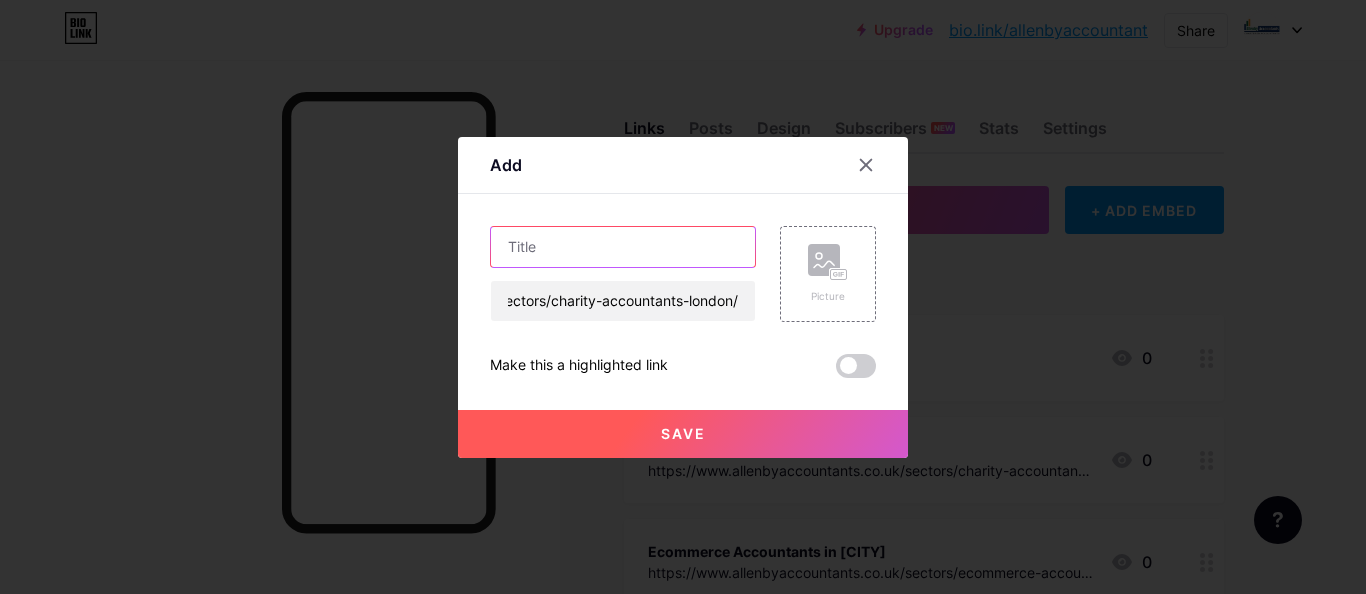 click at bounding box center [623, 247] 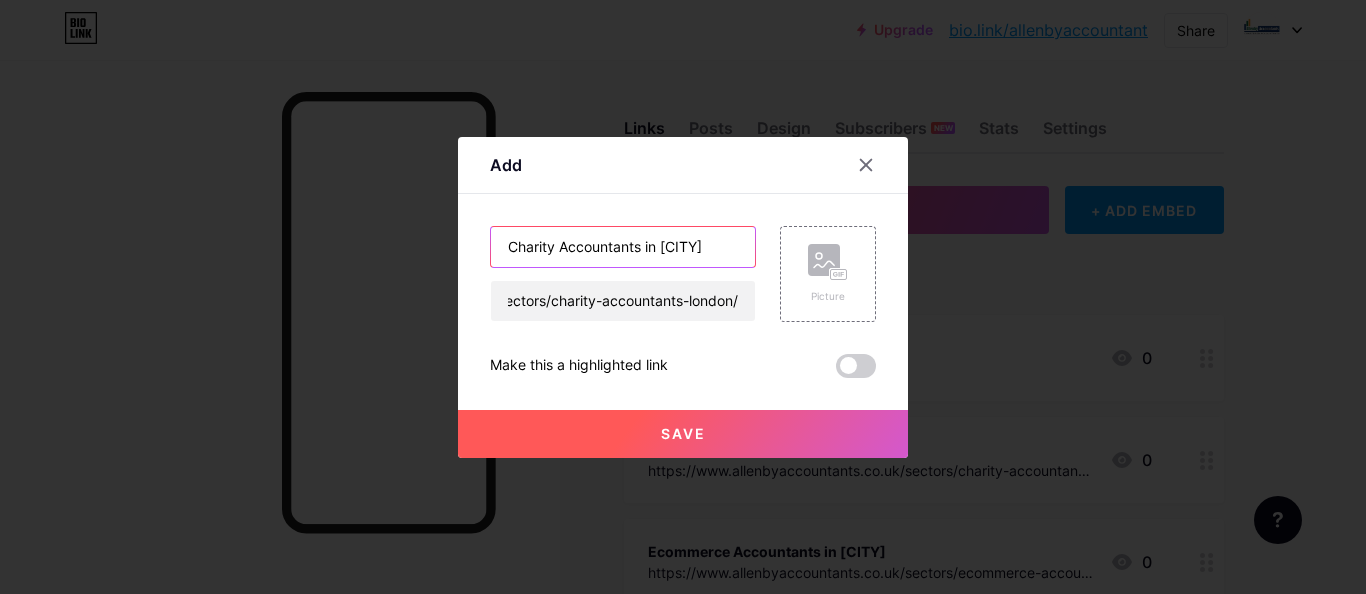 type on "Charity Accountants in [CITY]" 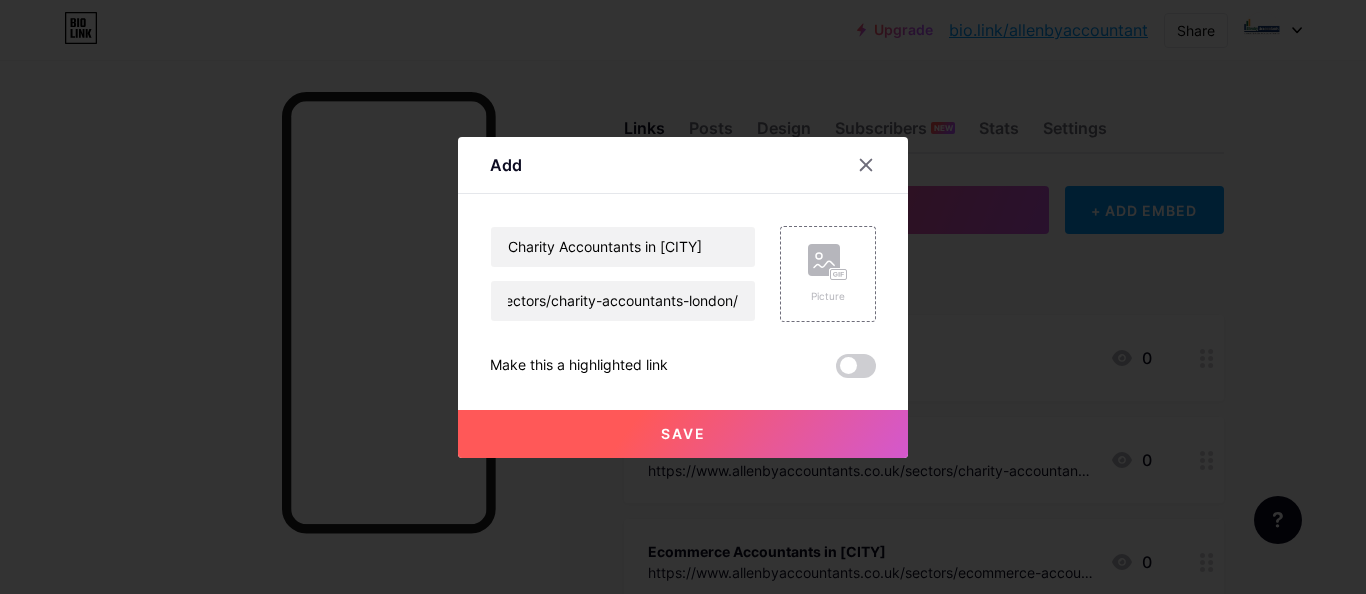 click on "Save" at bounding box center (683, 434) 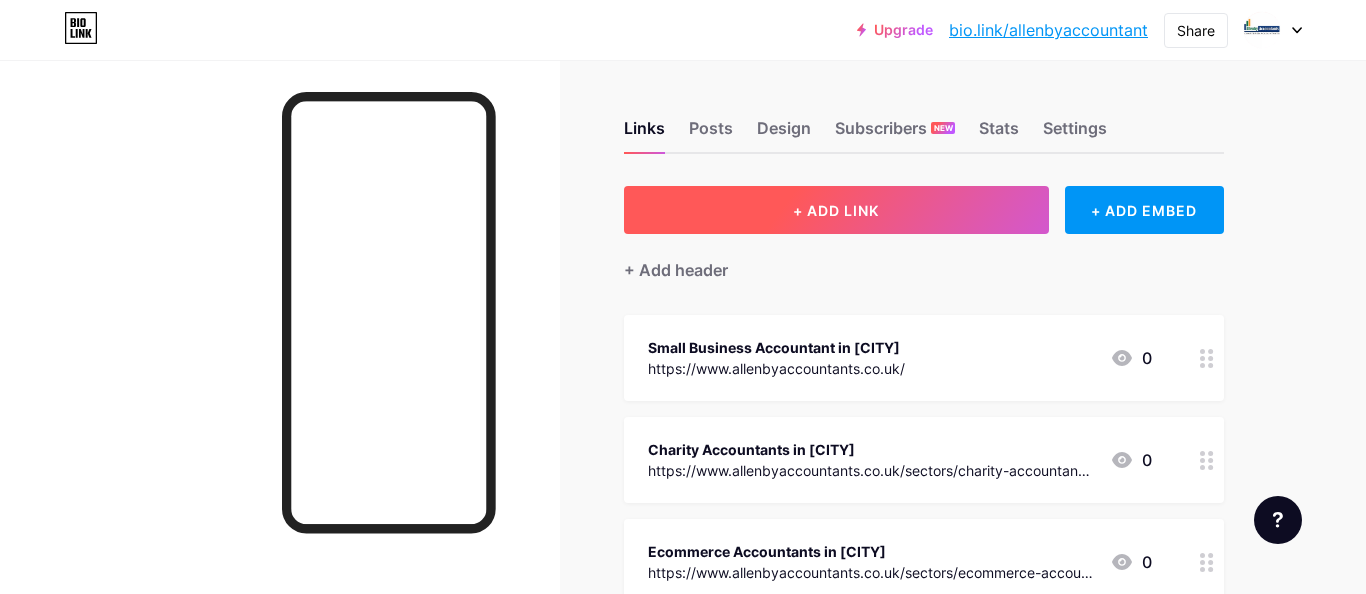 click on "+ ADD LINK" at bounding box center [836, 210] 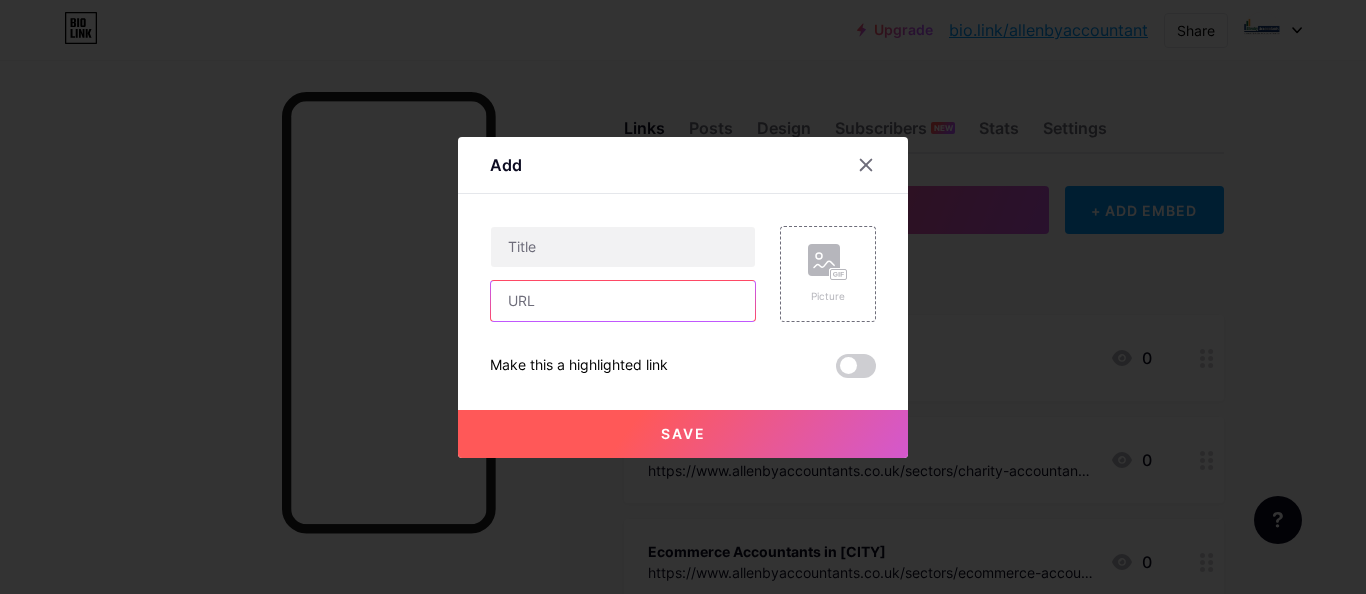 click at bounding box center (623, 301) 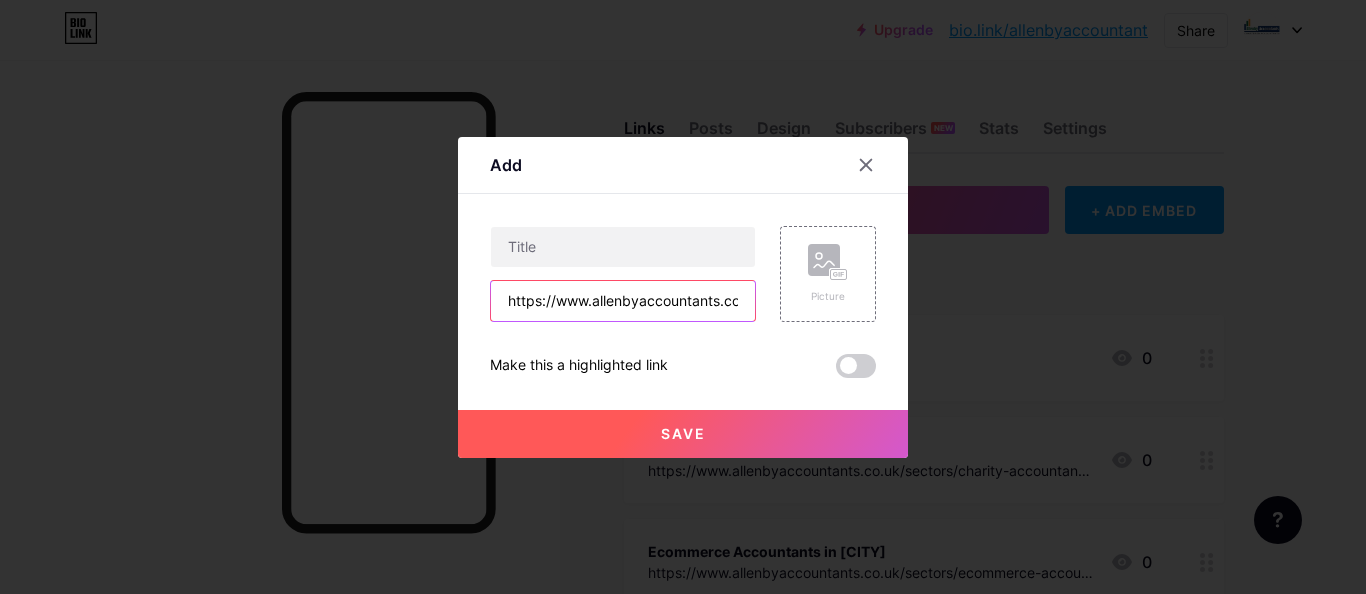 scroll, scrollTop: 0, scrollLeft: 253, axis: horizontal 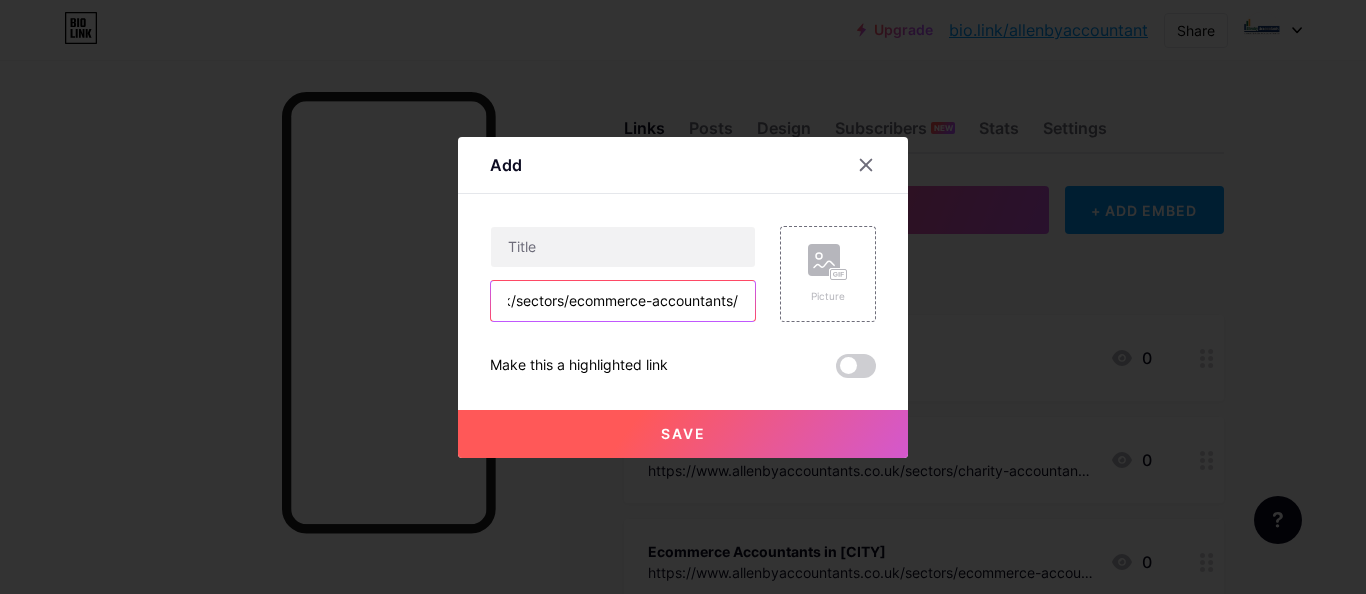 type on "https://www.allenbyaccountants.co.uk/sectors/ecommerce-accountants/" 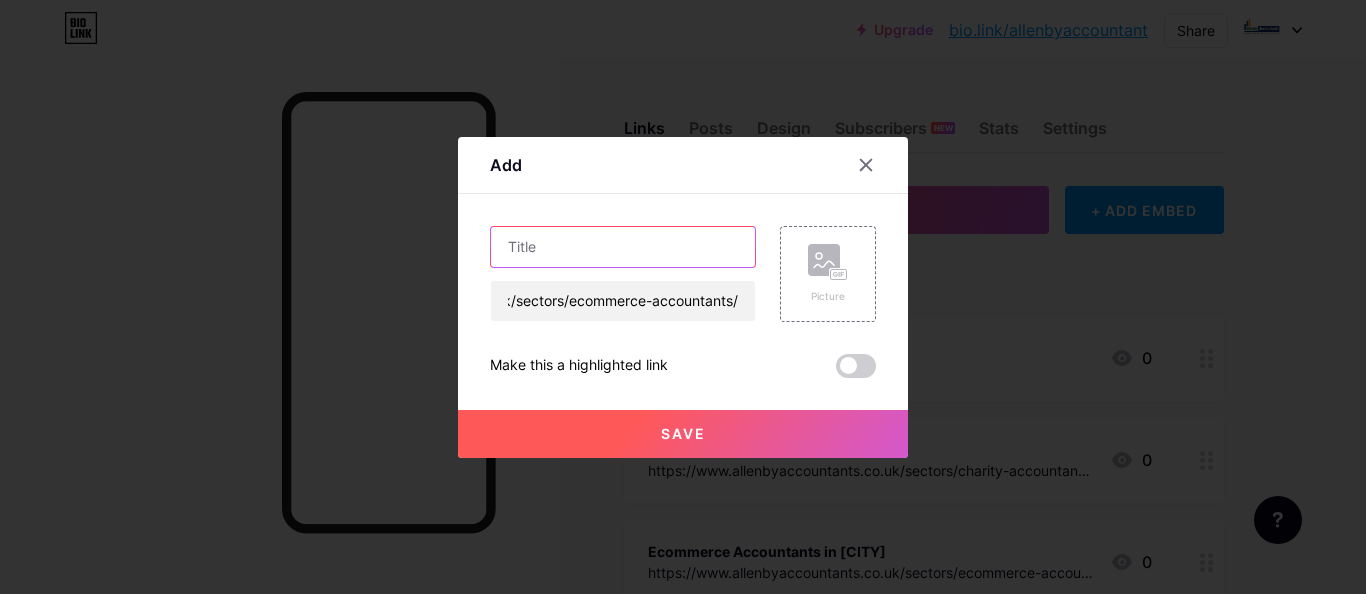 click at bounding box center [623, 247] 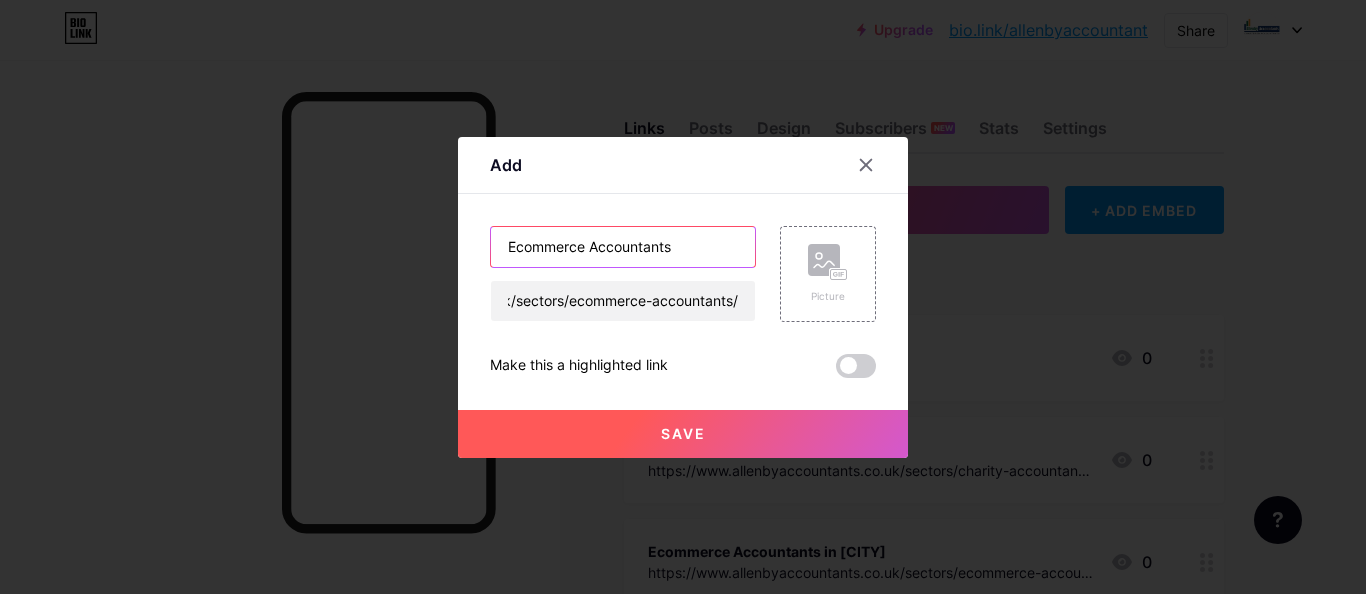 type on "Ecommerce Accountants" 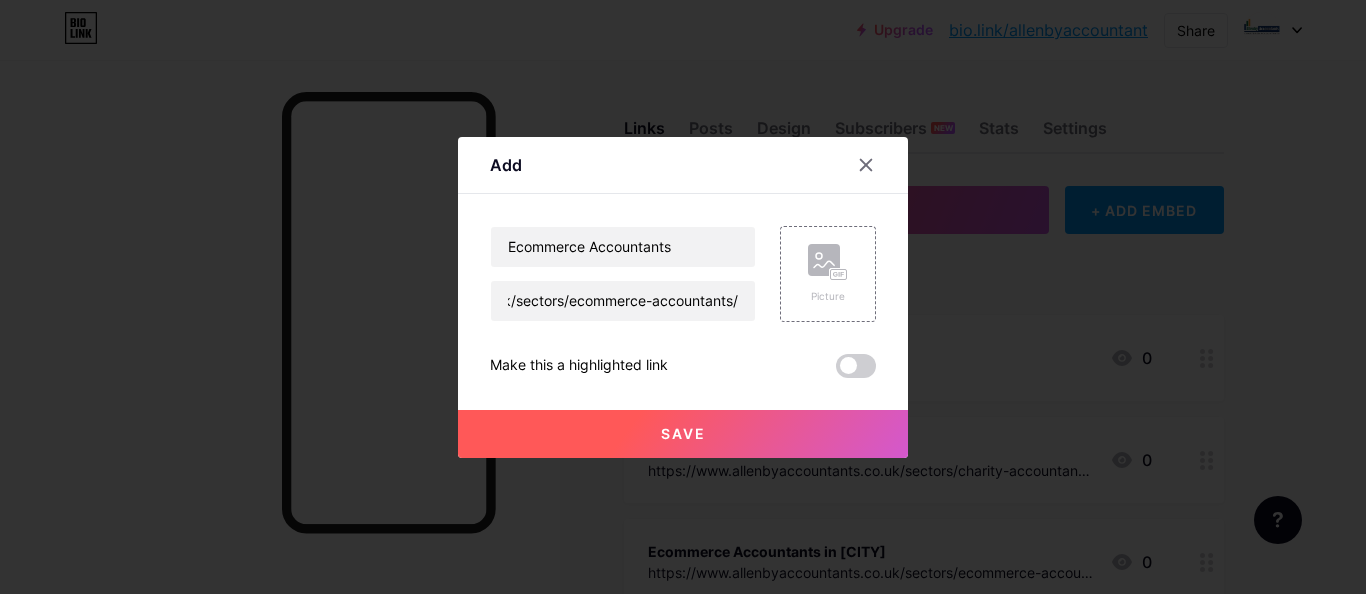 click on "Save" at bounding box center (683, 433) 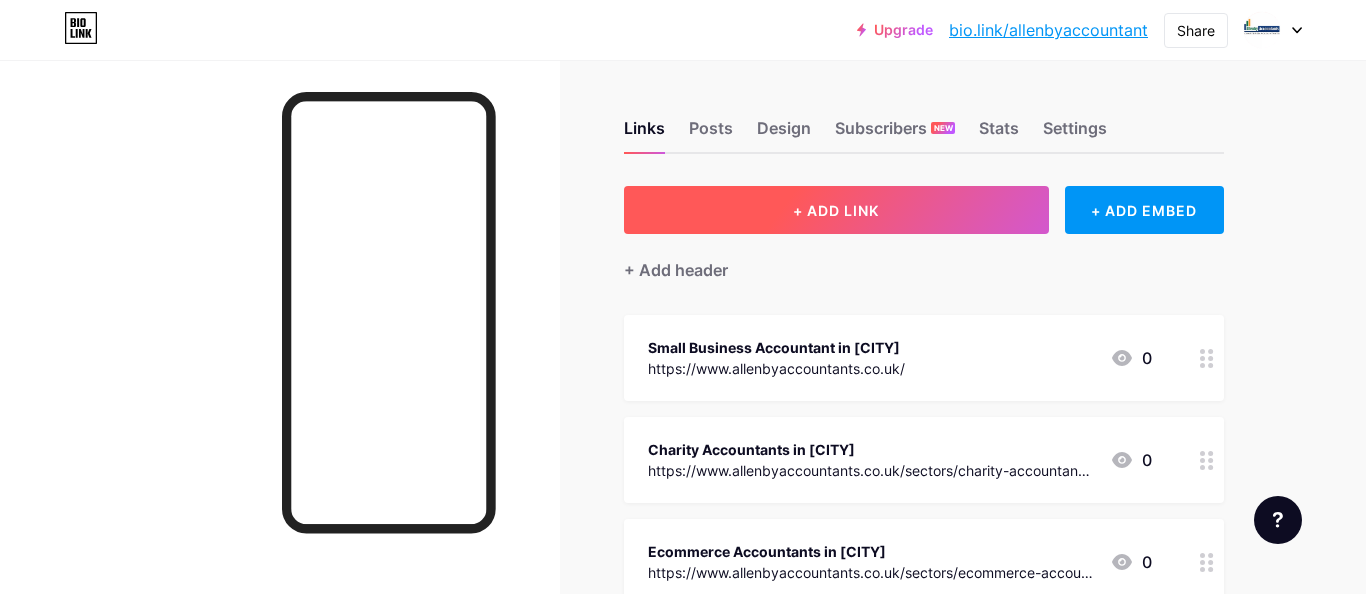 click on "+ ADD LINK" at bounding box center [836, 210] 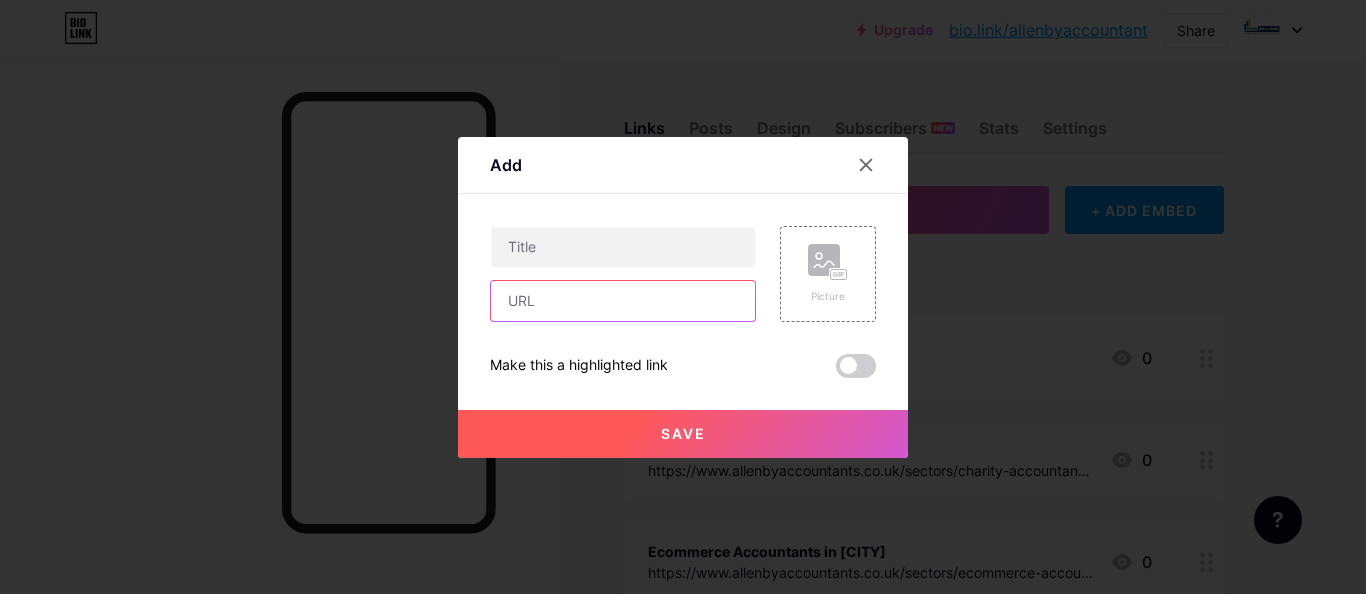 click at bounding box center [623, 301] 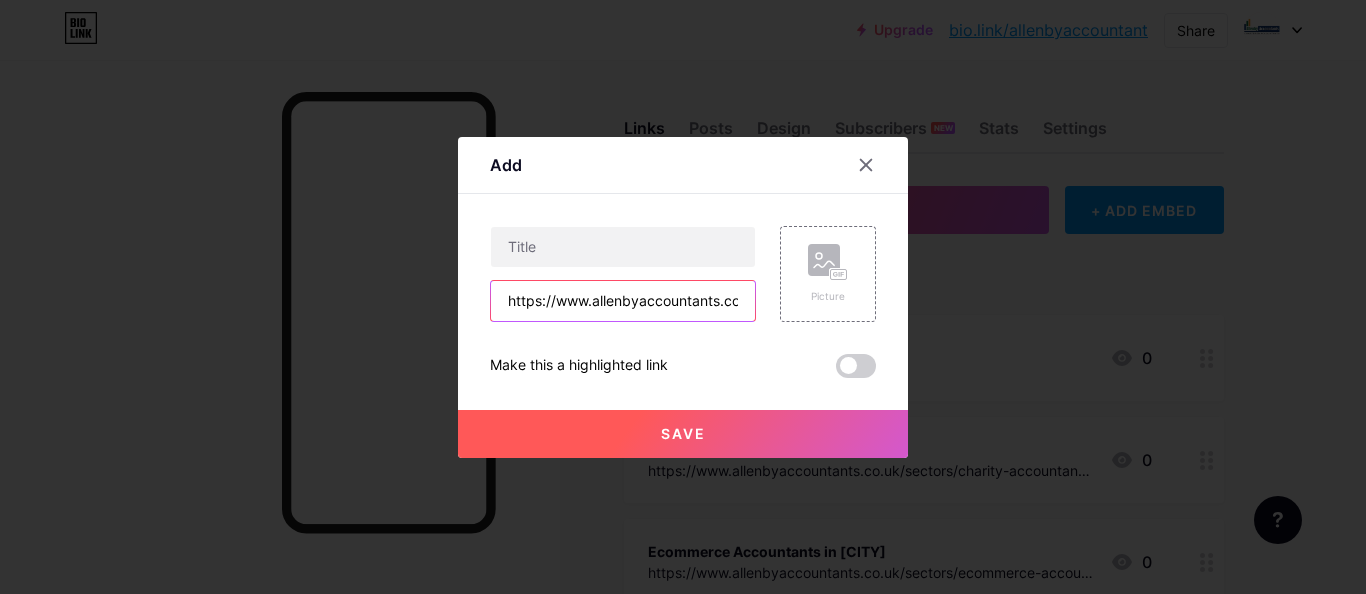 scroll, scrollTop: 0, scrollLeft: 244, axis: horizontal 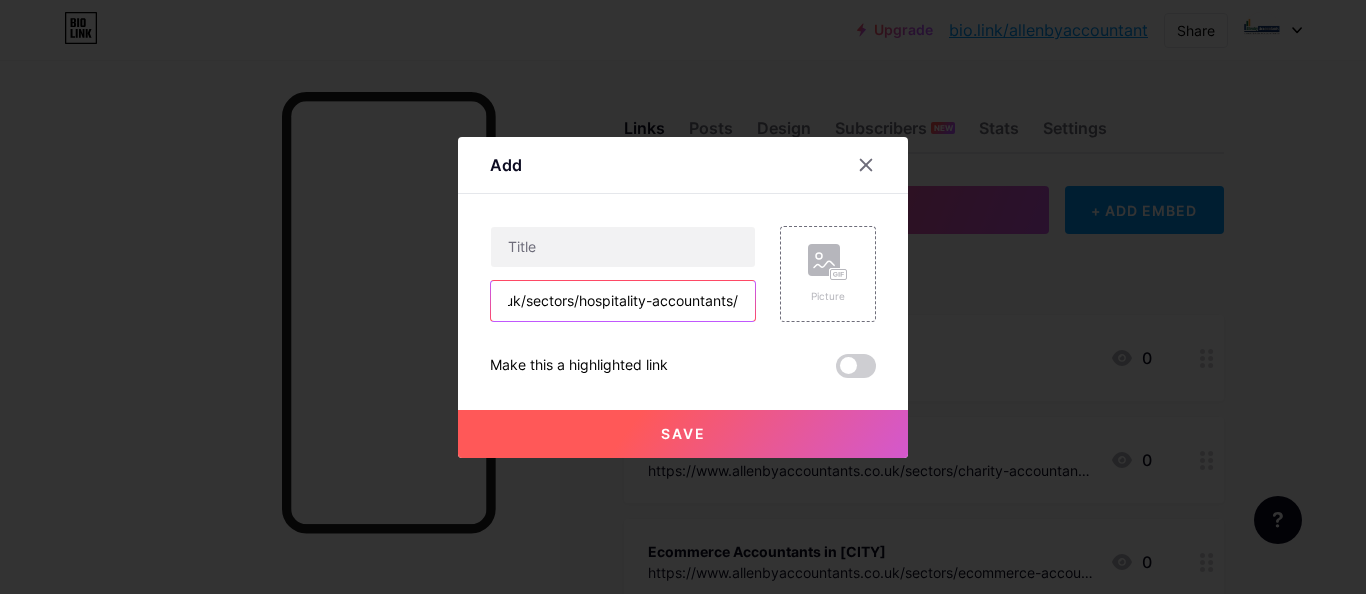 type on "https://www.allenbyaccountants.co.uk/sectors/hospitality-accountants/" 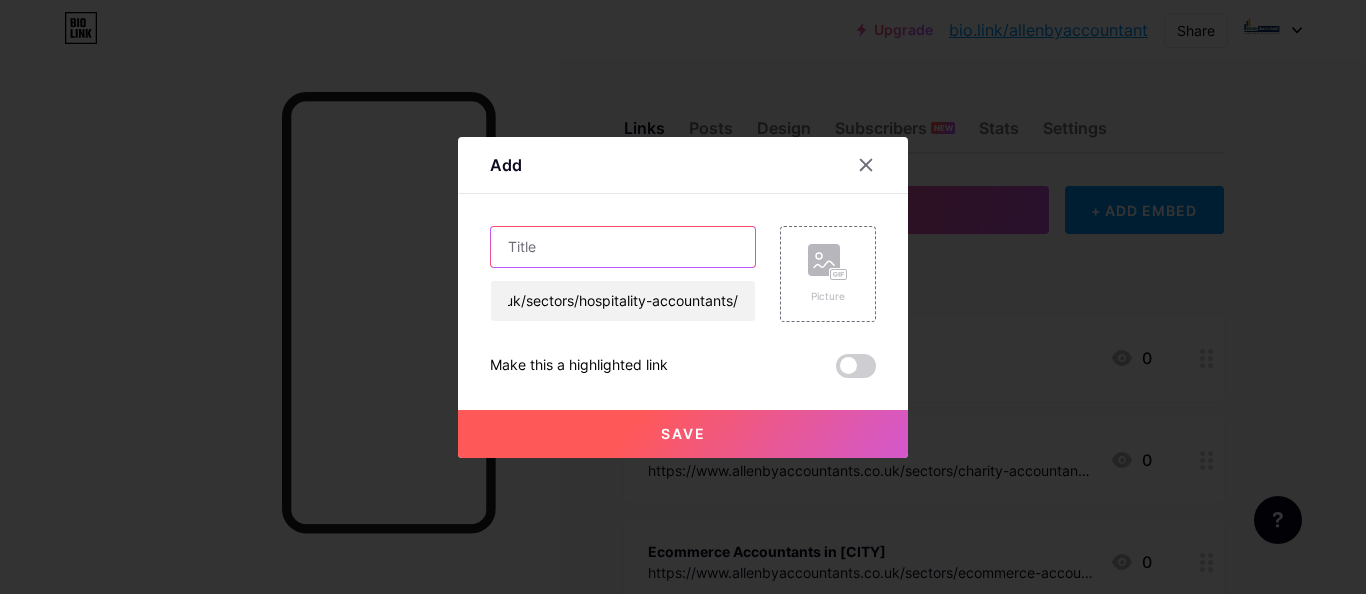 click at bounding box center [623, 247] 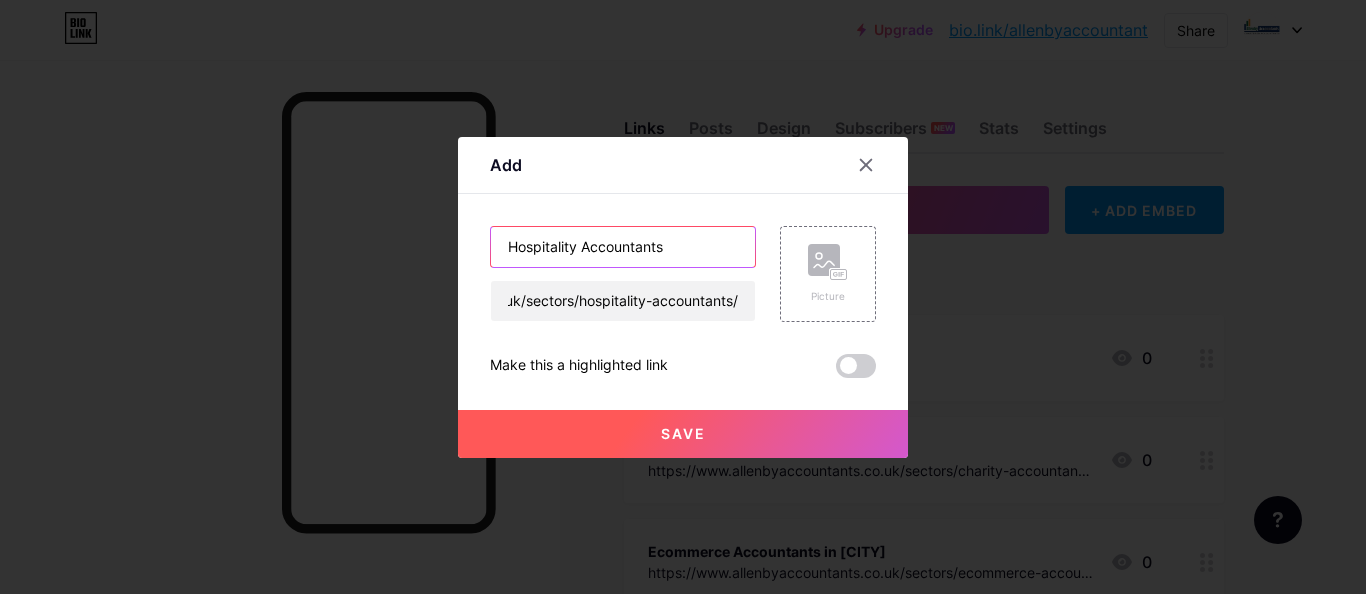 type on "Hospitality Accountants" 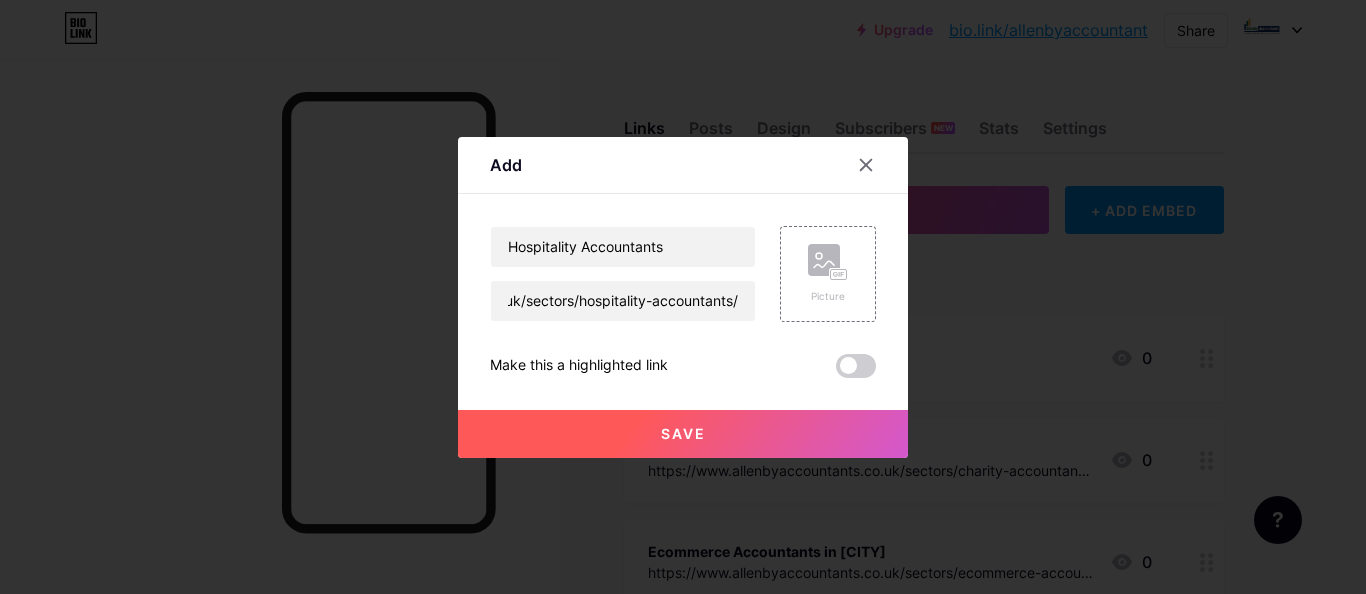 click on "Save" at bounding box center [683, 434] 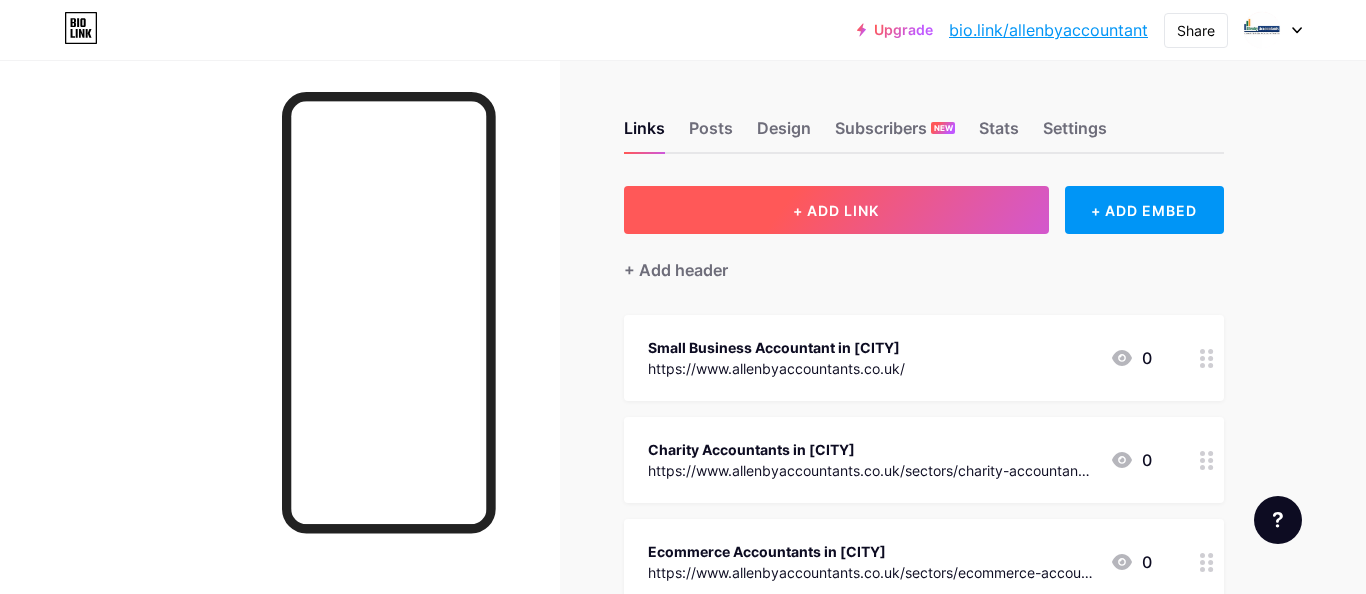 click on "+ ADD LINK" at bounding box center (836, 210) 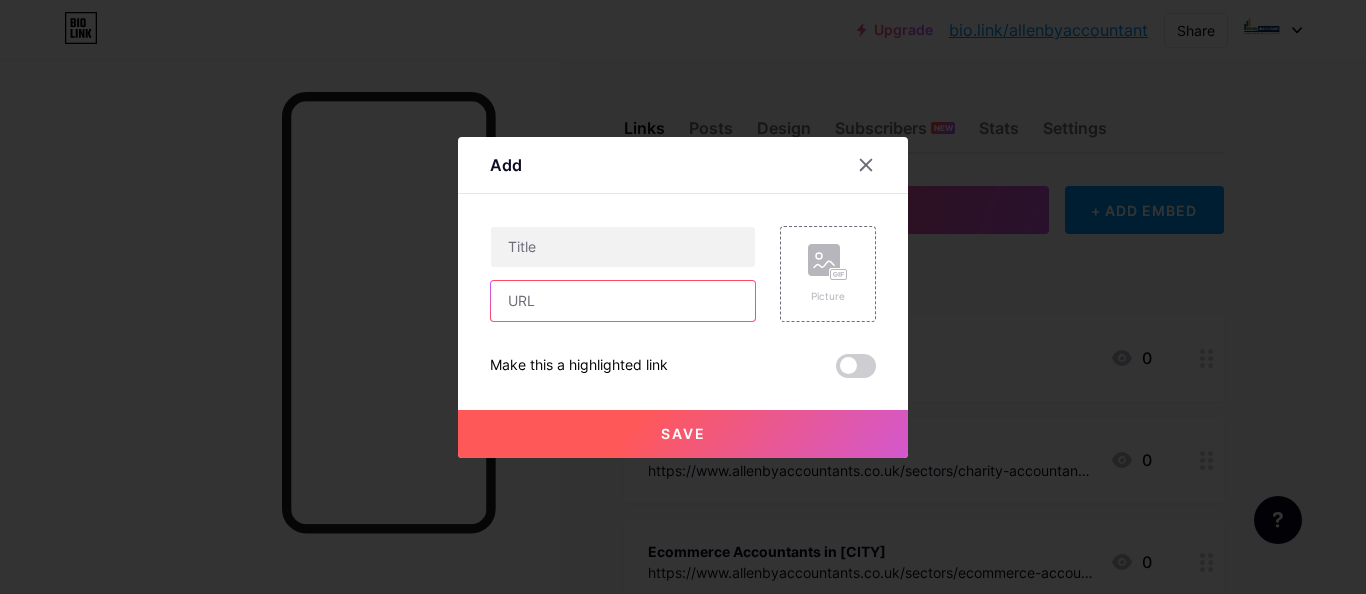 click at bounding box center (623, 301) 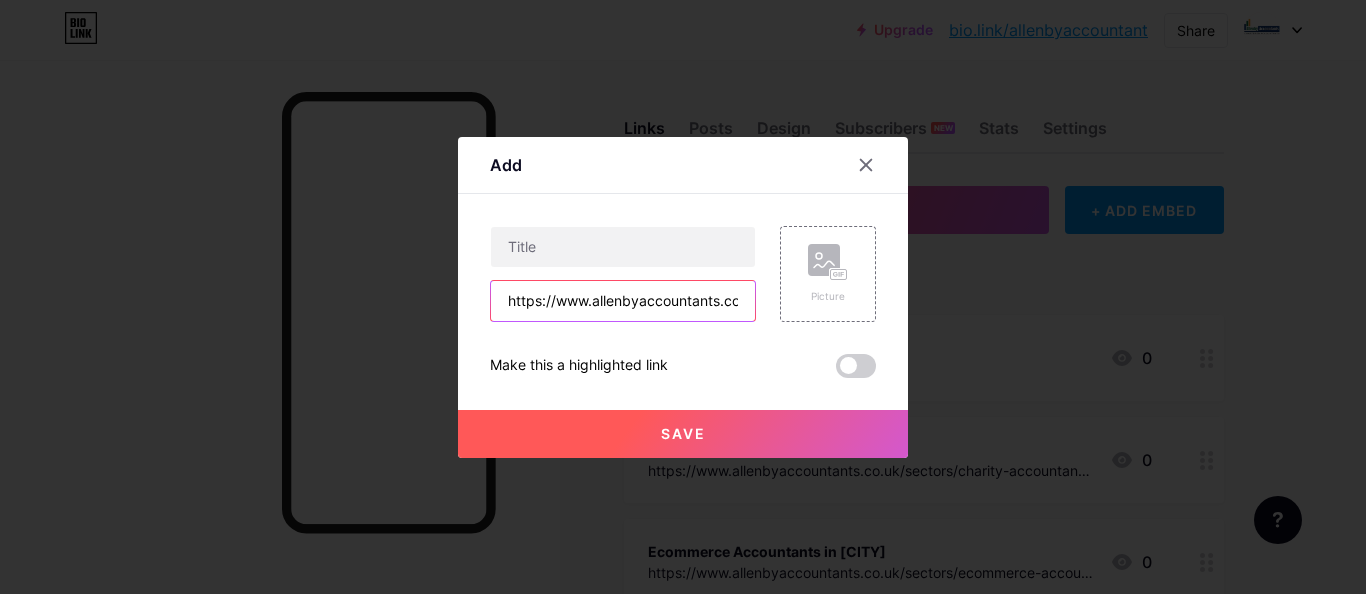 scroll, scrollTop: 0, scrollLeft: 209, axis: horizontal 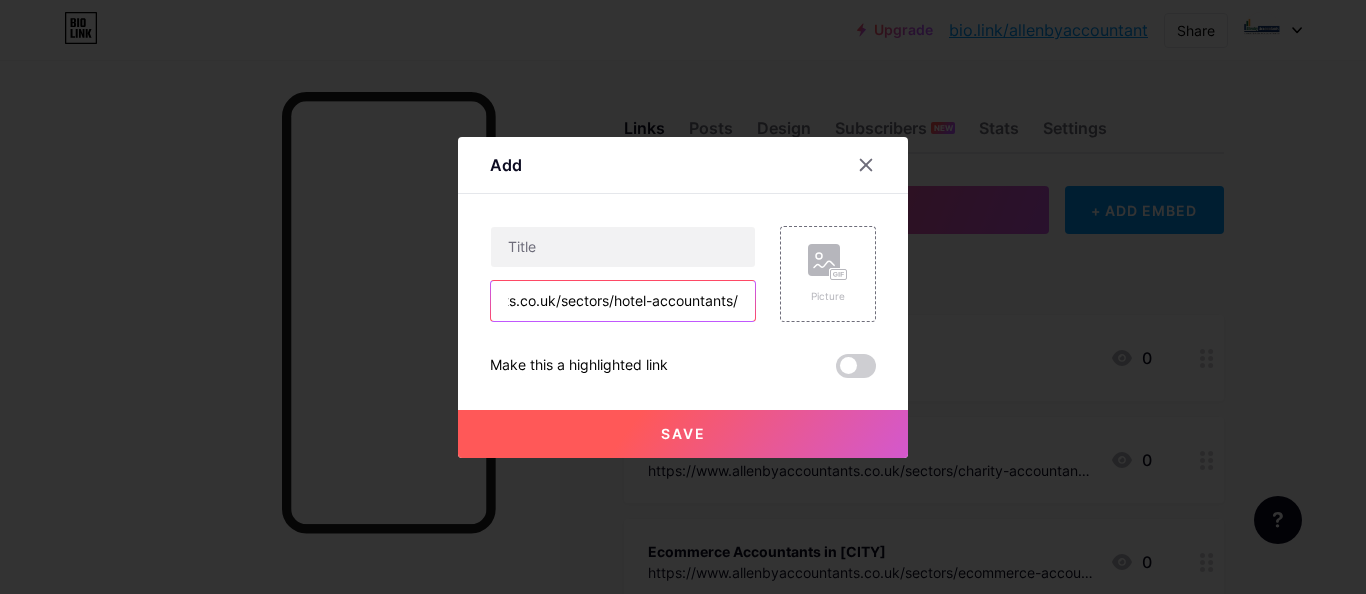 type on "https://www.allenbyaccountants.co.uk/sectors/hotel-accountants/" 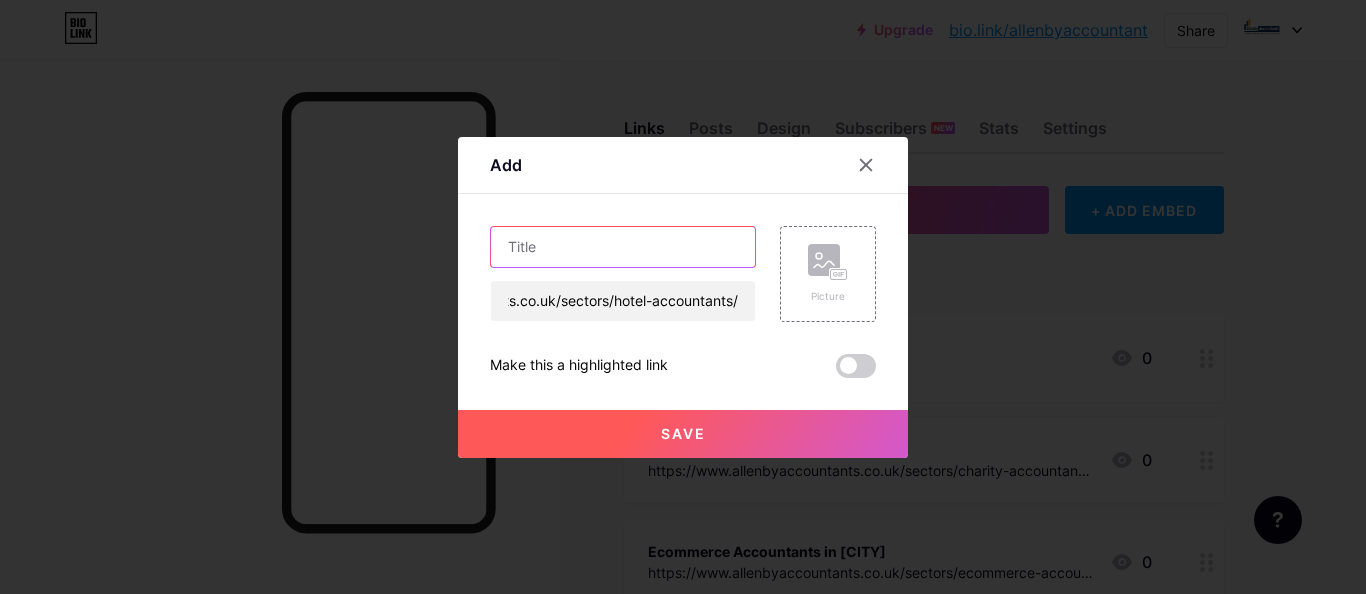click at bounding box center (623, 247) 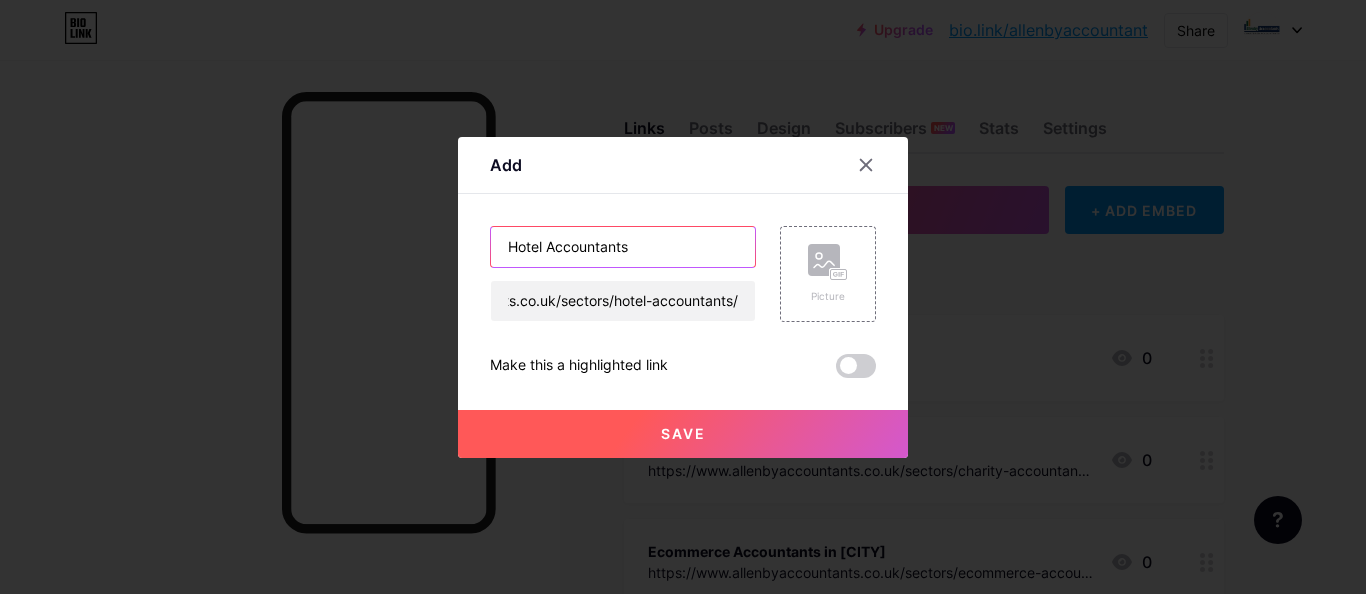 type on "Hotel Accountants" 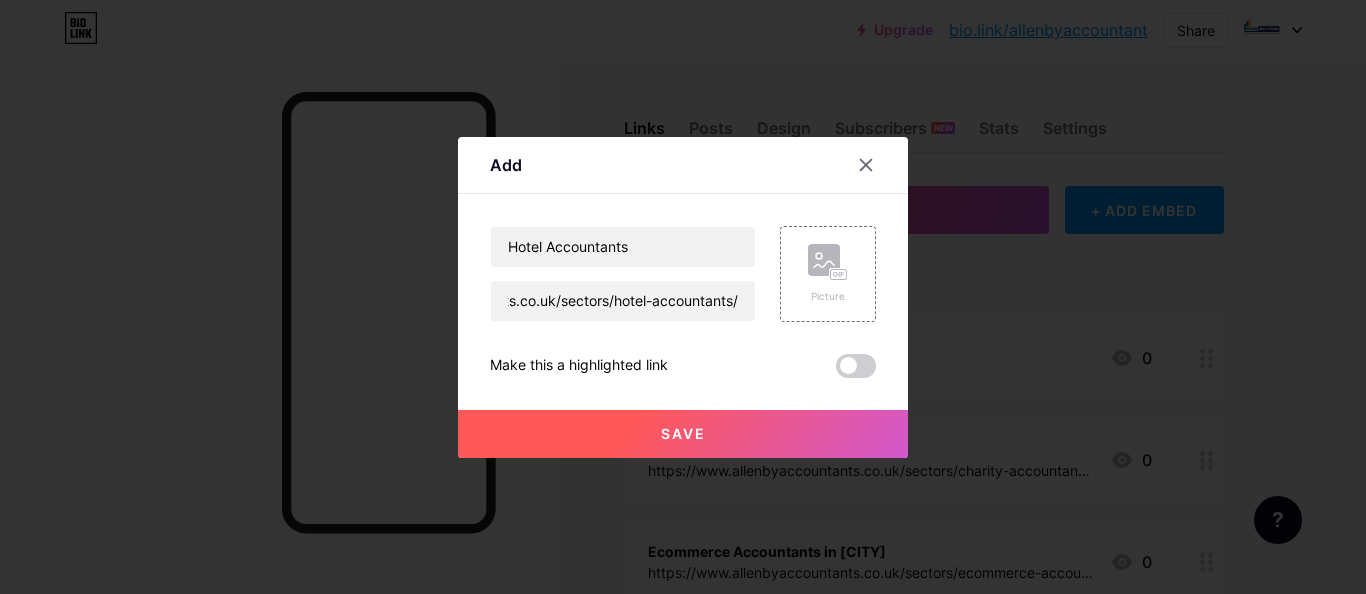 click on "Save" at bounding box center (683, 434) 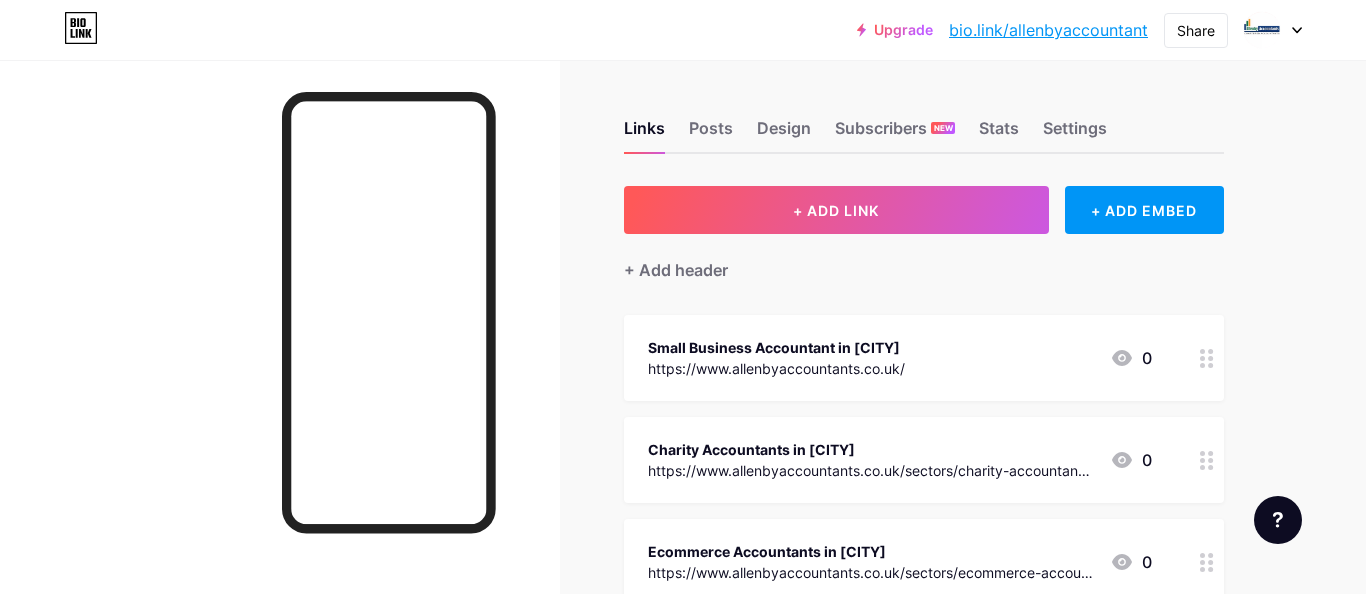 click on "Upgrade bio.link/allenb... bio.link/allenbyaccountant" at bounding box center [1002, 30] 